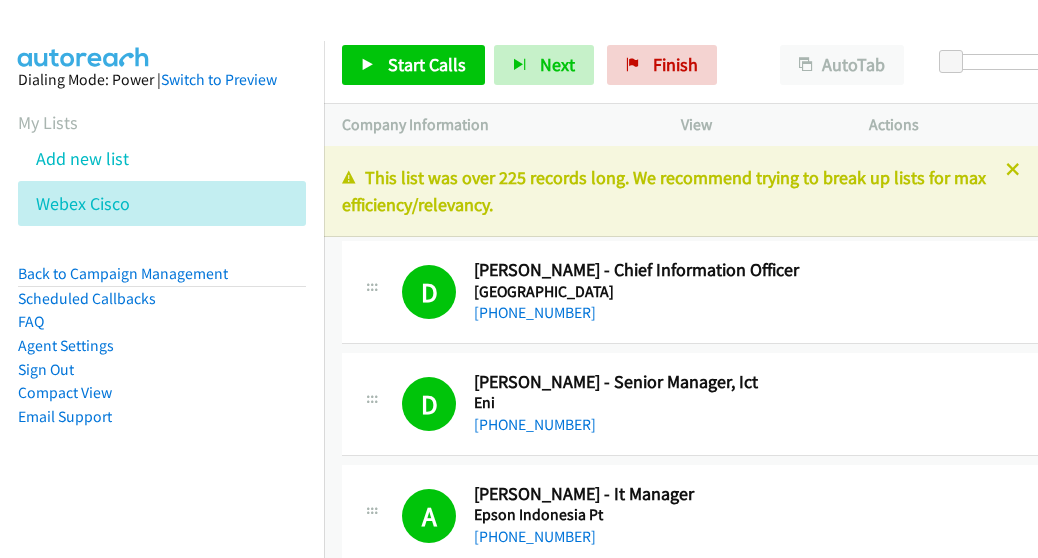 scroll, scrollTop: 0, scrollLeft: 0, axis: both 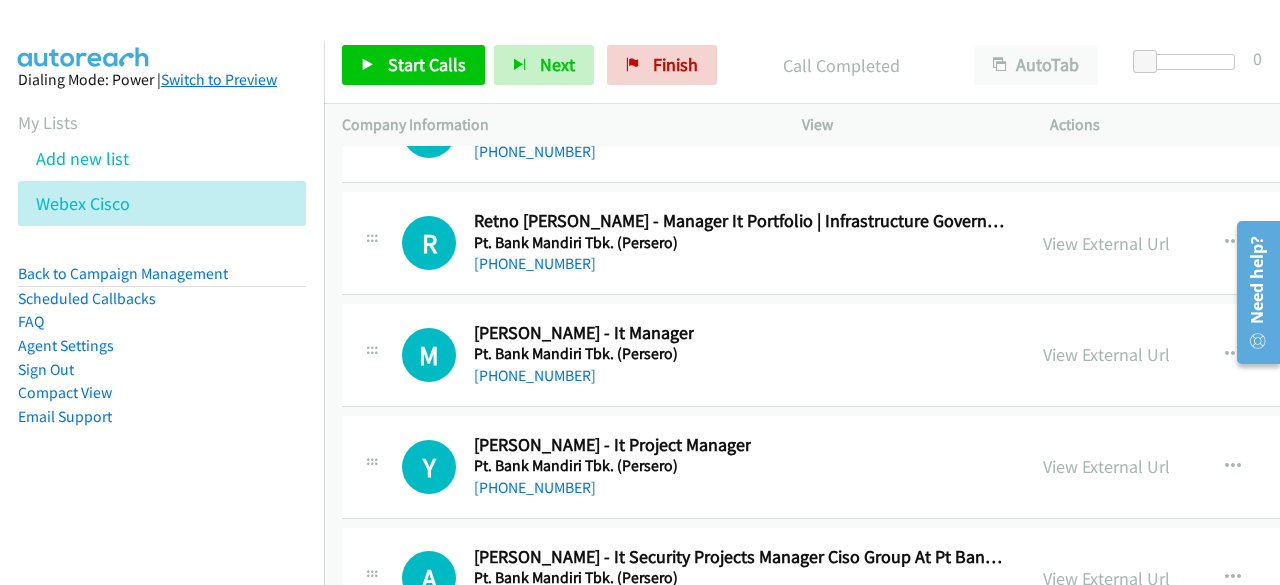 click on "Switch to Preview" at bounding box center [219, 79] 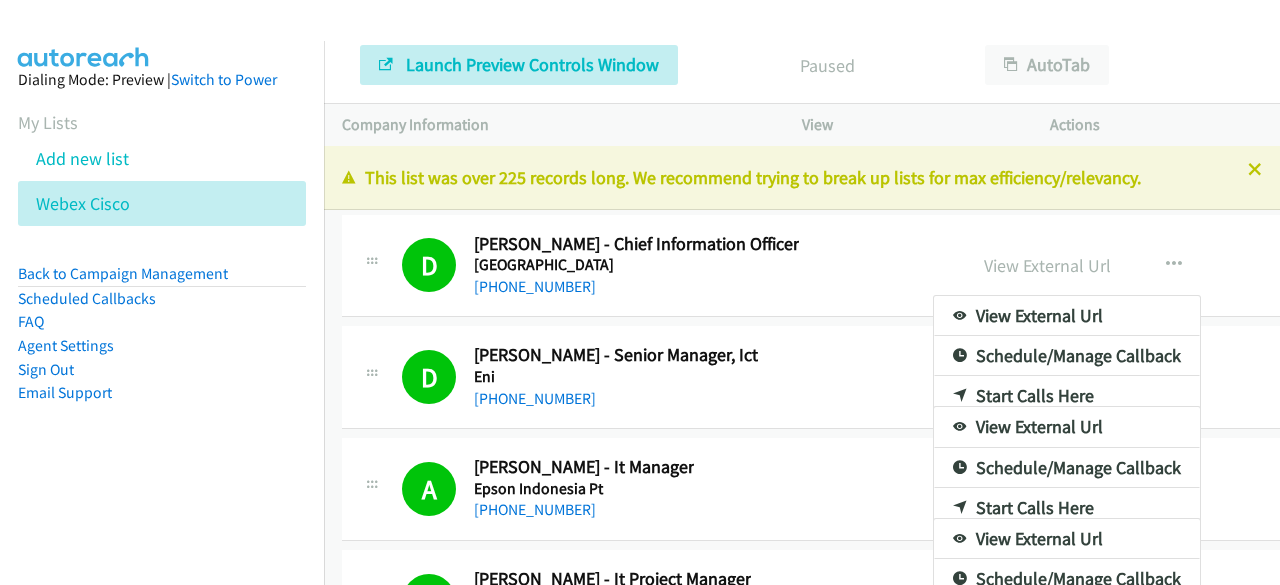 scroll, scrollTop: 0, scrollLeft: 0, axis: both 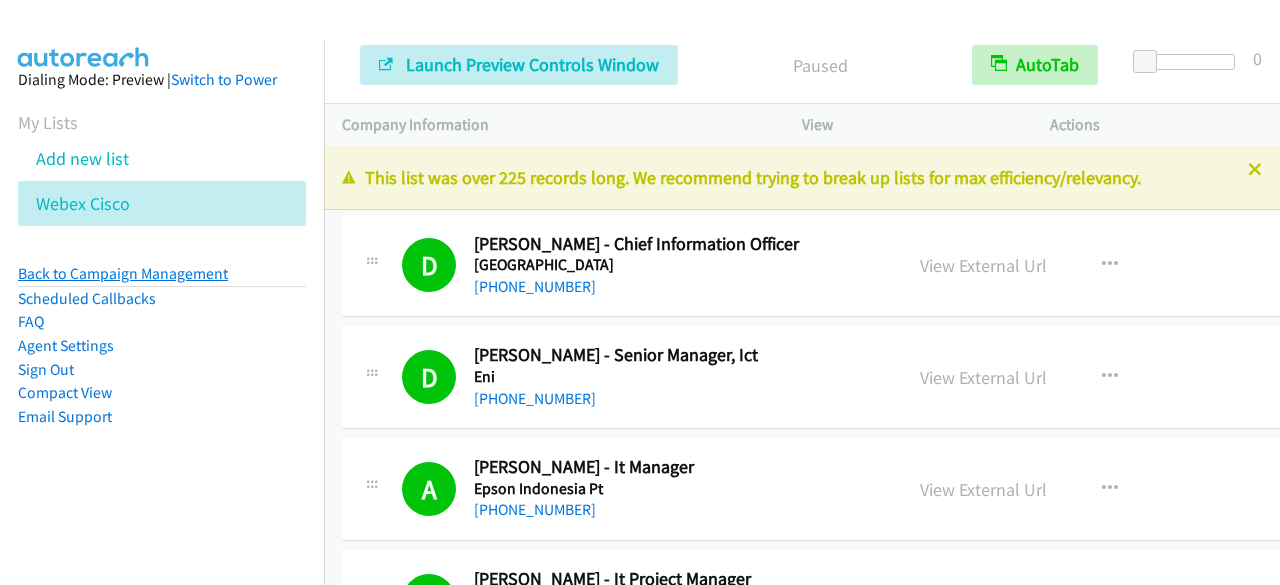 click on "Back to Campaign Management" at bounding box center [123, 273] 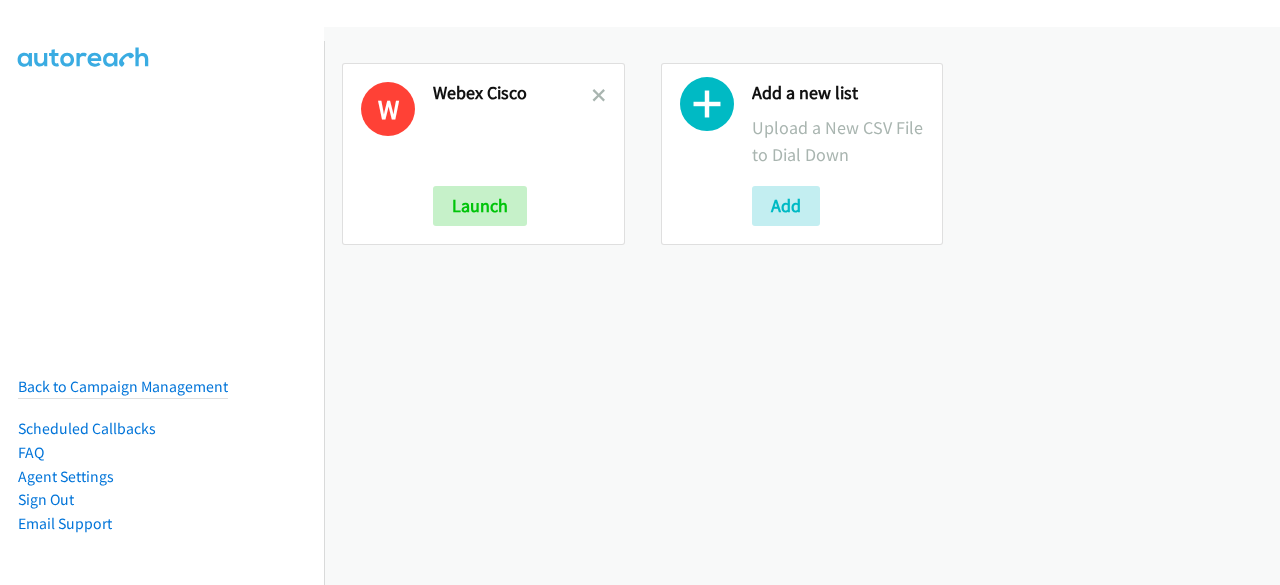 scroll, scrollTop: 0, scrollLeft: 0, axis: both 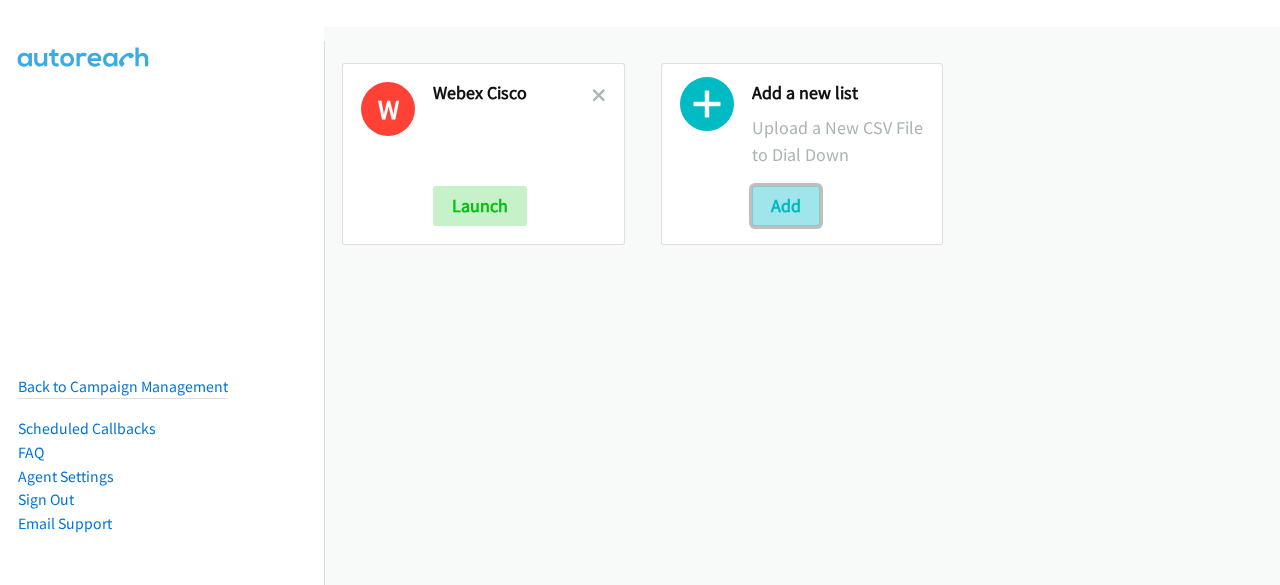 click on "Add" at bounding box center [786, 206] 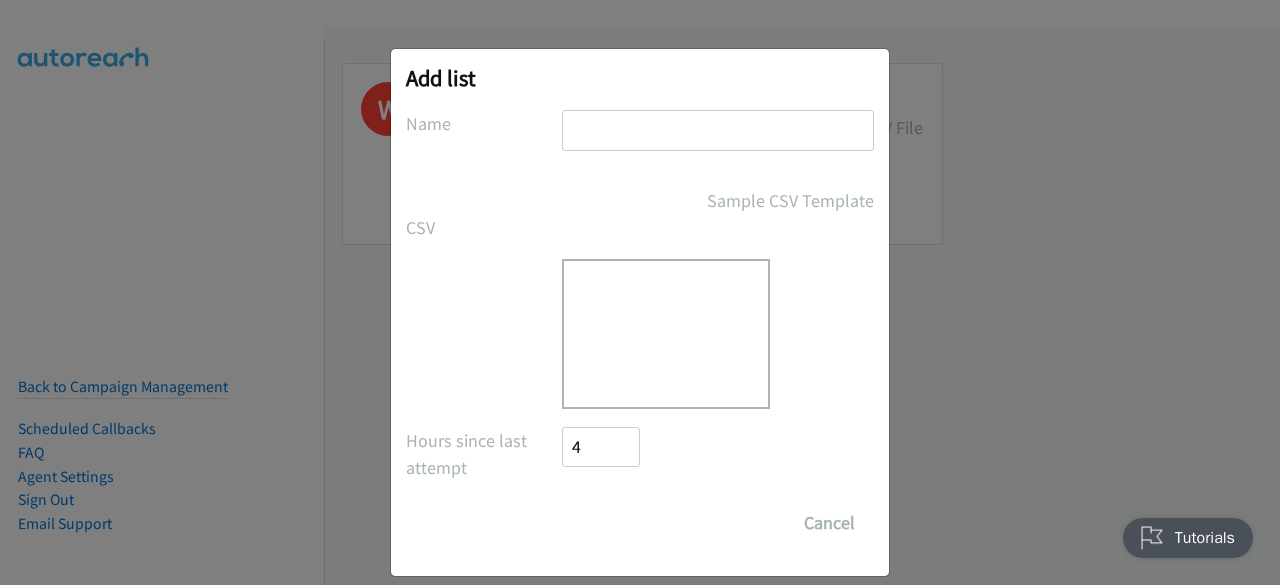 scroll, scrollTop: 0, scrollLeft: 0, axis: both 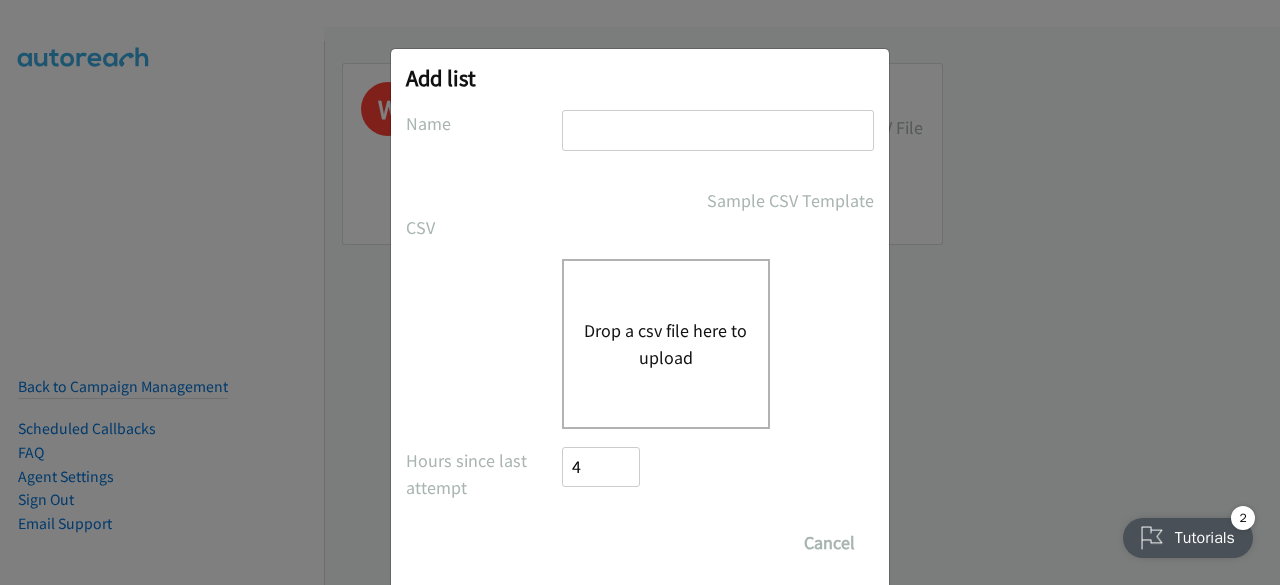 click at bounding box center [718, 130] 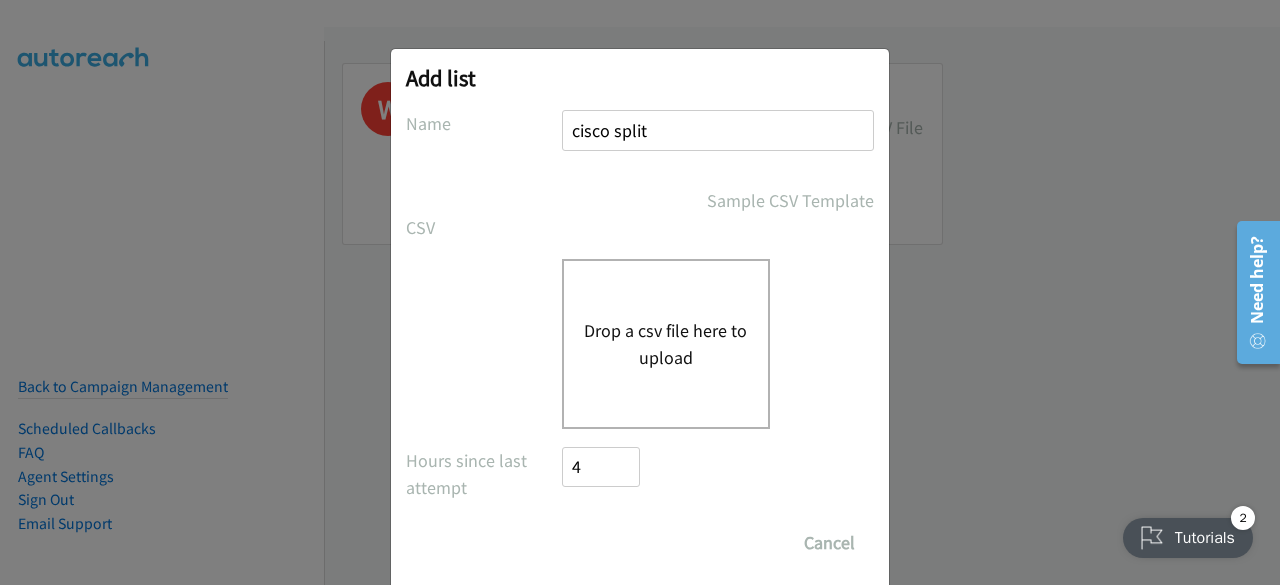 type on "cisco split" 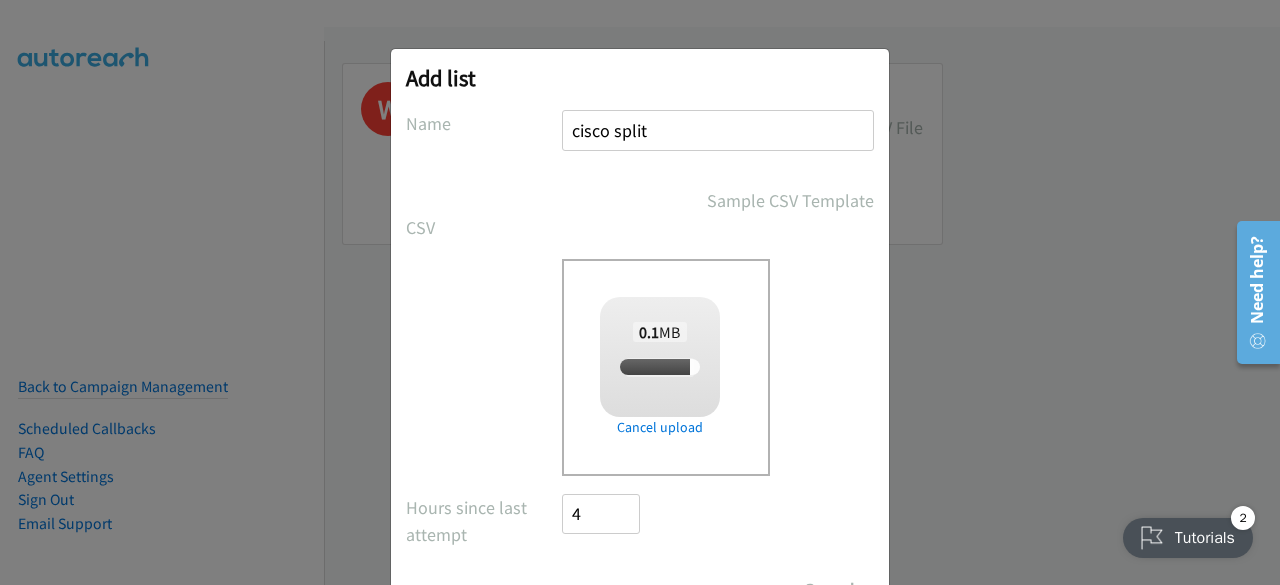 scroll, scrollTop: 88, scrollLeft: 0, axis: vertical 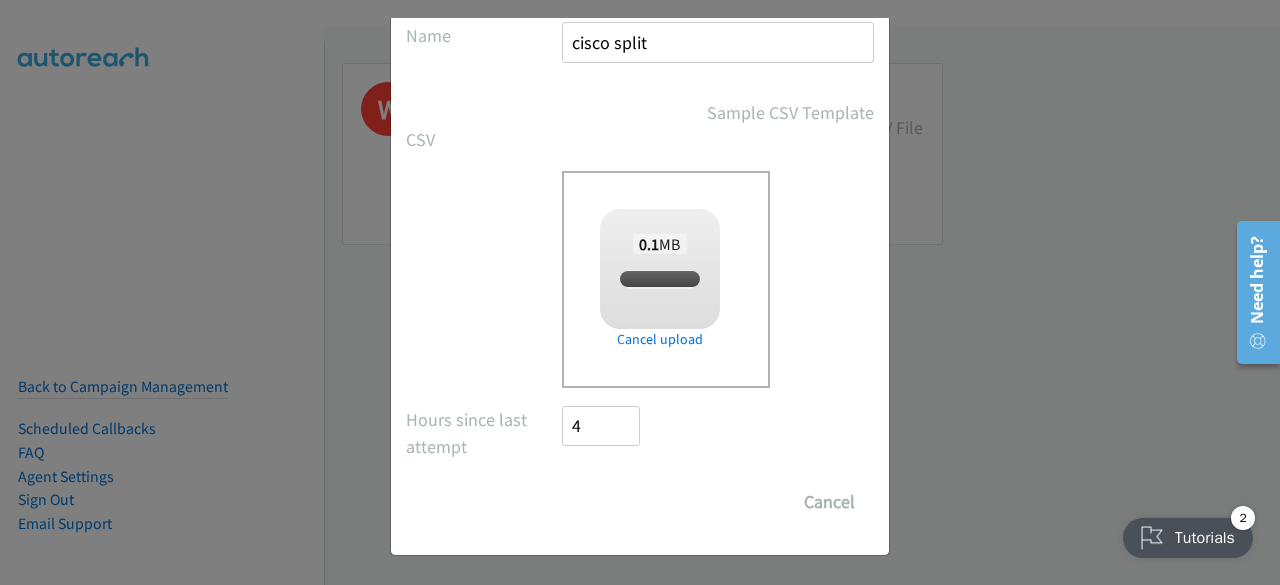 checkbox on "true" 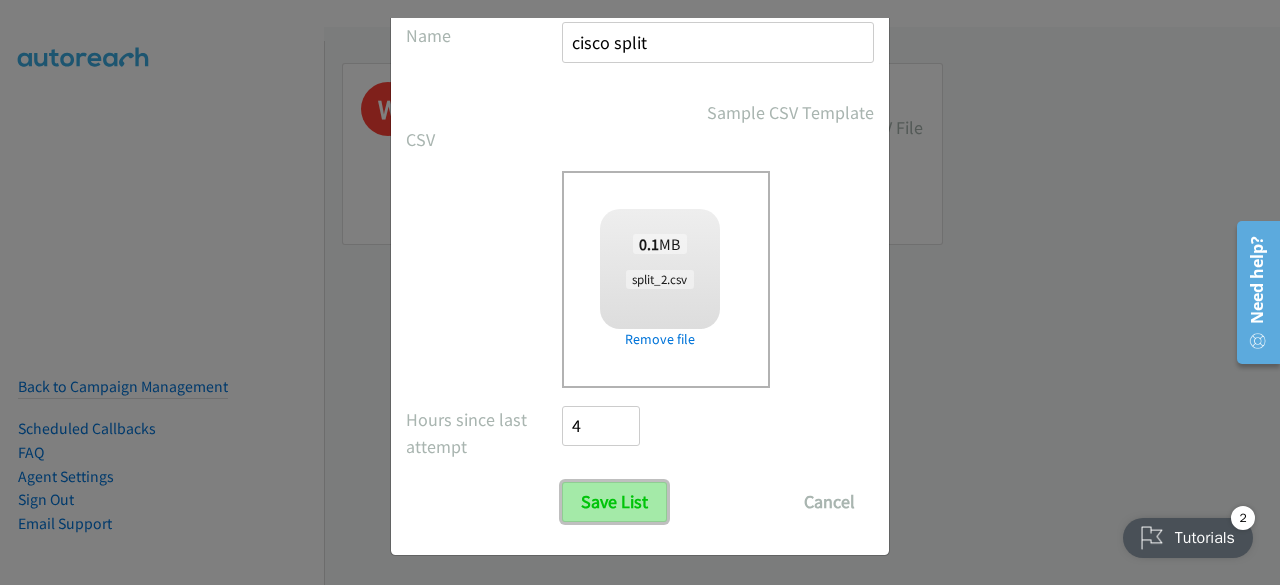 click on "Save List" at bounding box center (614, 502) 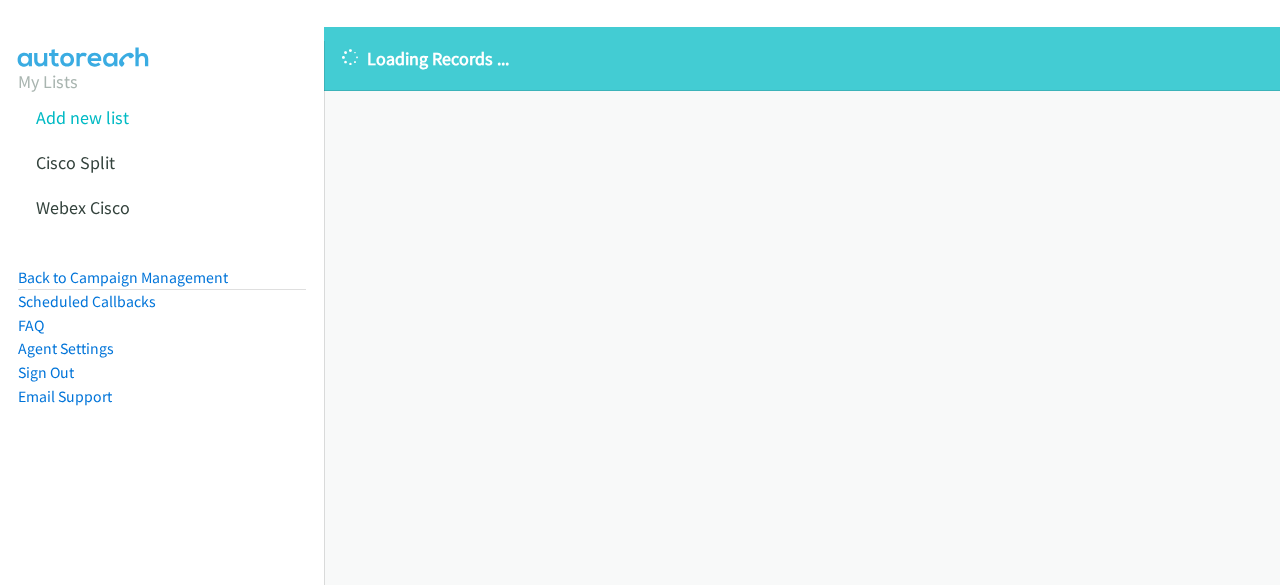 scroll, scrollTop: 0, scrollLeft: 0, axis: both 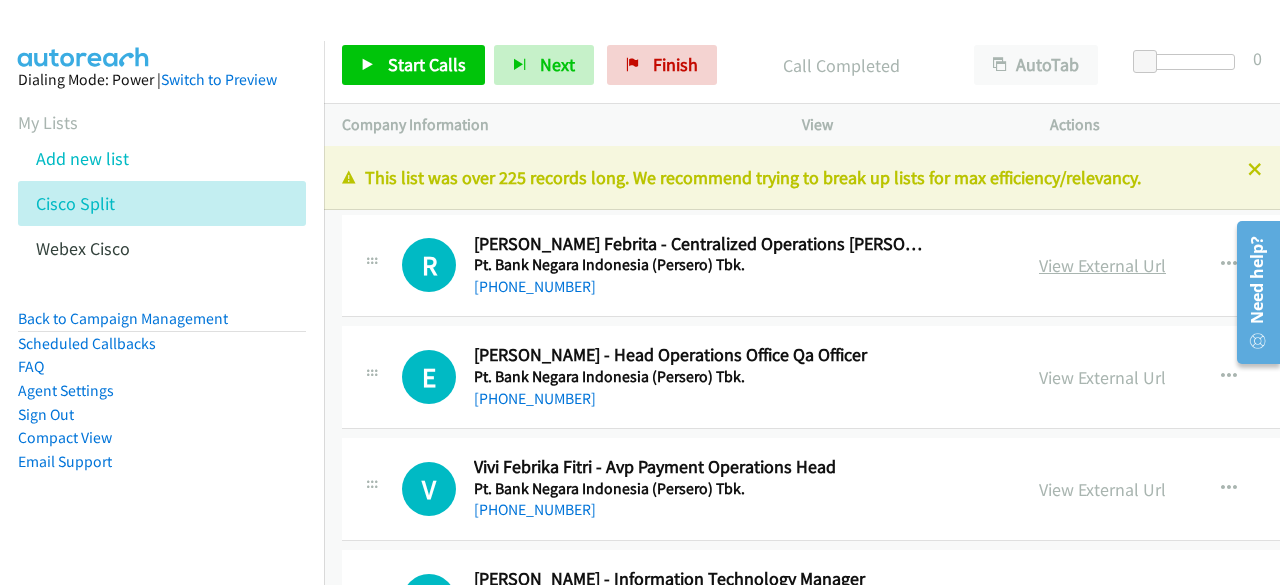 click on "View External Url" at bounding box center (1102, 265) 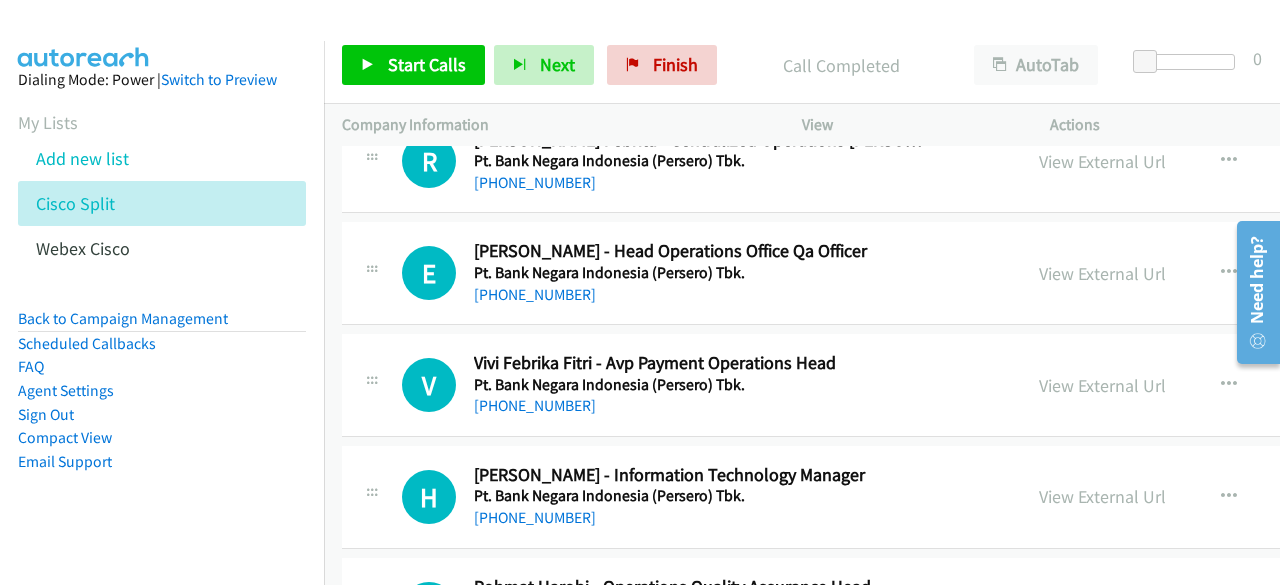 scroll, scrollTop: 200, scrollLeft: 0, axis: vertical 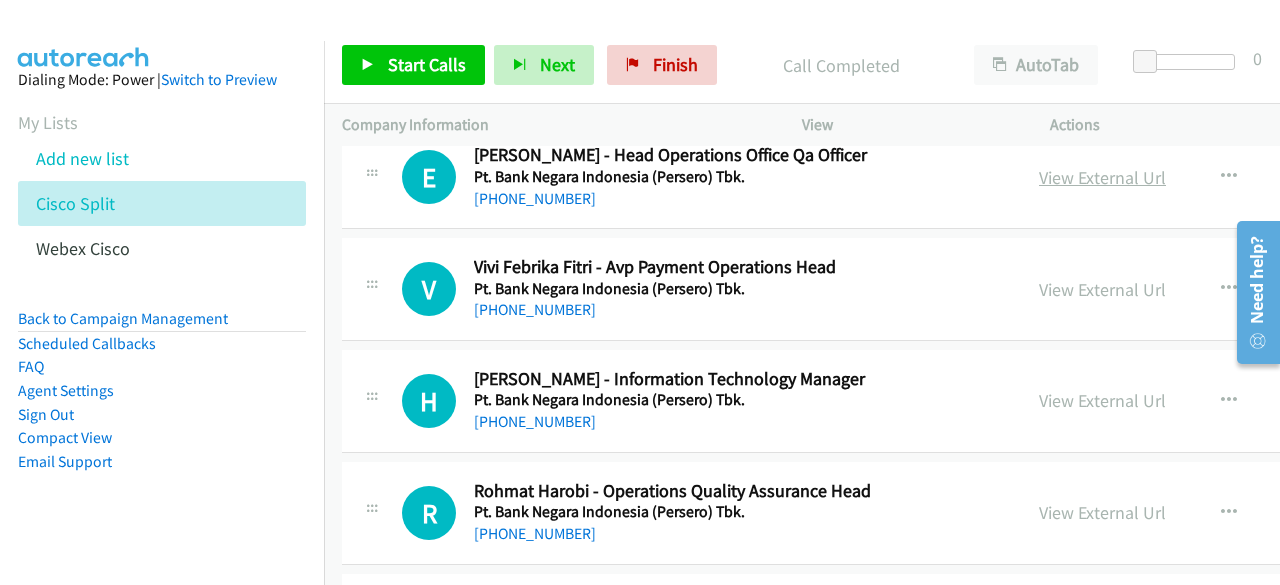 click on "View External Url" at bounding box center (1102, 177) 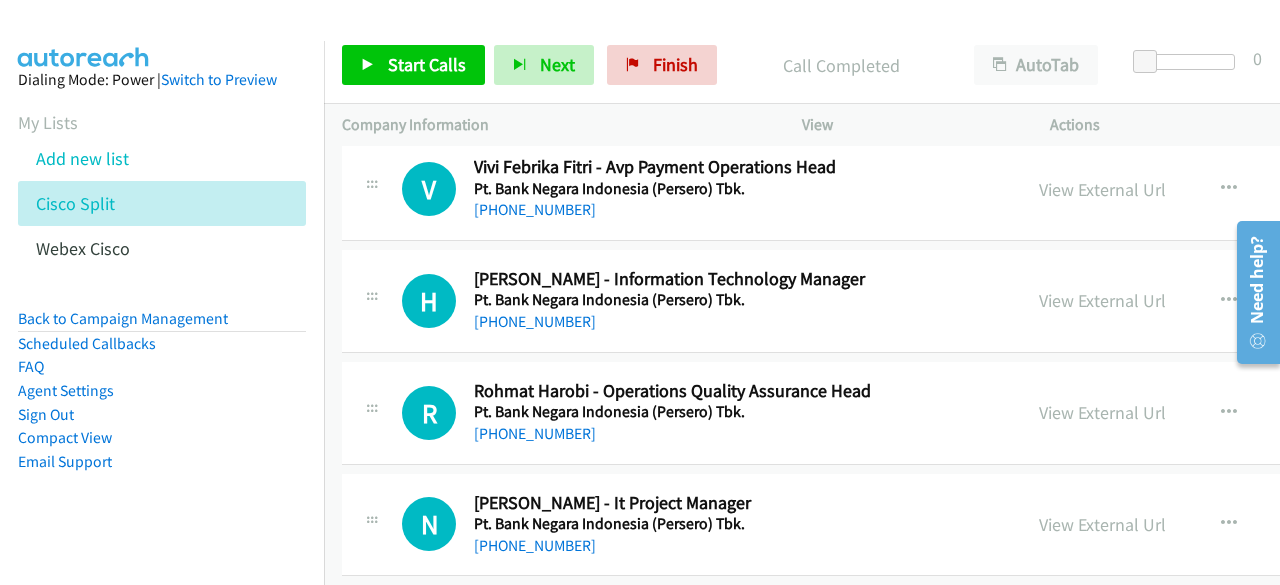 scroll, scrollTop: 400, scrollLeft: 0, axis: vertical 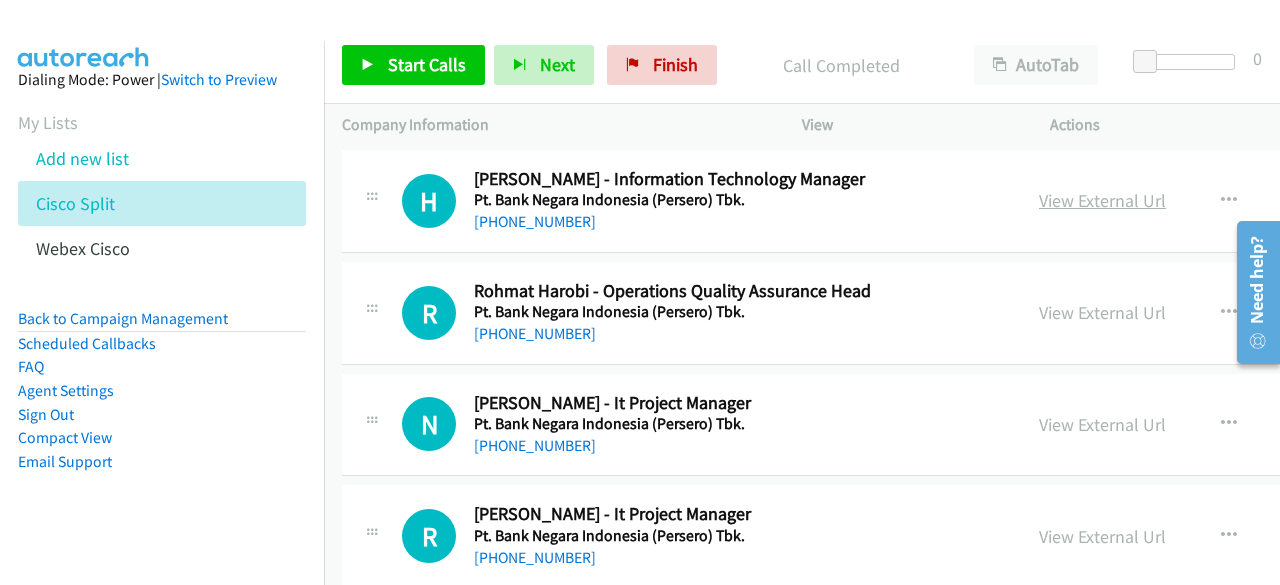 click on "View External Url" at bounding box center (1102, 200) 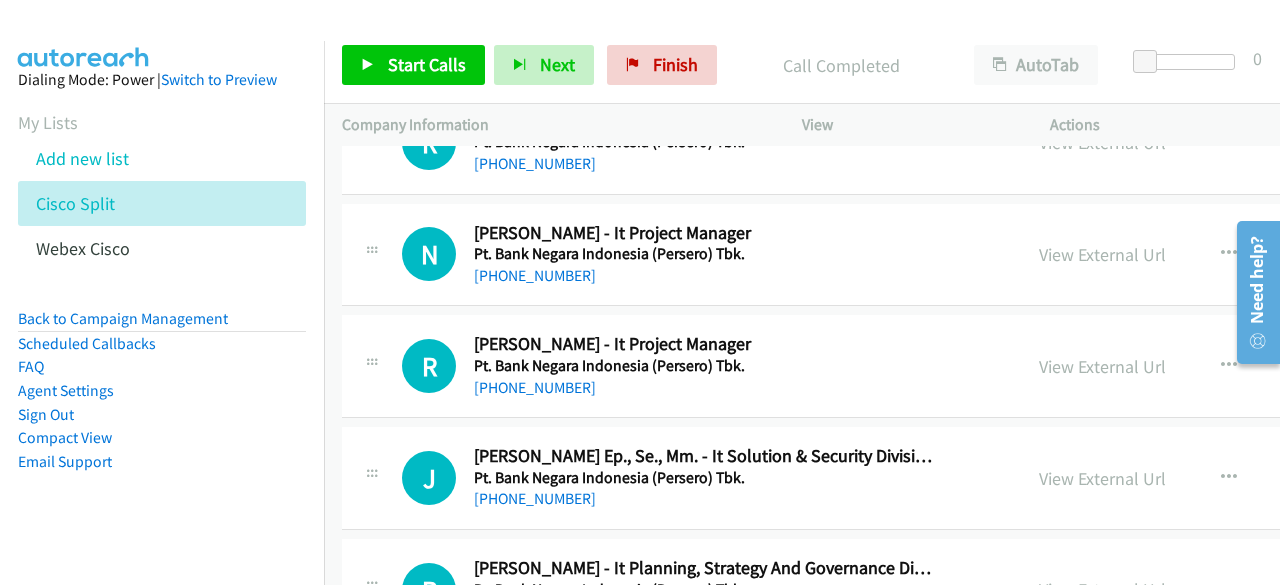 scroll, scrollTop: 600, scrollLeft: 0, axis: vertical 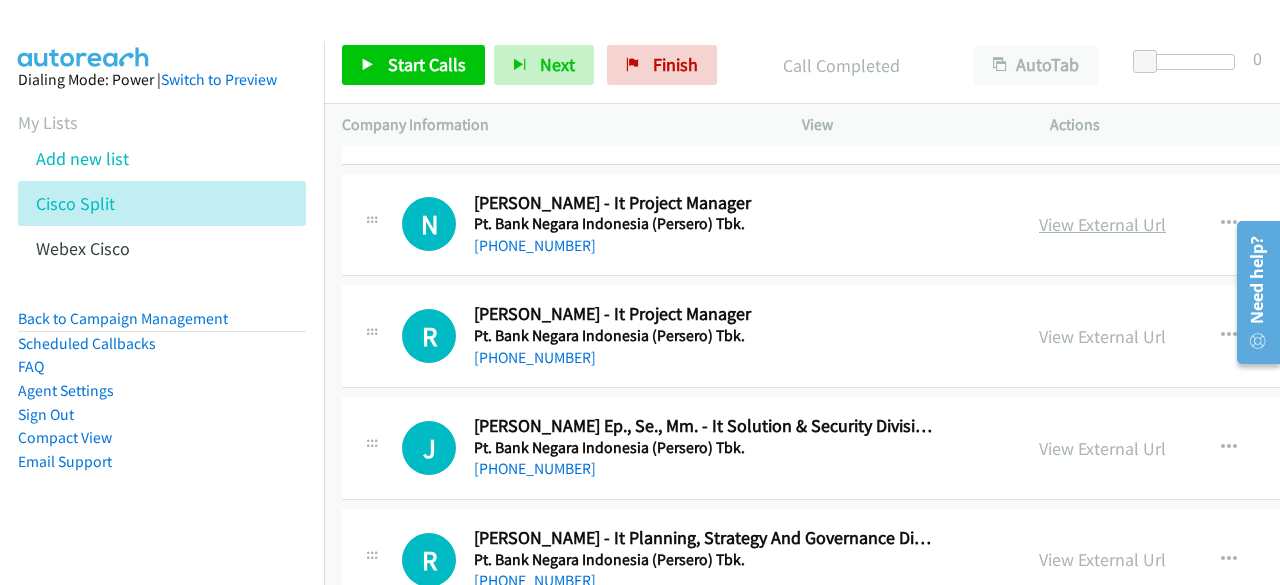 click on "View External Url" at bounding box center (1102, 224) 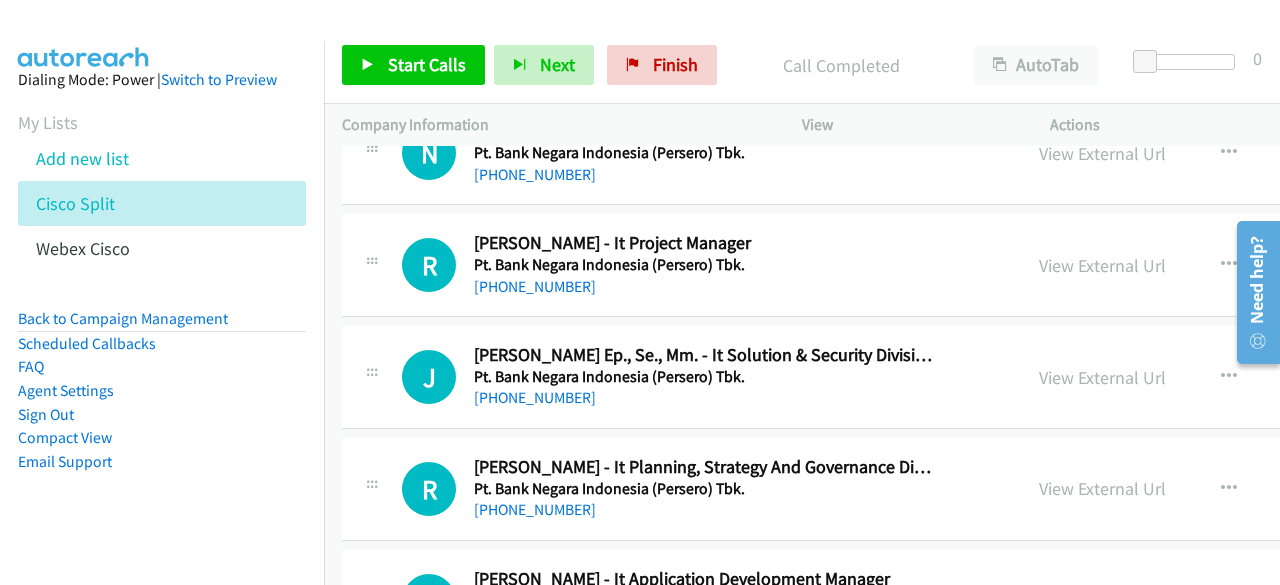 scroll, scrollTop: 700, scrollLeft: 0, axis: vertical 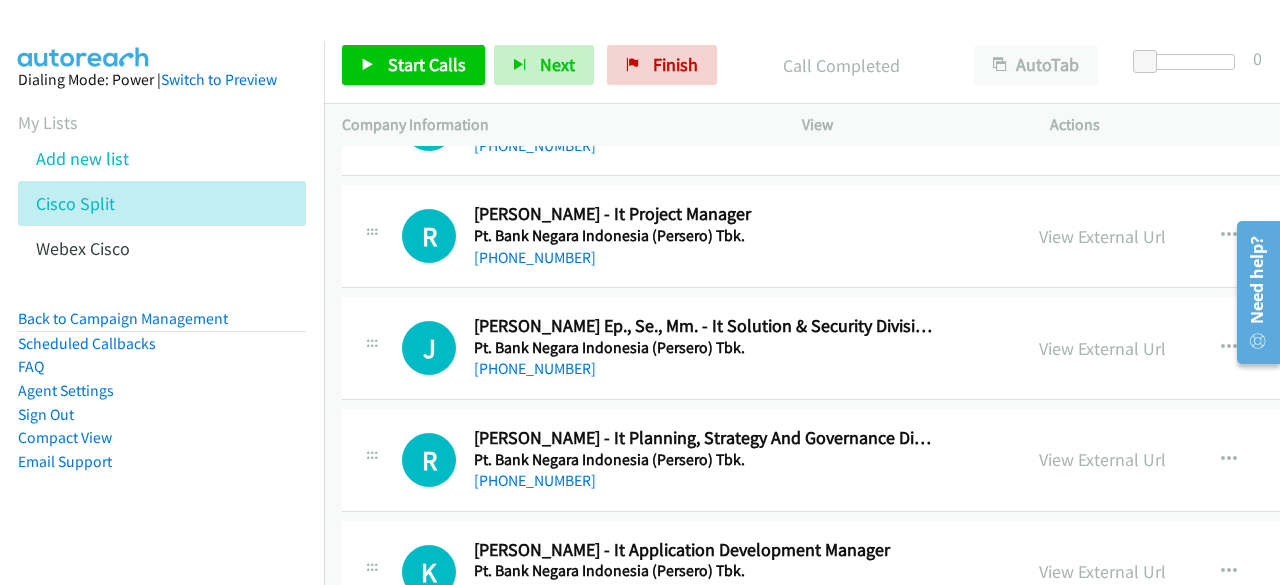 click on "View External Url
View External Url
Schedule/Manage Callback
Start Calls Here
Remove from list
Add to do not call list
Reset Call Status" at bounding box center (1200, 236) 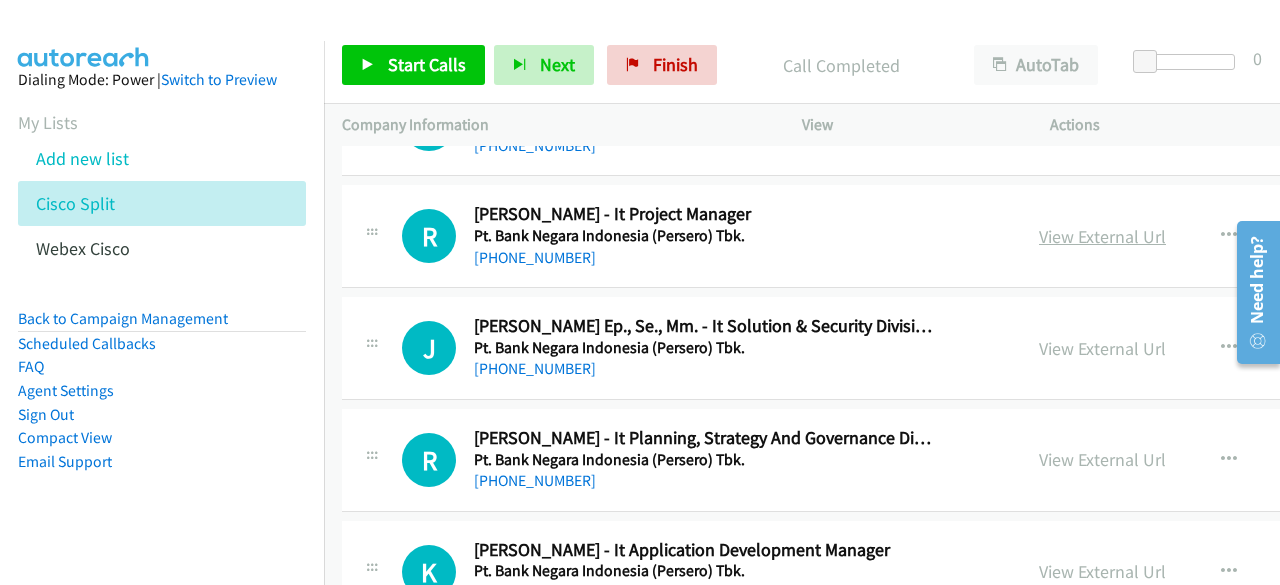 click on "View External Url" at bounding box center (1102, 236) 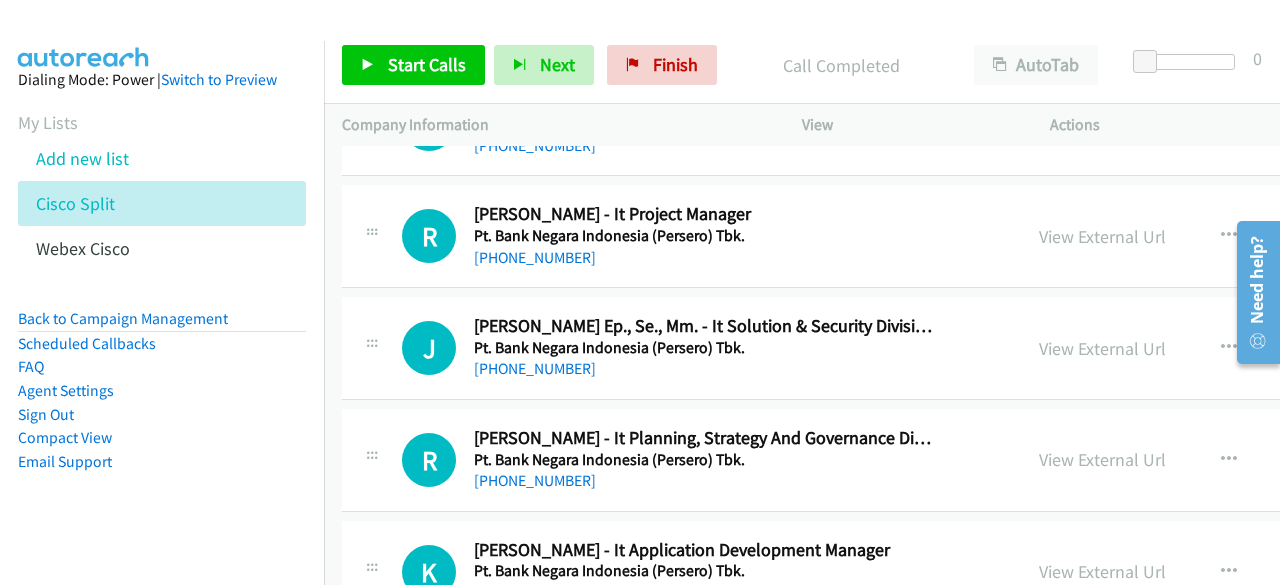 scroll, scrollTop: 800, scrollLeft: 0, axis: vertical 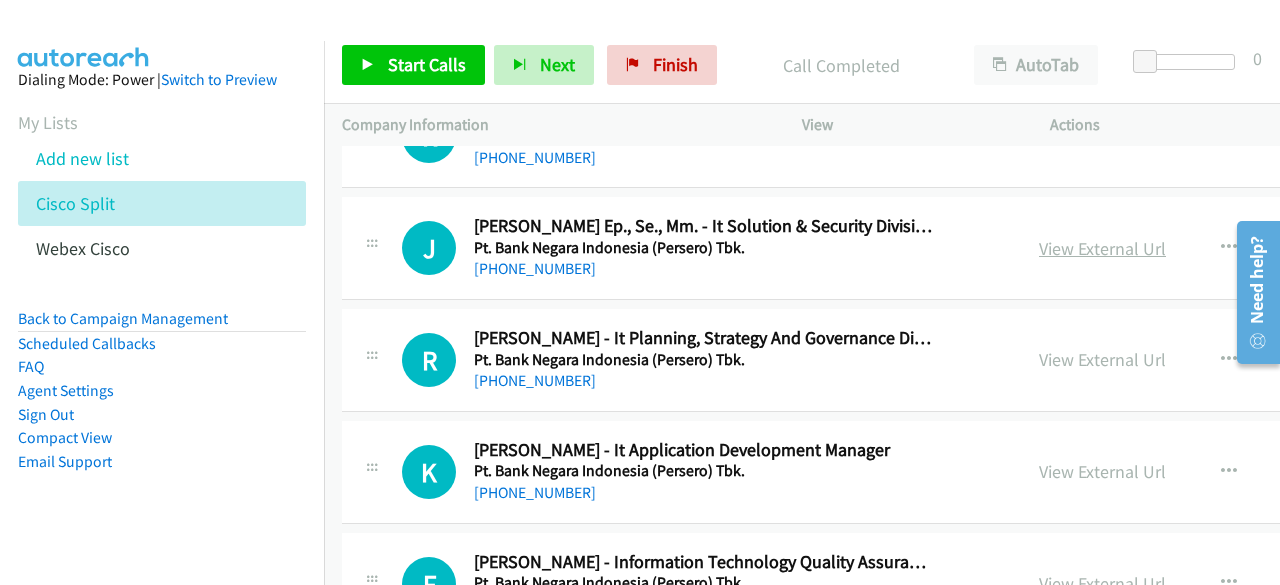 click on "View External Url" at bounding box center (1102, 248) 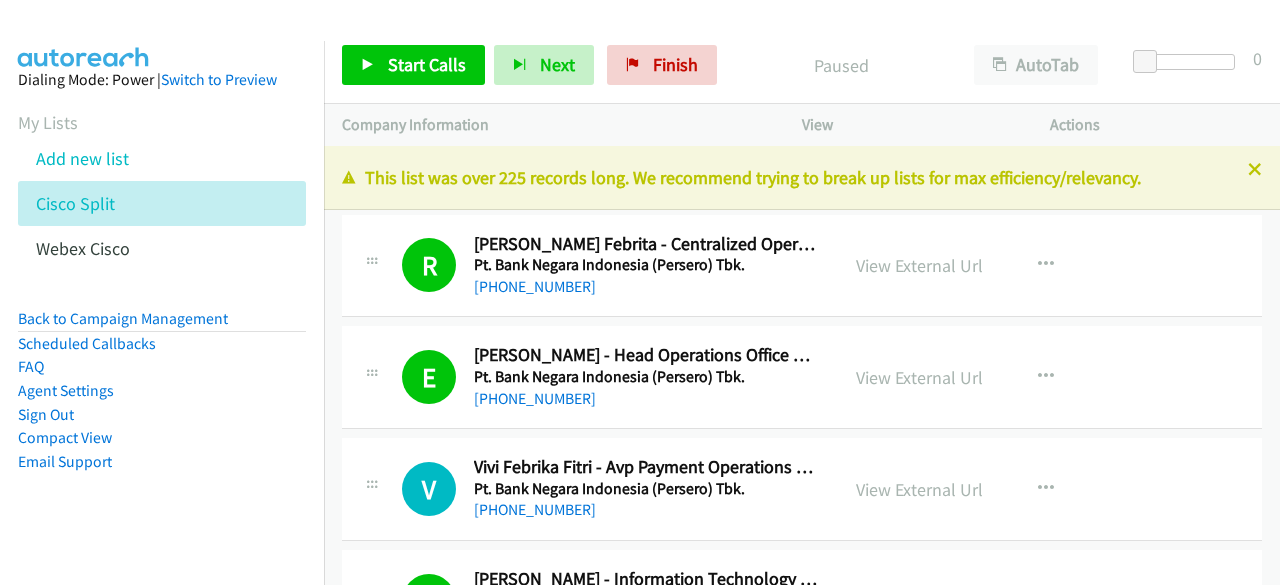scroll, scrollTop: 0, scrollLeft: 0, axis: both 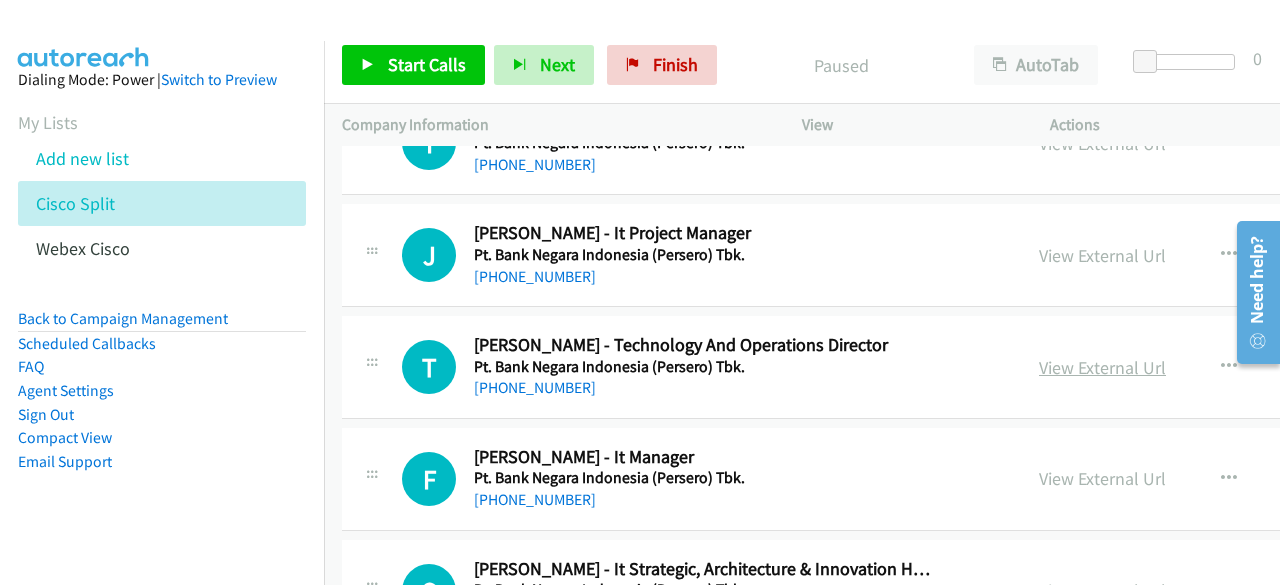 click on "View External Url" at bounding box center [1102, 367] 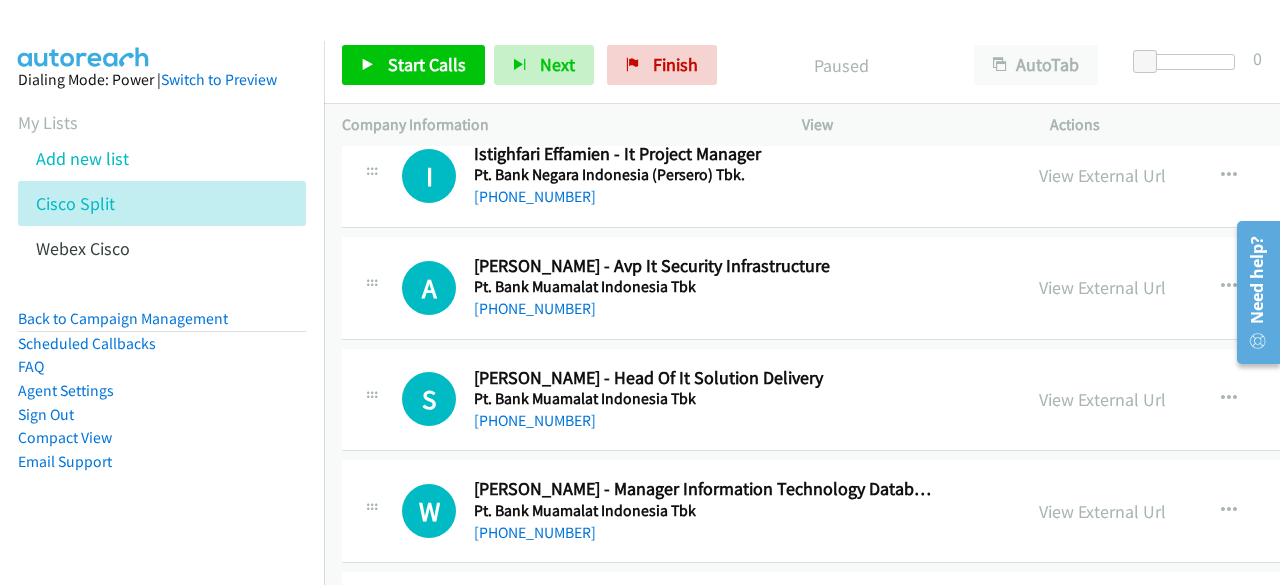 scroll, scrollTop: 10700, scrollLeft: 0, axis: vertical 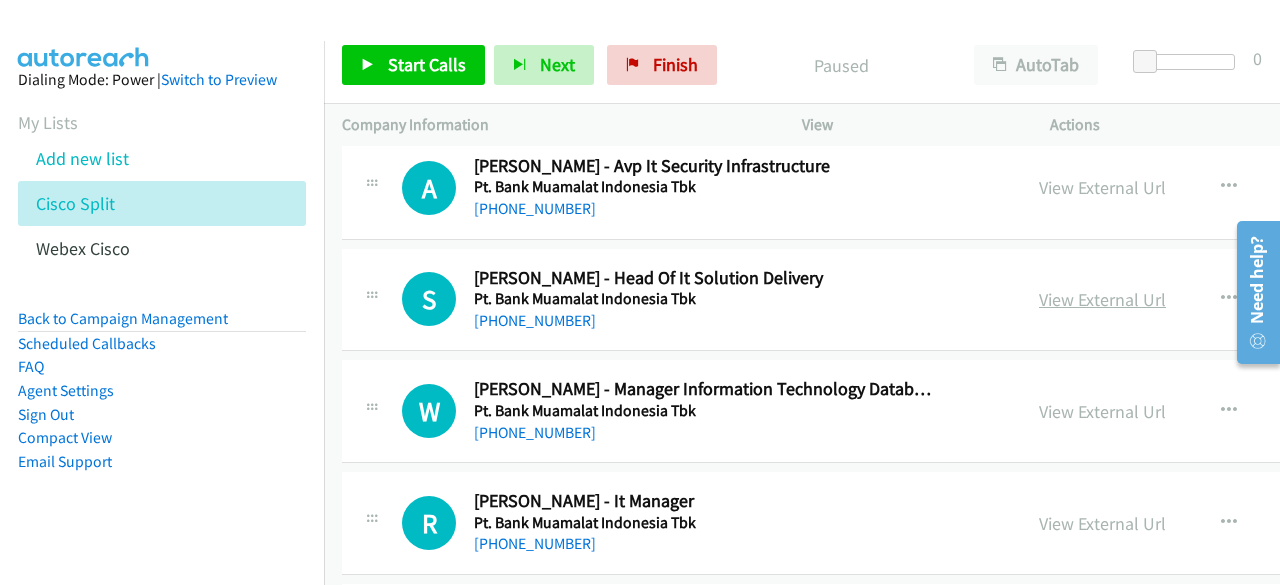 click on "View External Url" at bounding box center [1102, 299] 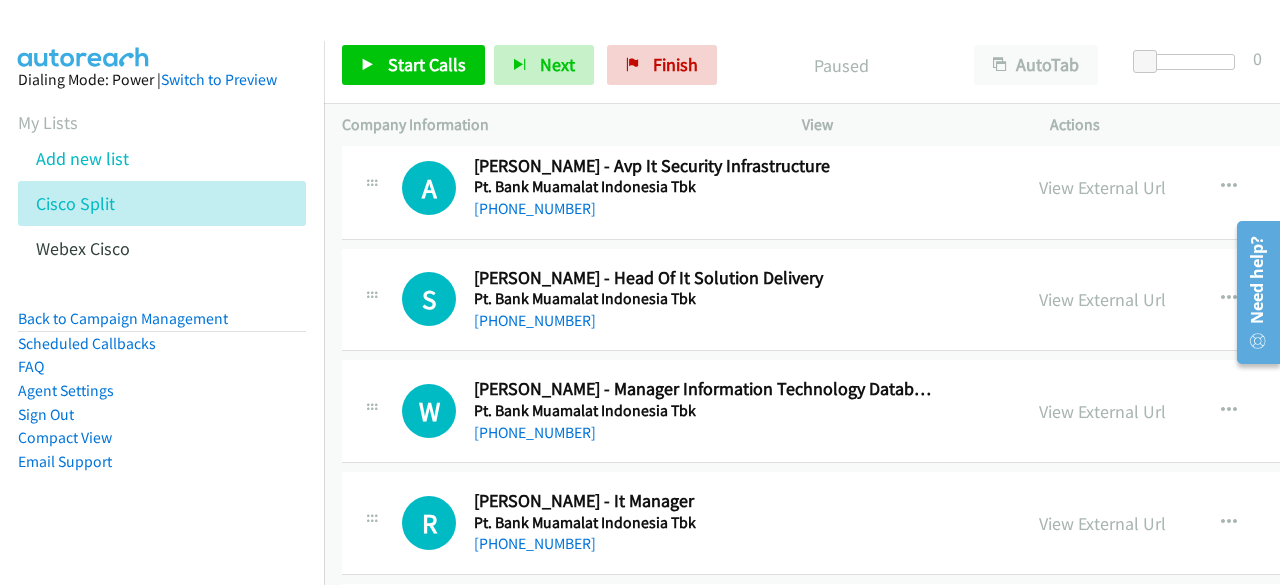scroll, scrollTop: 10800, scrollLeft: 0, axis: vertical 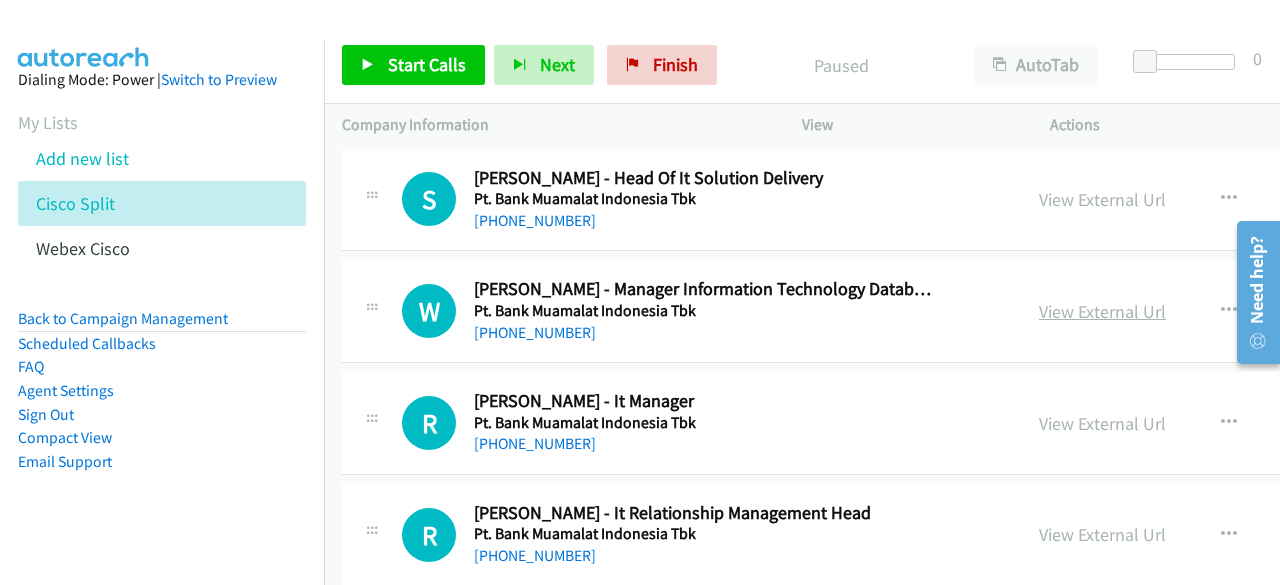 click on "View External Url" at bounding box center [1102, 311] 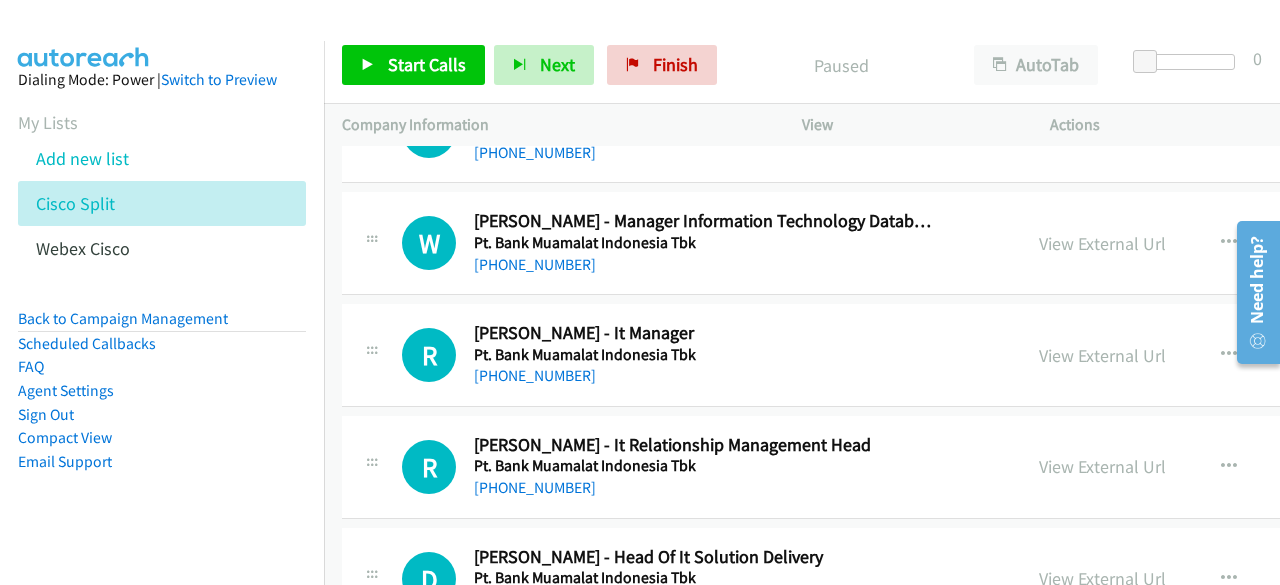 scroll, scrollTop: 10900, scrollLeft: 0, axis: vertical 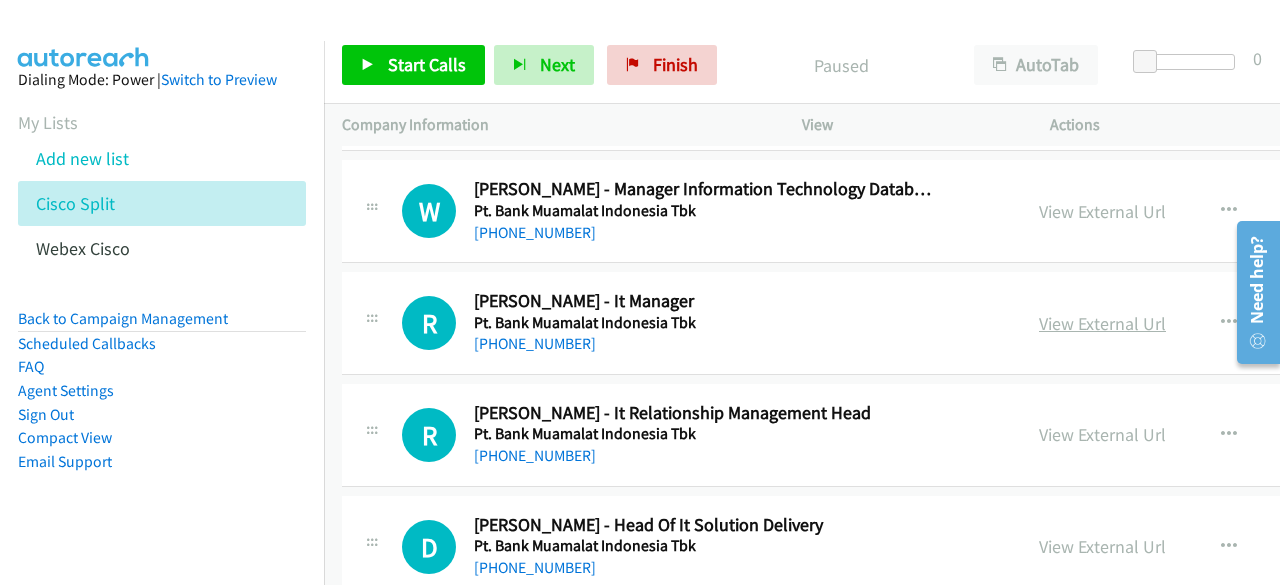 click on "View External Url" at bounding box center (1102, 323) 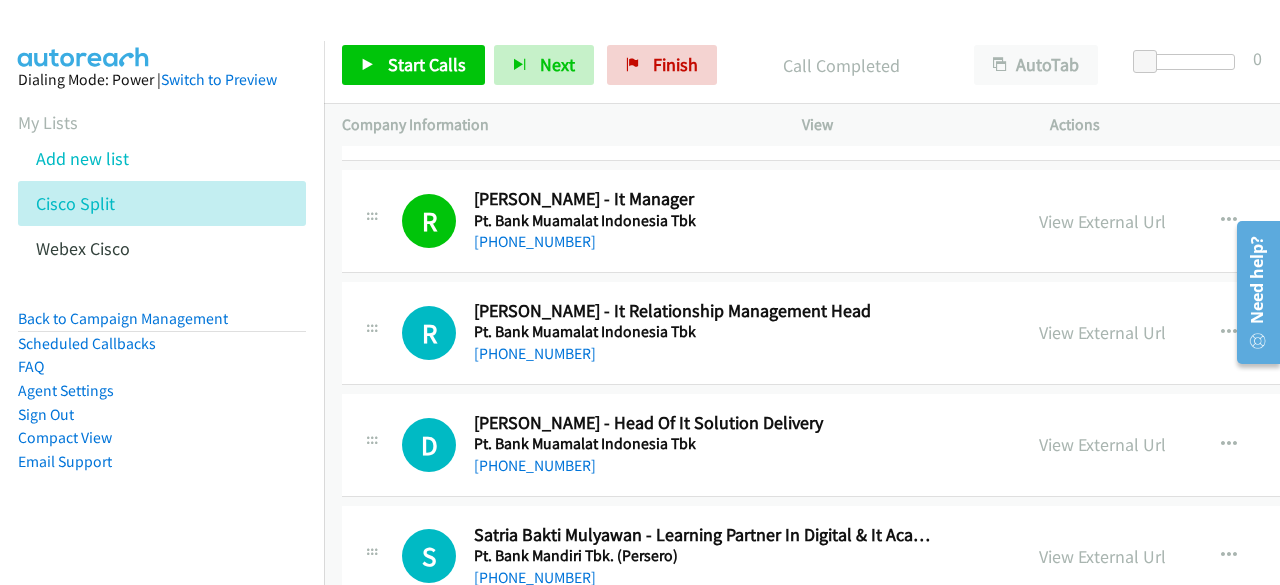 scroll, scrollTop: 11010, scrollLeft: 0, axis: vertical 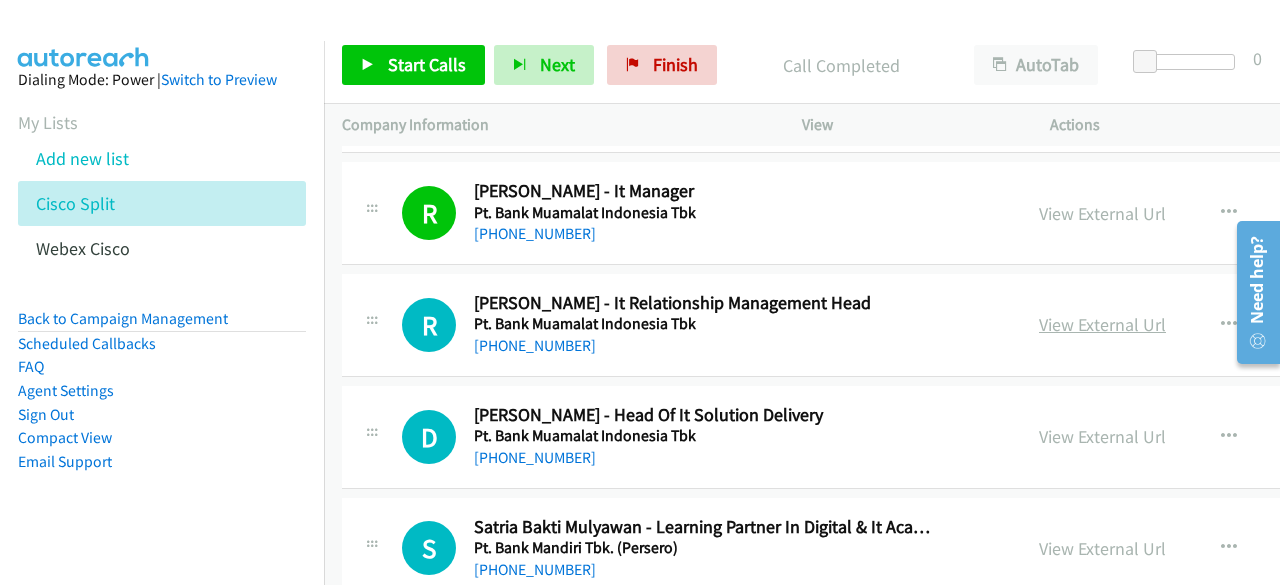 click on "View External Url" at bounding box center [1102, 324] 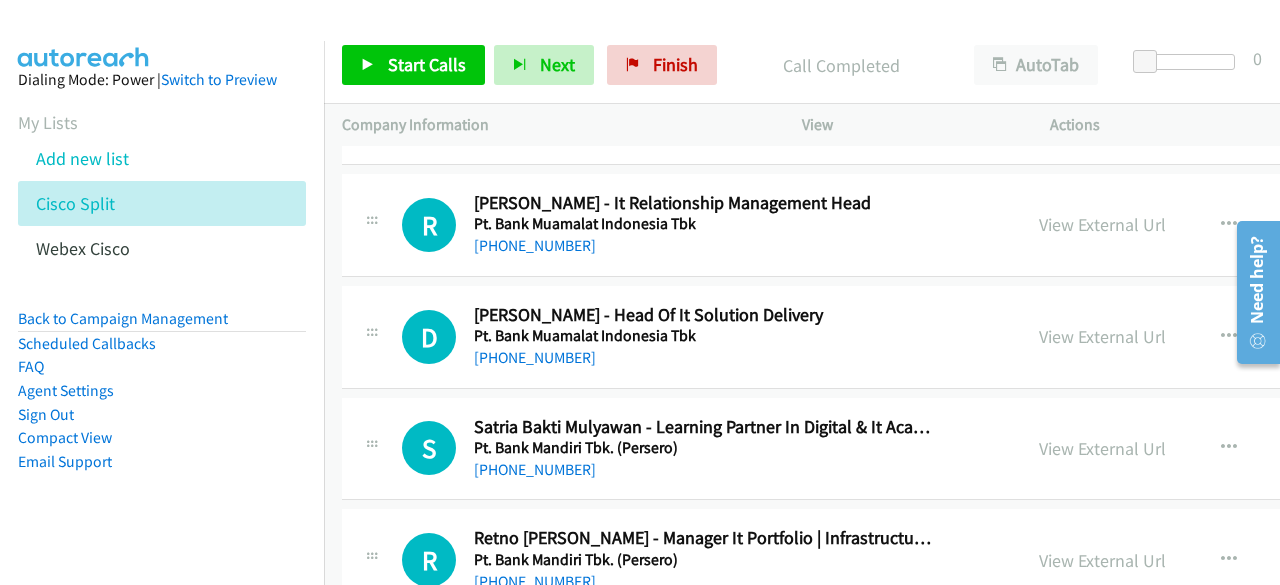 scroll, scrollTop: 11210, scrollLeft: 0, axis: vertical 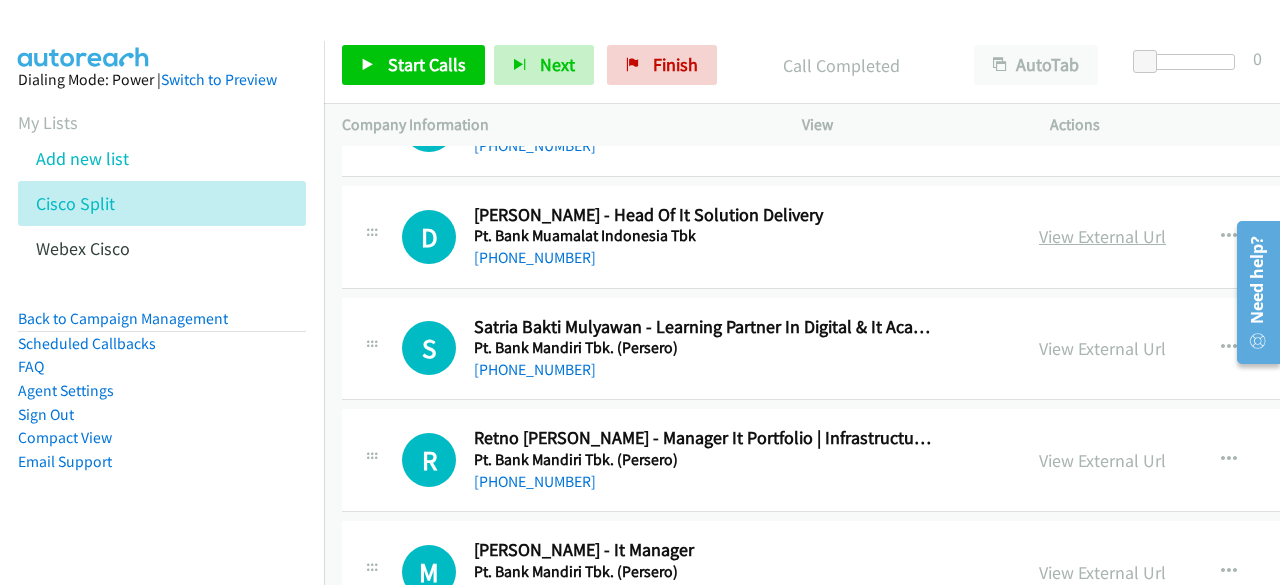 click on "View External Url" at bounding box center (1102, 236) 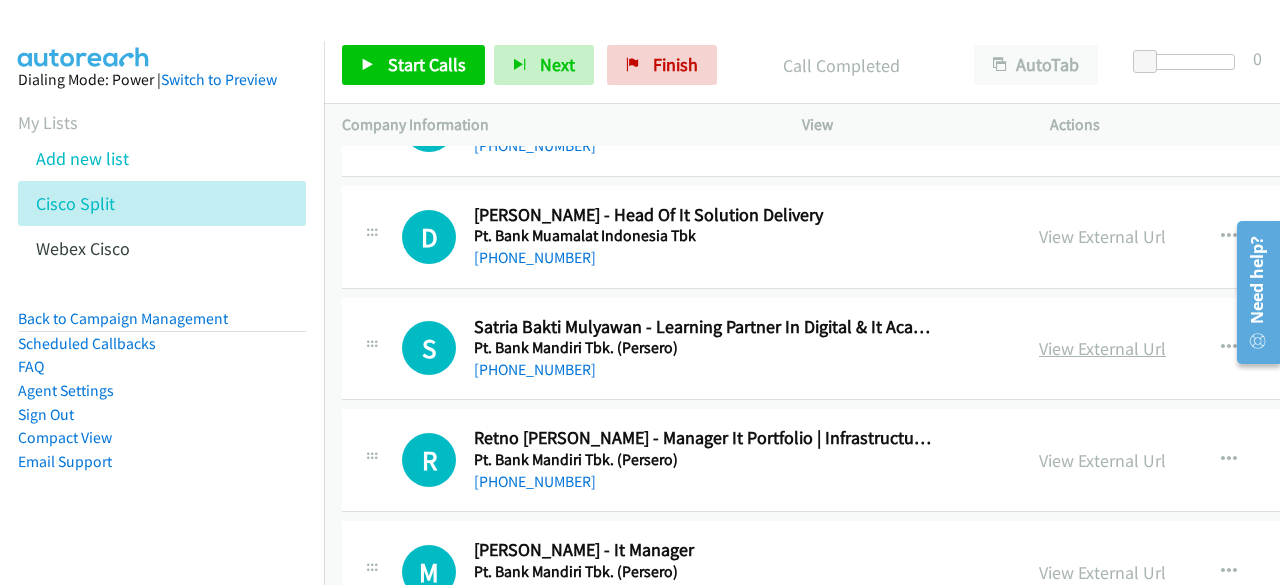 click on "View External Url" at bounding box center (1102, 348) 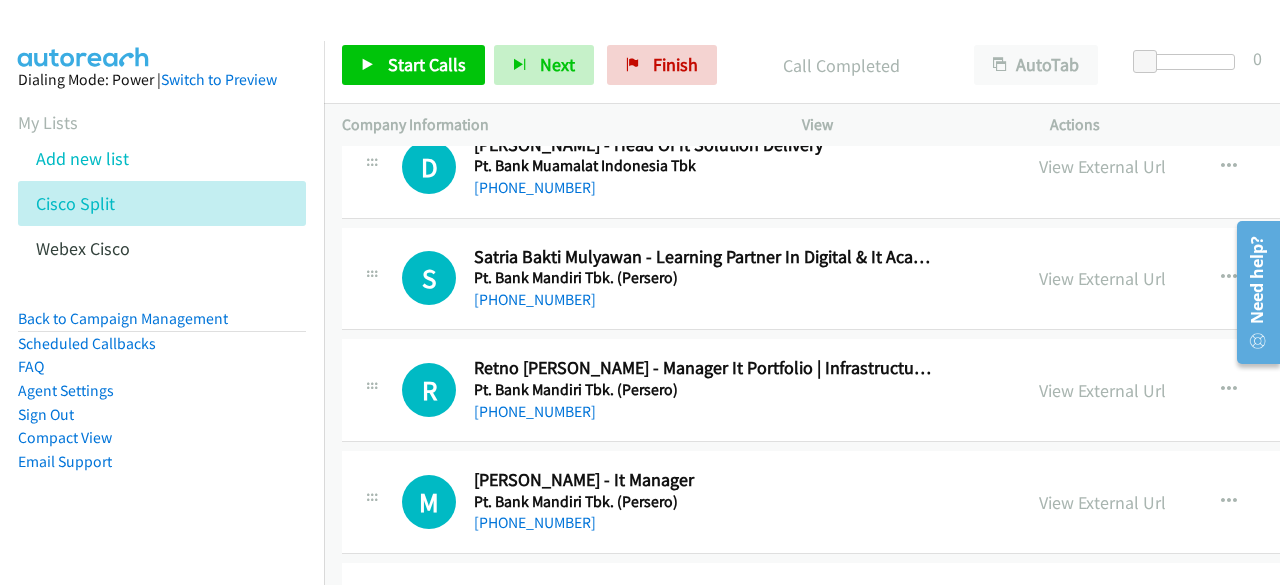 scroll, scrollTop: 11310, scrollLeft: 0, axis: vertical 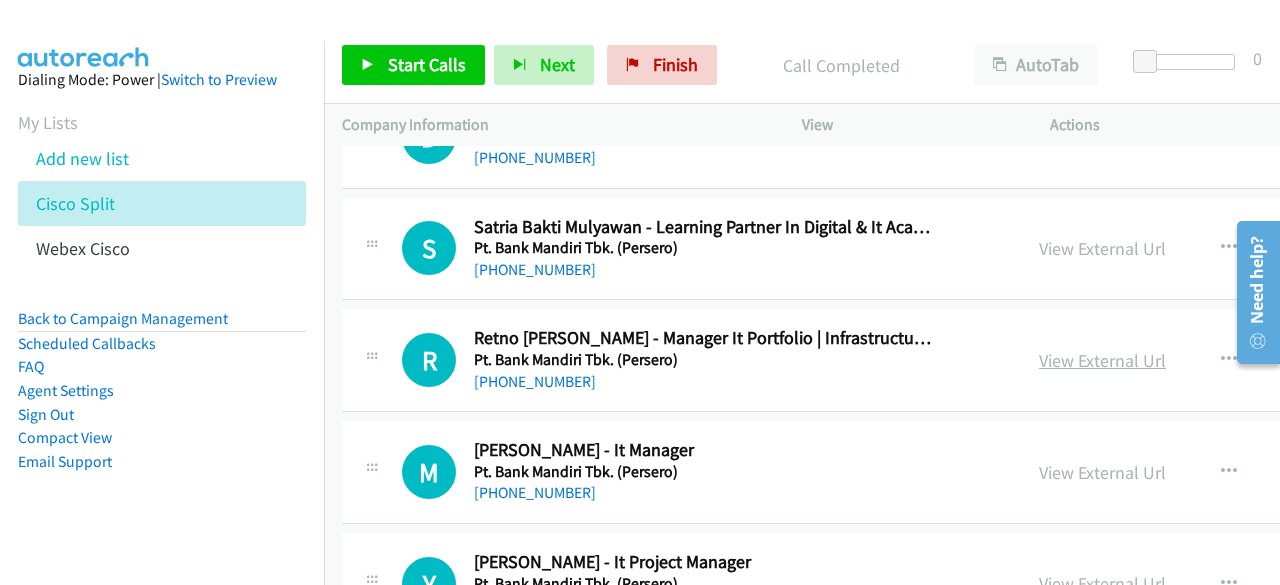 click on "View External Url" at bounding box center (1102, 360) 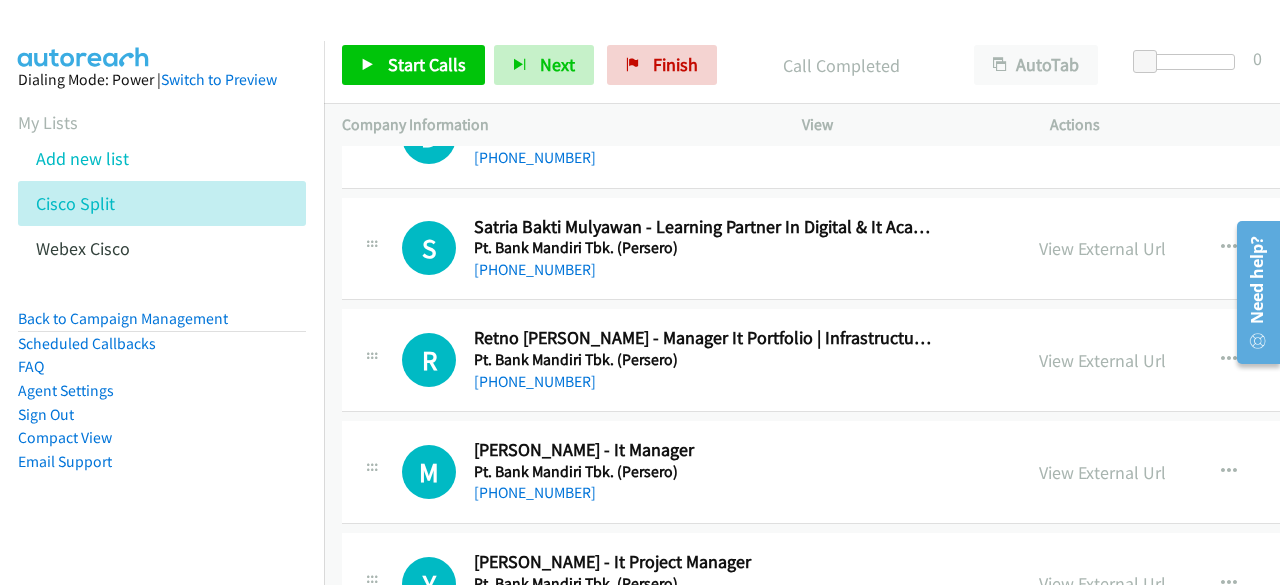 scroll, scrollTop: 11410, scrollLeft: 0, axis: vertical 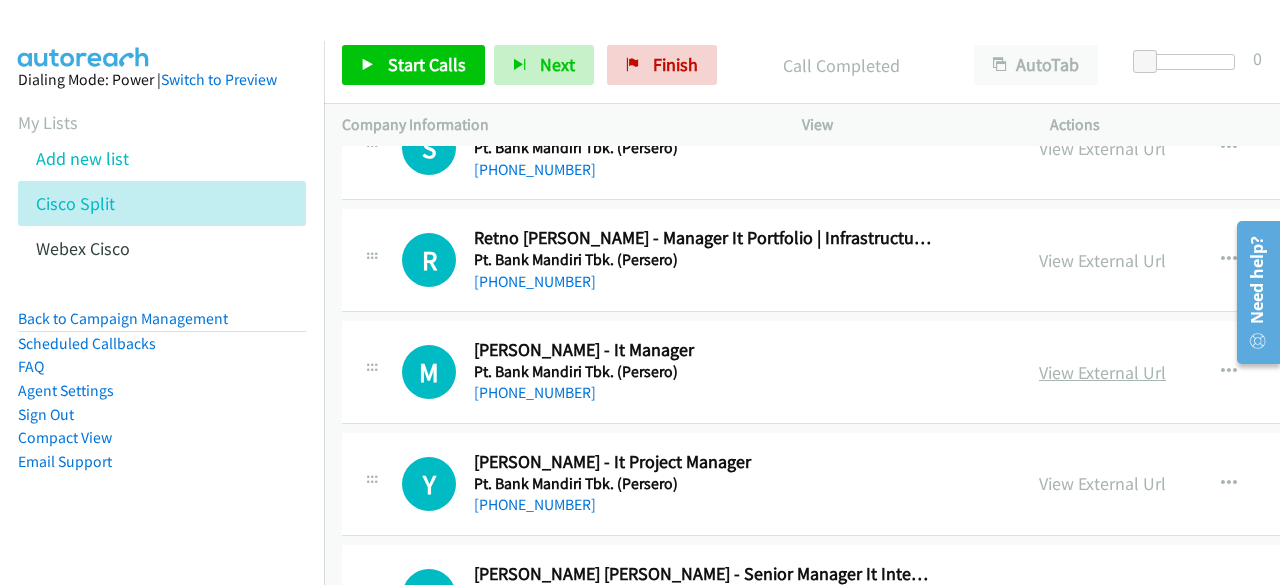 click on "View External Url" at bounding box center [1102, 372] 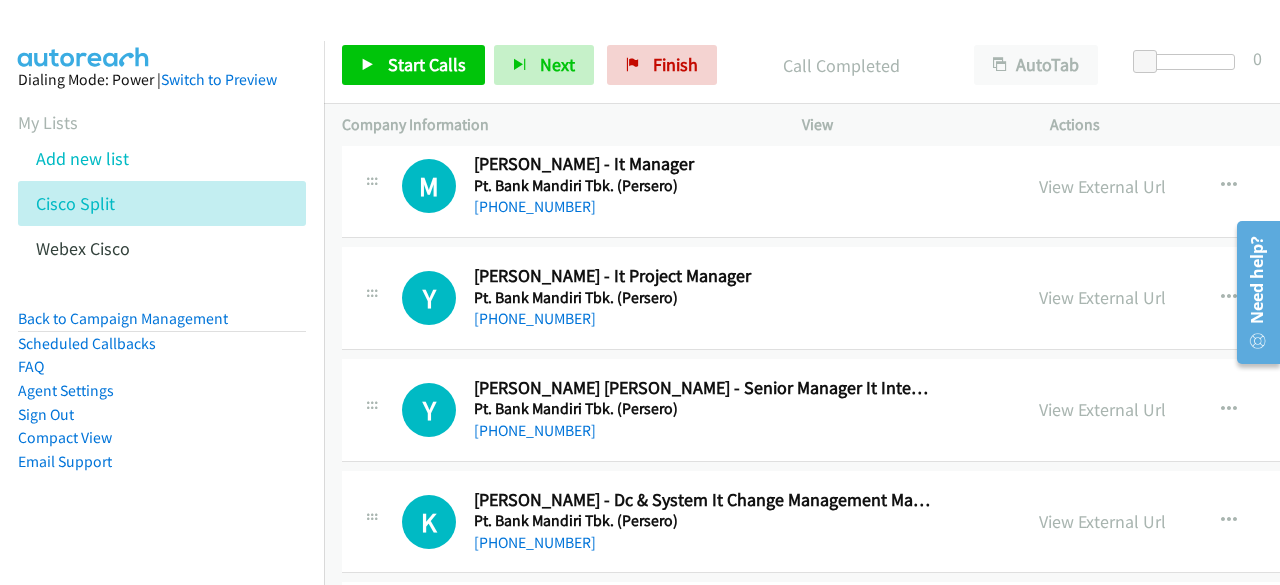 scroll, scrollTop: 11610, scrollLeft: 0, axis: vertical 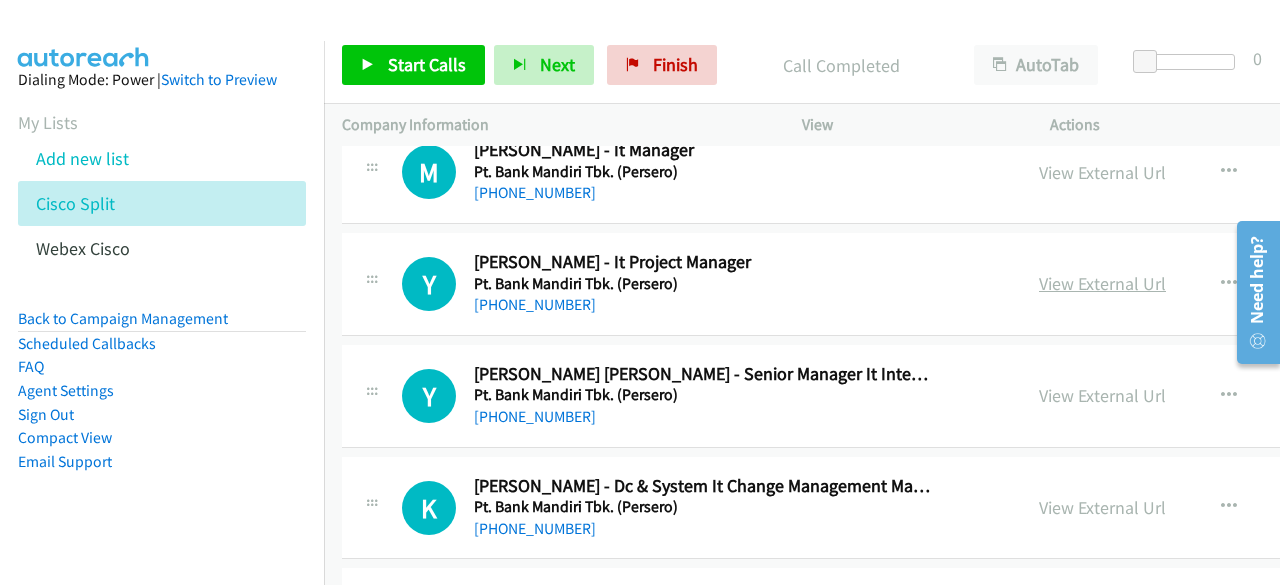 click on "View External Url" at bounding box center [1102, 283] 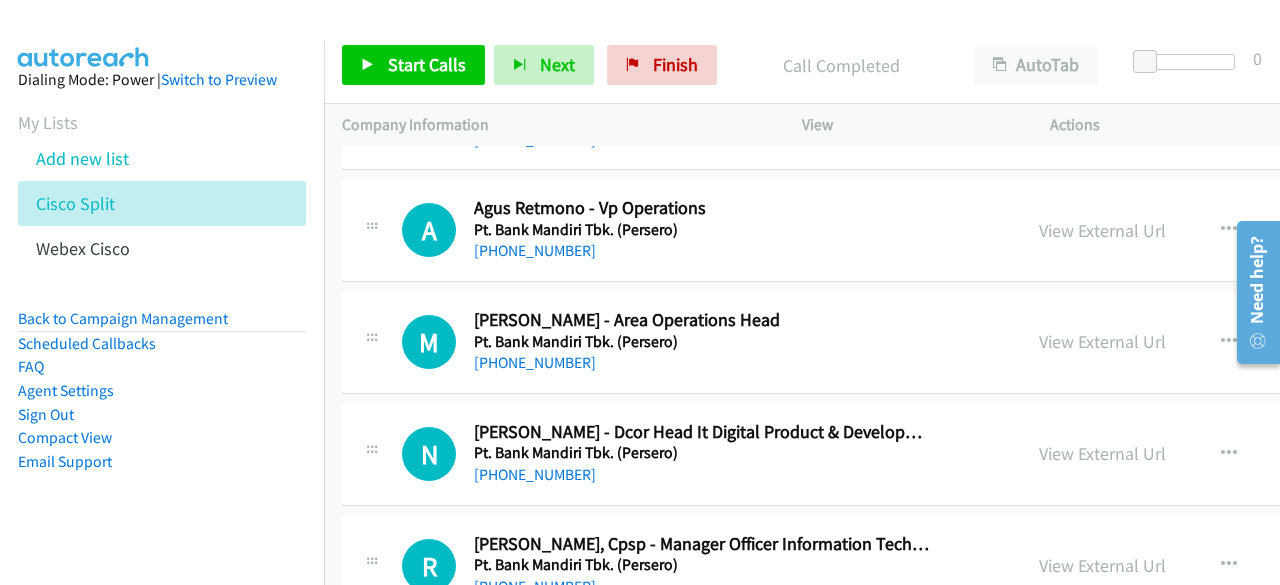 scroll, scrollTop: 12210, scrollLeft: 0, axis: vertical 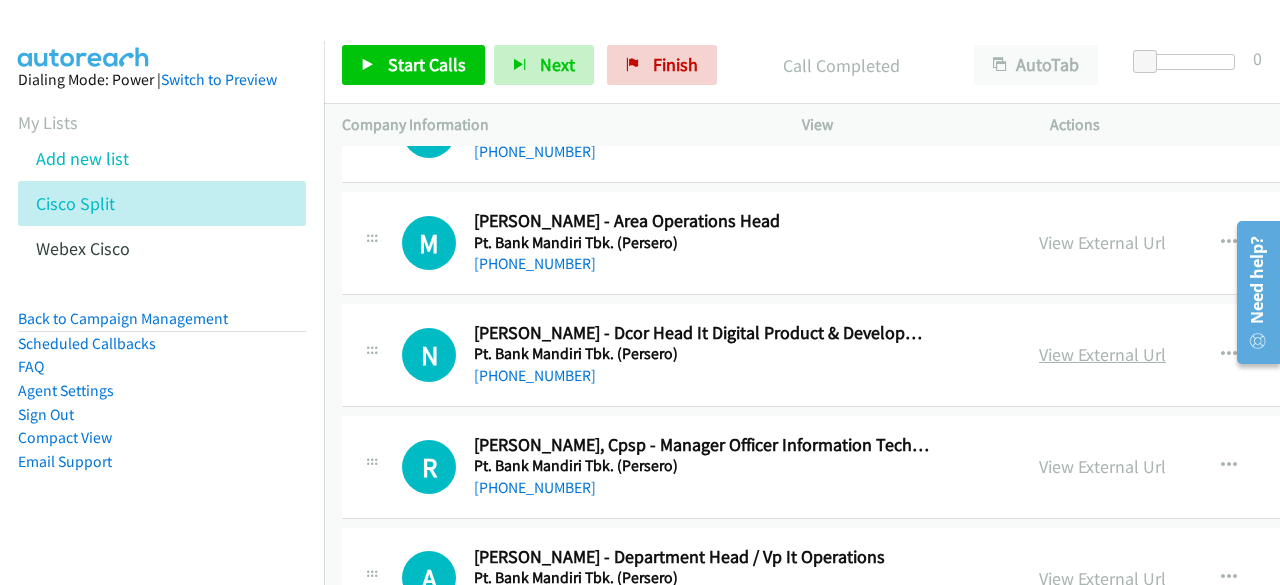 click on "View External Url" at bounding box center [1102, 354] 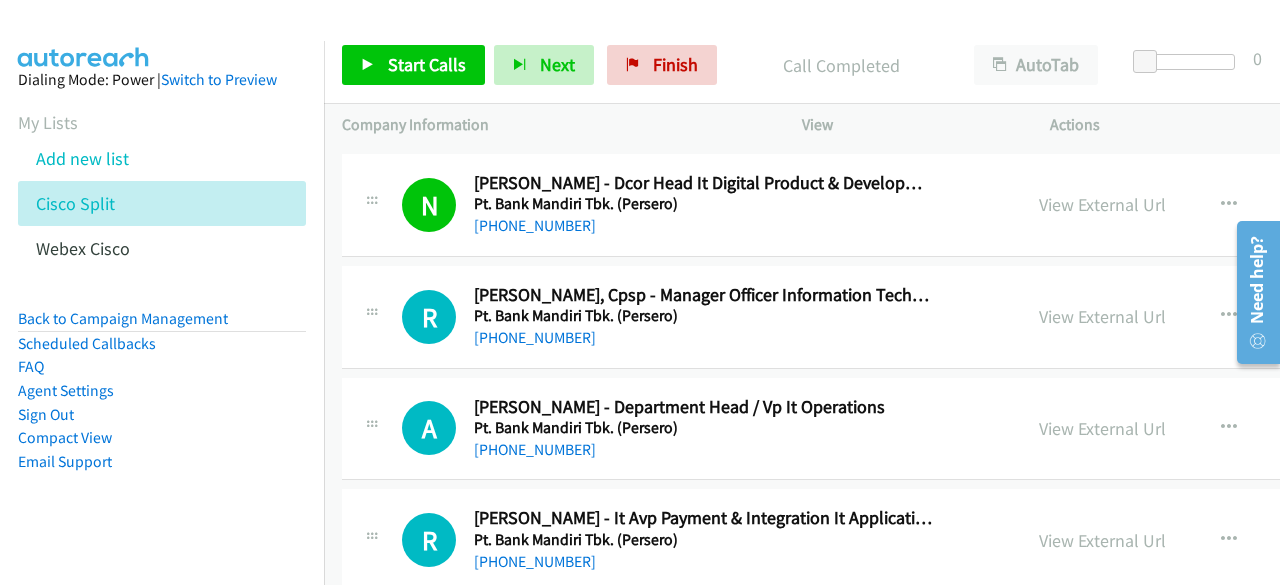 scroll, scrollTop: 12361, scrollLeft: 0, axis: vertical 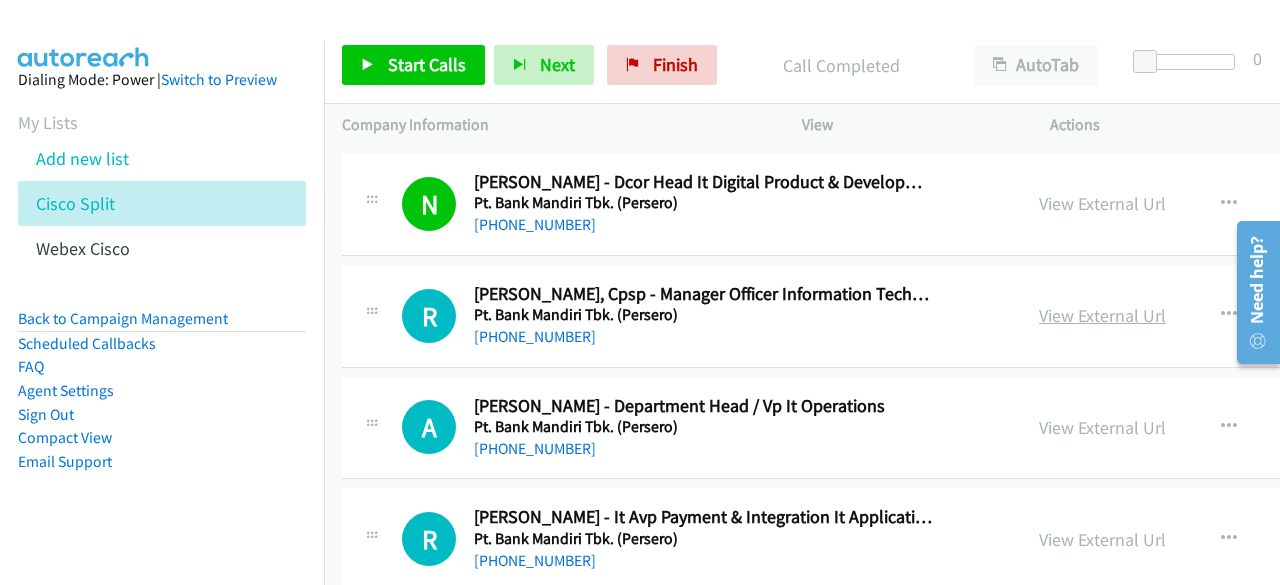 click on "View External Url" at bounding box center (1102, 315) 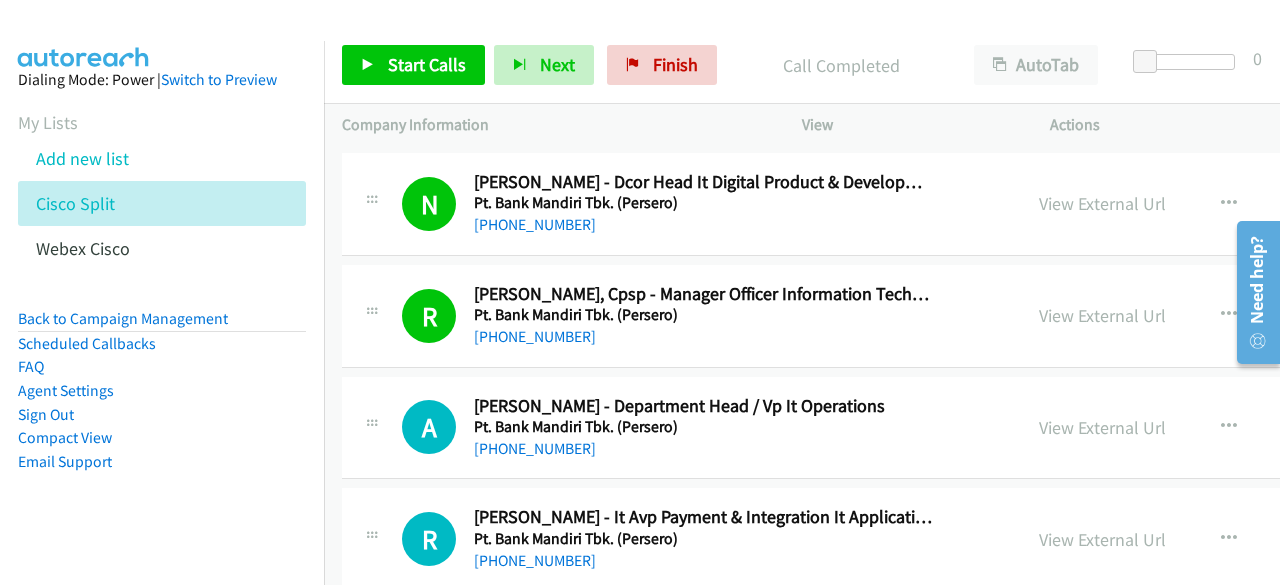 scroll, scrollTop: 12561, scrollLeft: 0, axis: vertical 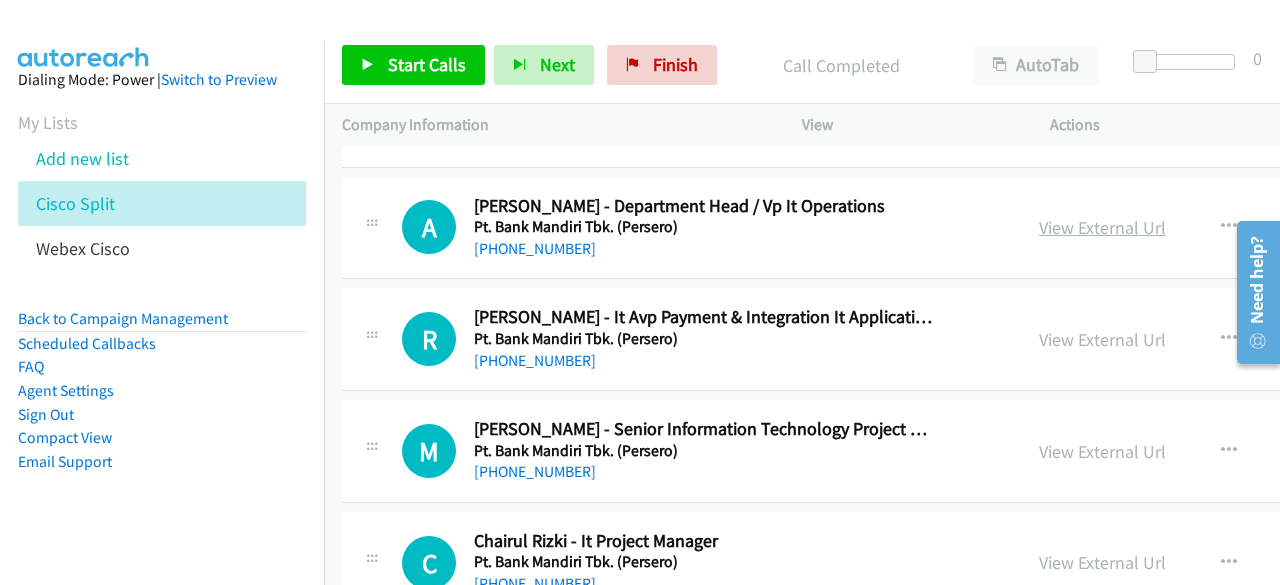 click on "View External Url" at bounding box center (1102, 227) 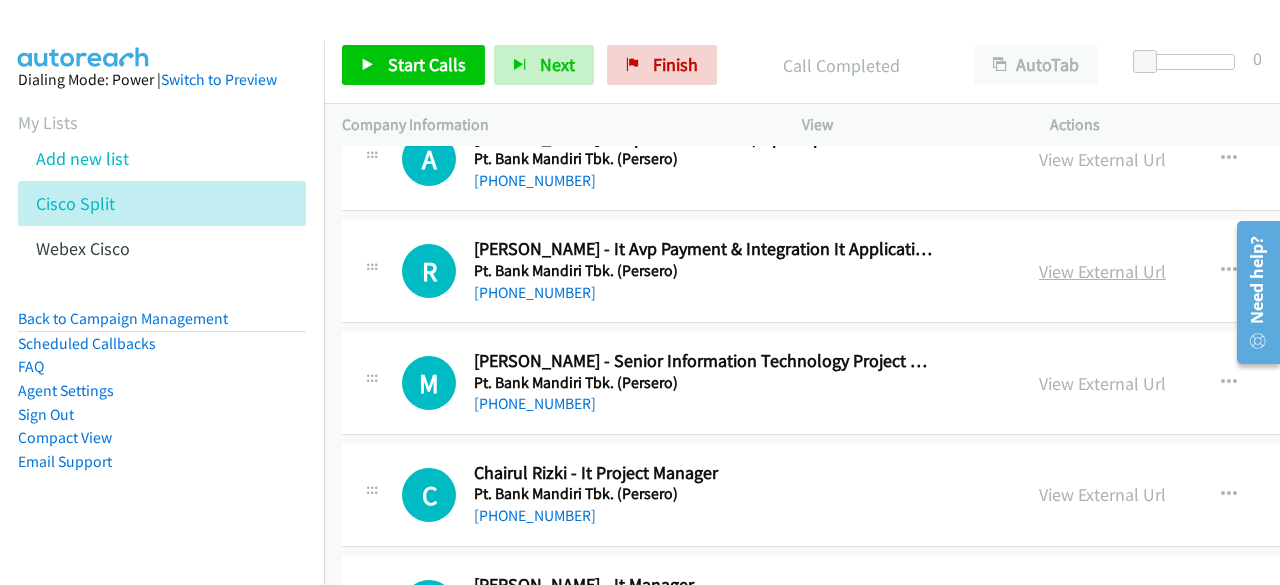 scroll, scrollTop: 12661, scrollLeft: 0, axis: vertical 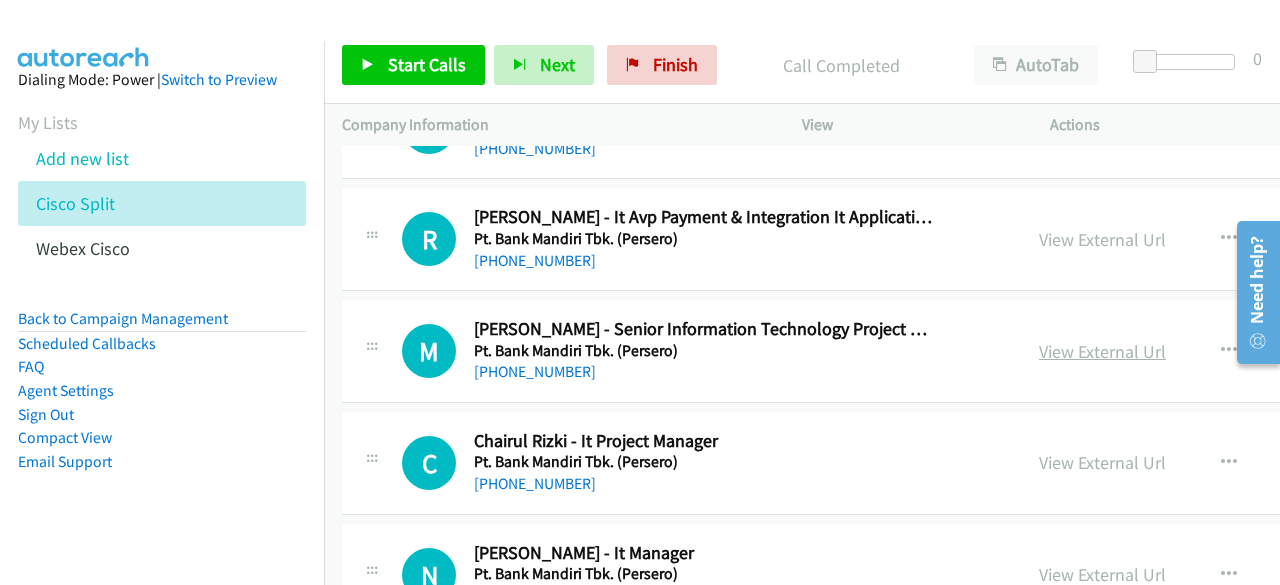 click on "View External Url" at bounding box center [1102, 351] 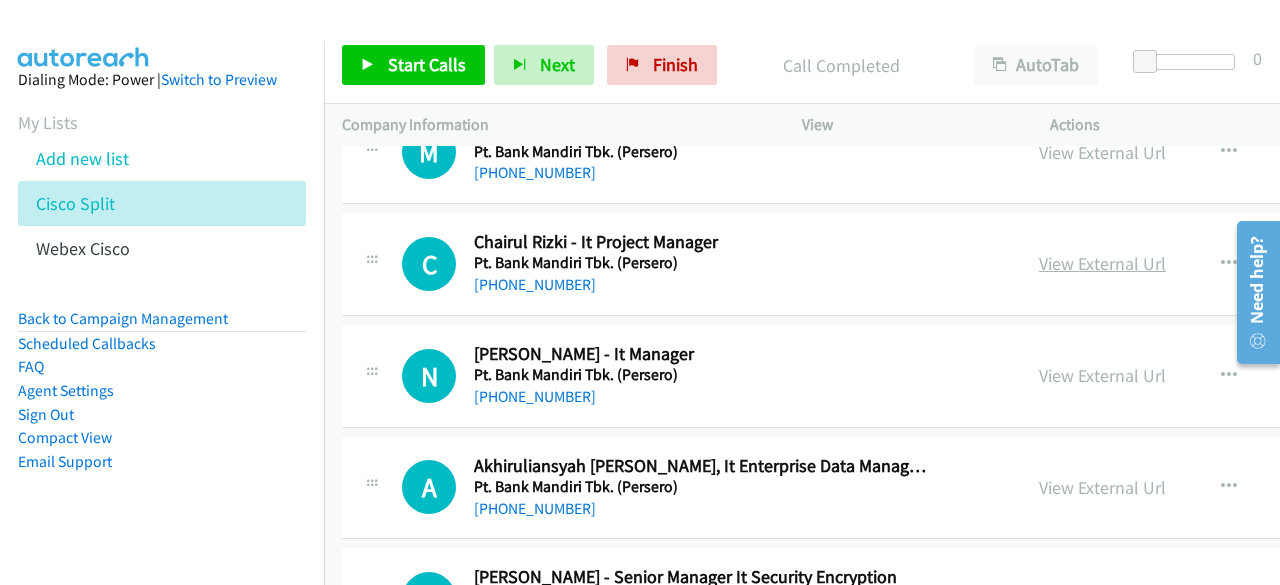 scroll, scrollTop: 12861, scrollLeft: 0, axis: vertical 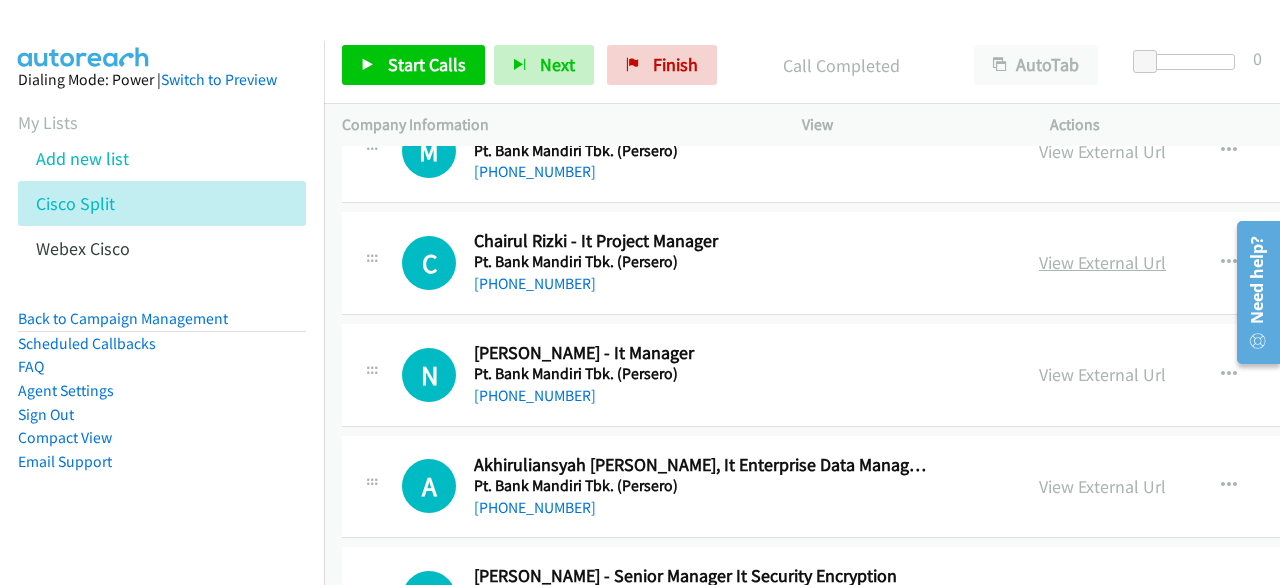 click on "View External Url" at bounding box center [1102, 262] 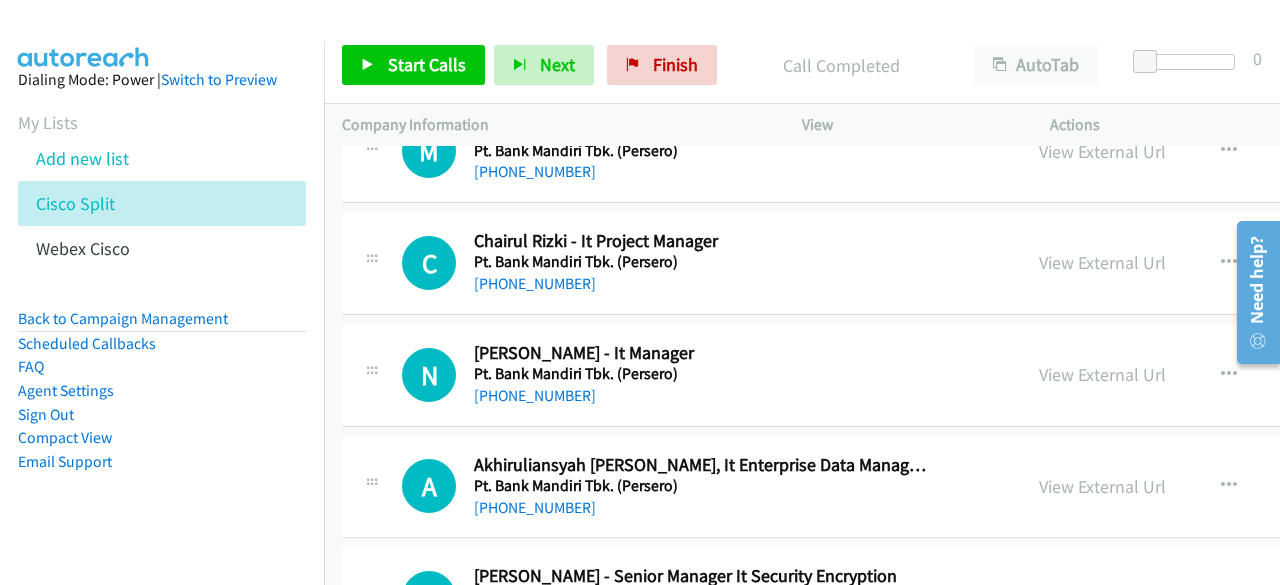 scroll, scrollTop: 12961, scrollLeft: 0, axis: vertical 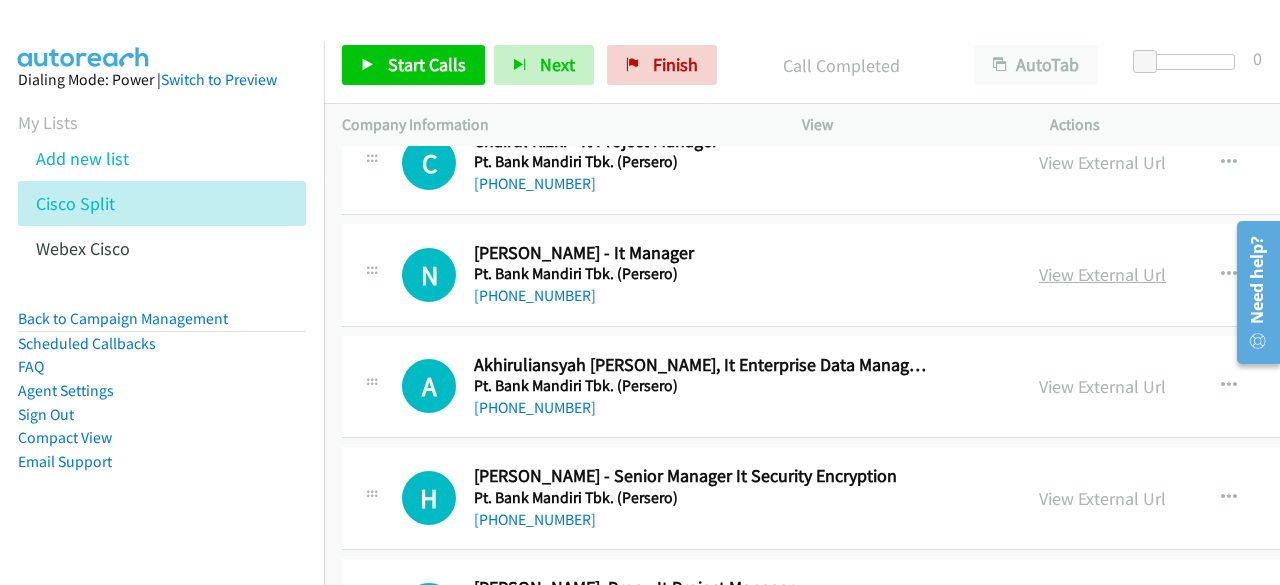 click on "View External Url" at bounding box center (1102, 274) 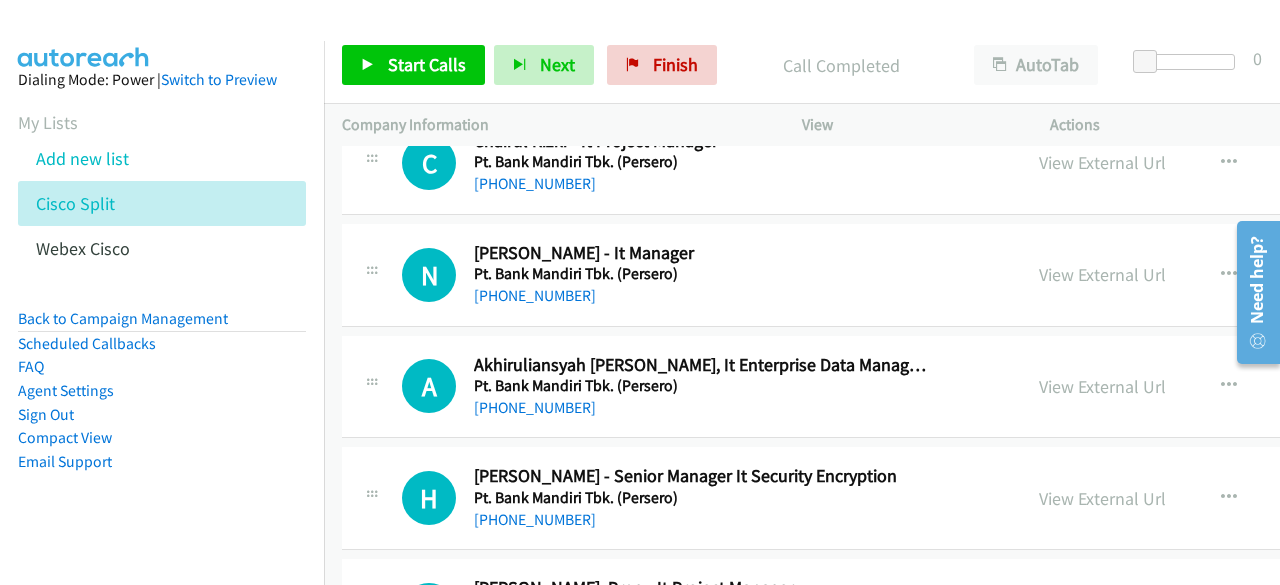 scroll, scrollTop: 13061, scrollLeft: 0, axis: vertical 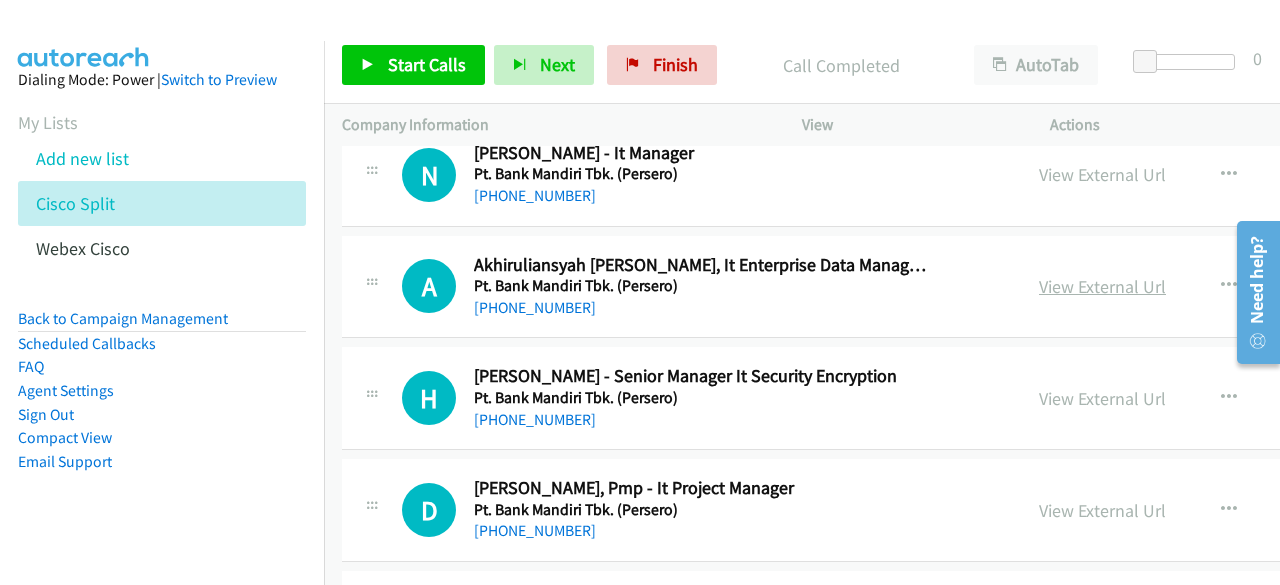 click on "View External Url" at bounding box center [1102, 286] 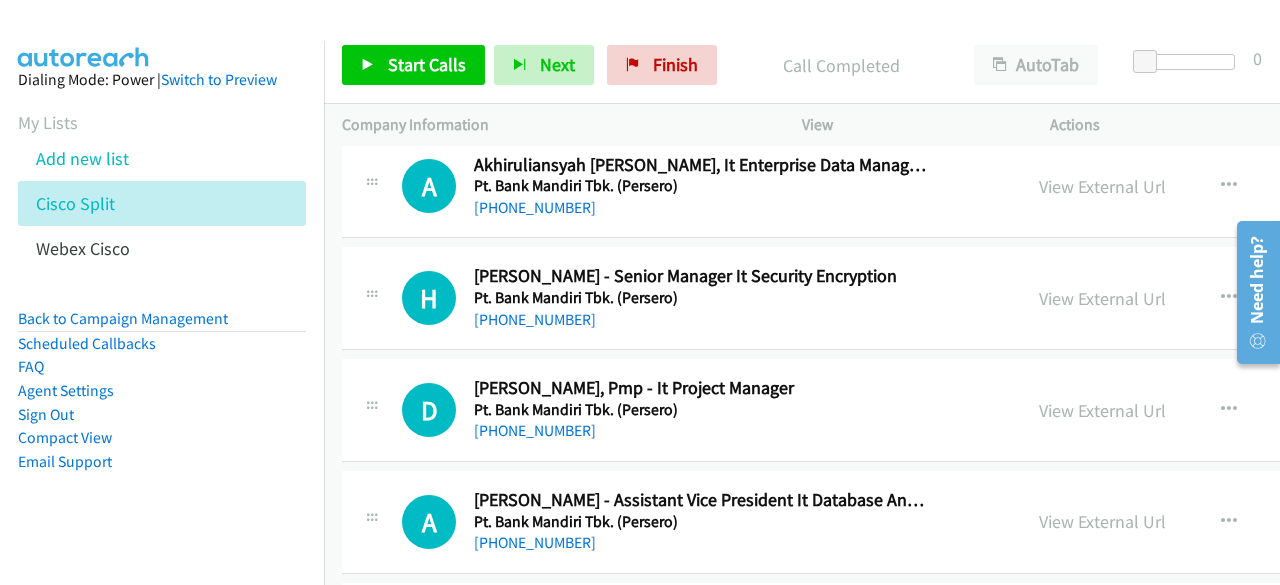 scroll, scrollTop: 13261, scrollLeft: 0, axis: vertical 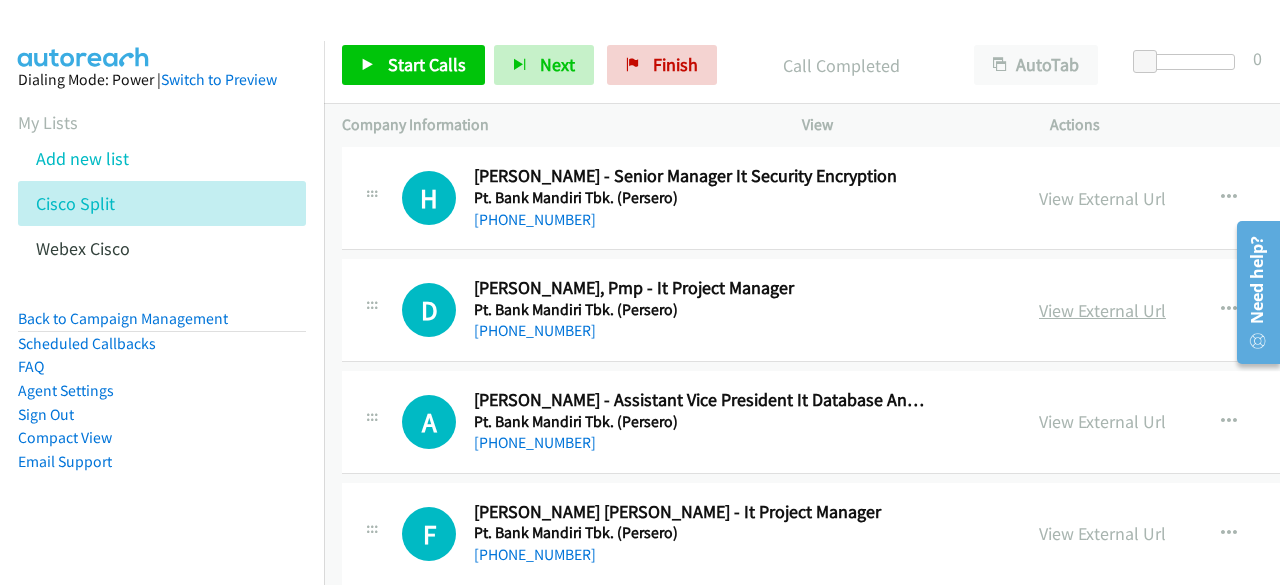 click on "View External Url" at bounding box center (1102, 310) 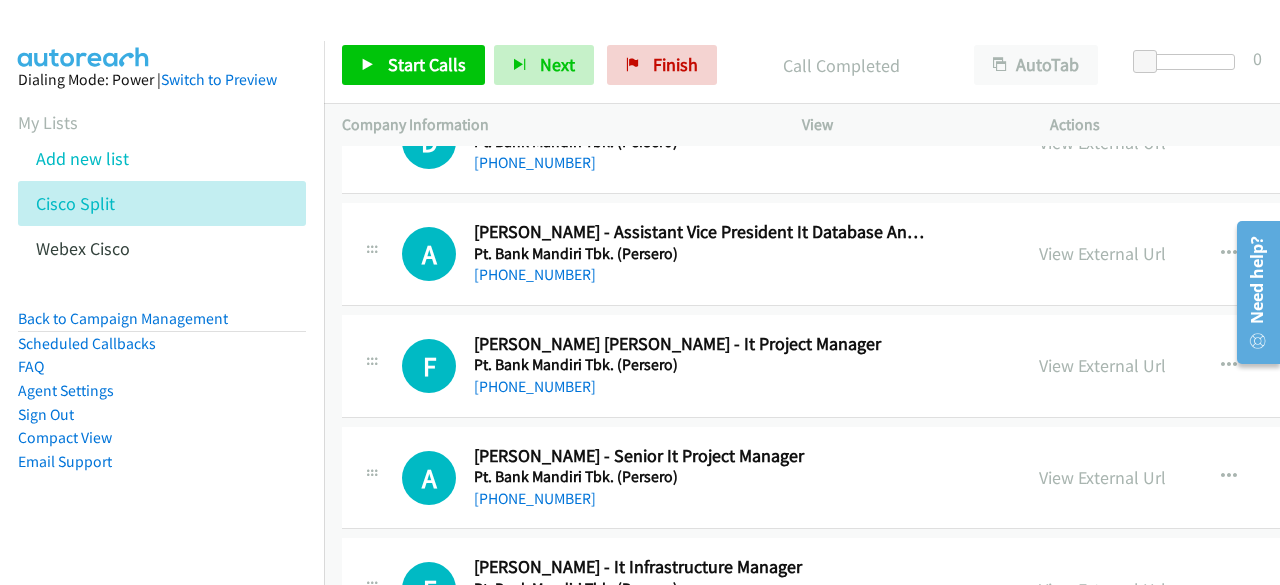 scroll, scrollTop: 13461, scrollLeft: 0, axis: vertical 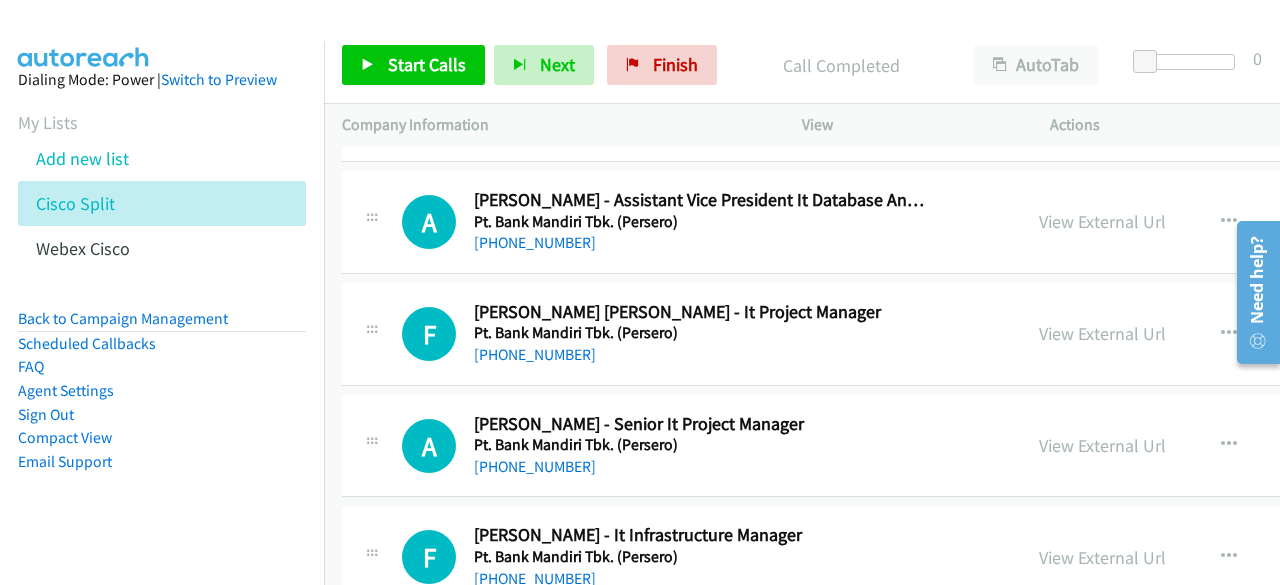 click on "View External Url" at bounding box center (1102, 333) 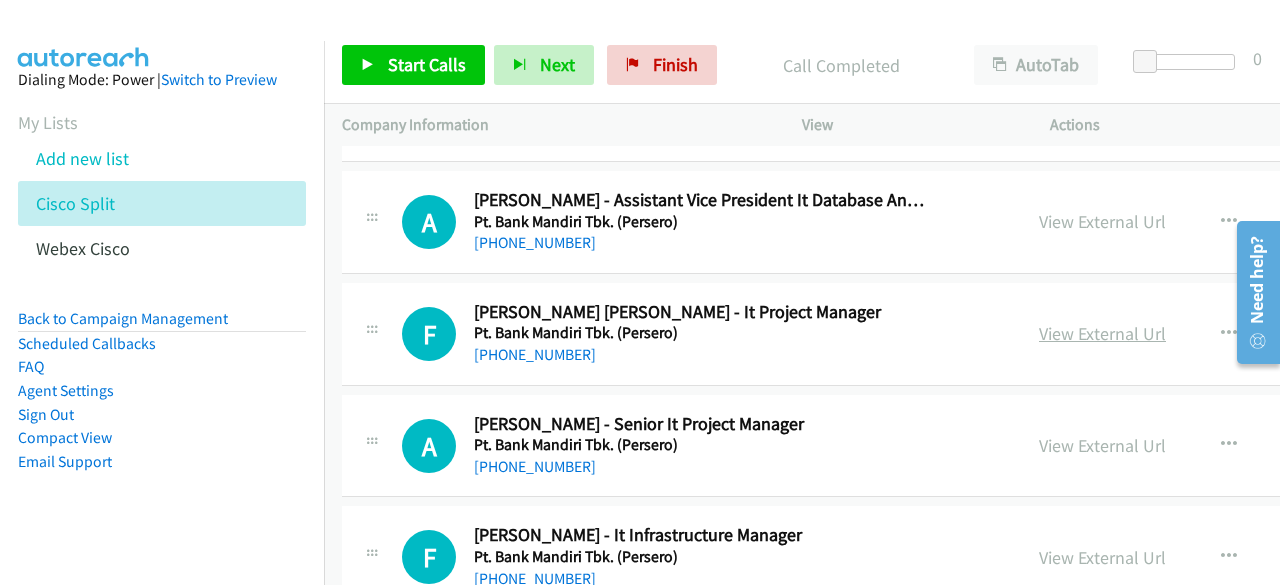 click on "View External Url" at bounding box center (1102, 333) 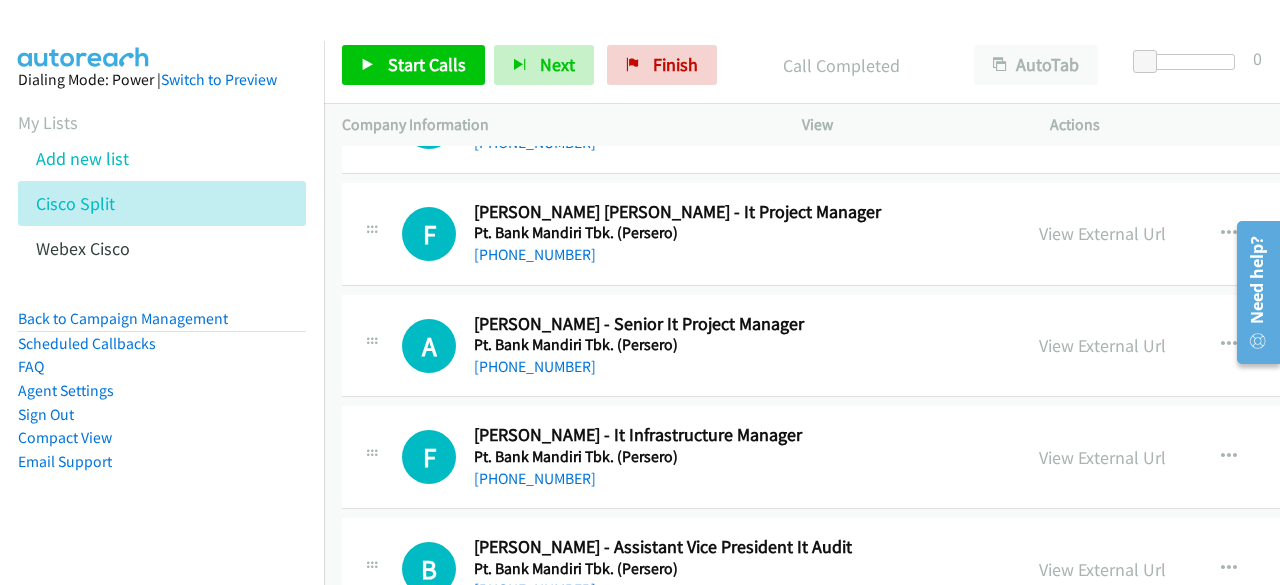scroll, scrollTop: 13661, scrollLeft: 0, axis: vertical 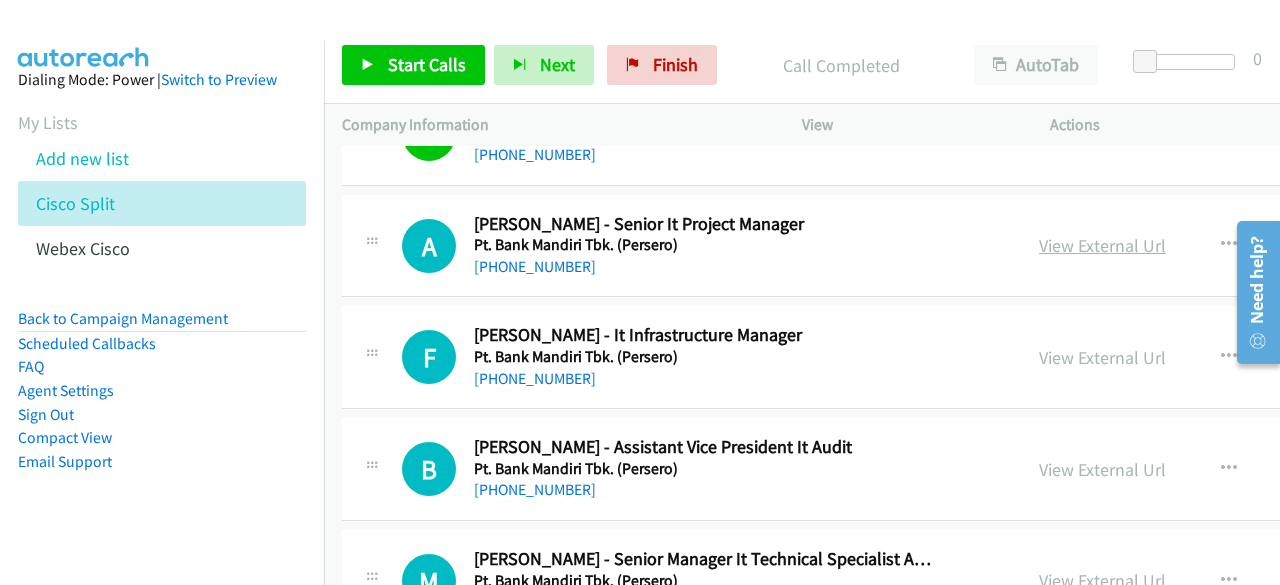click on "View External Url" at bounding box center [1102, 245] 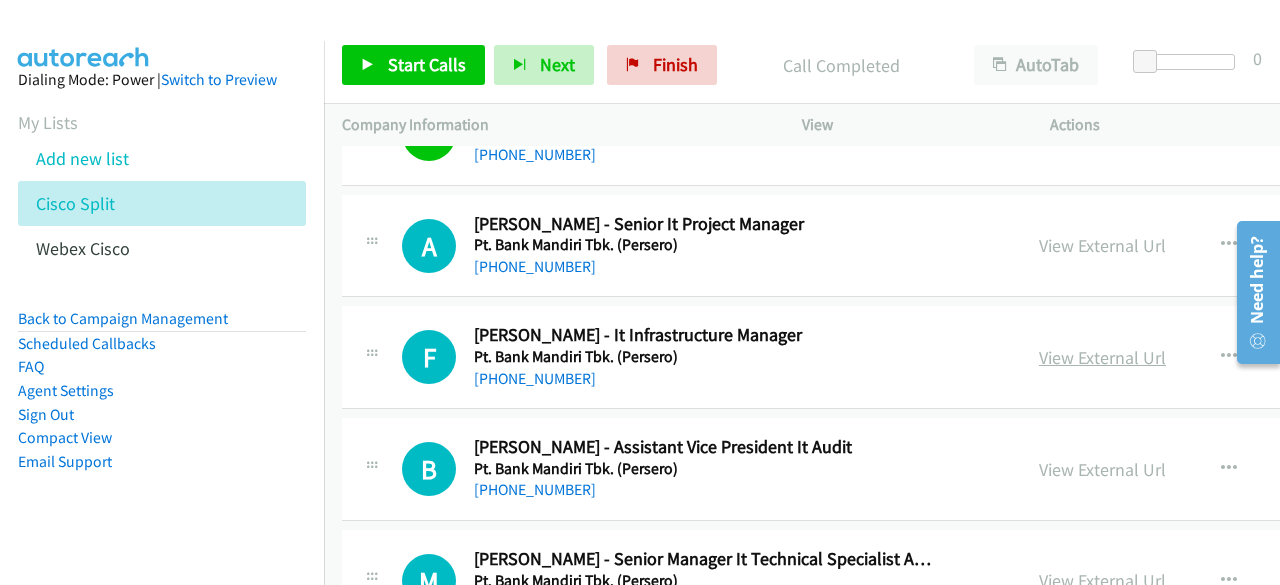 click on "View External Url" at bounding box center (1102, 357) 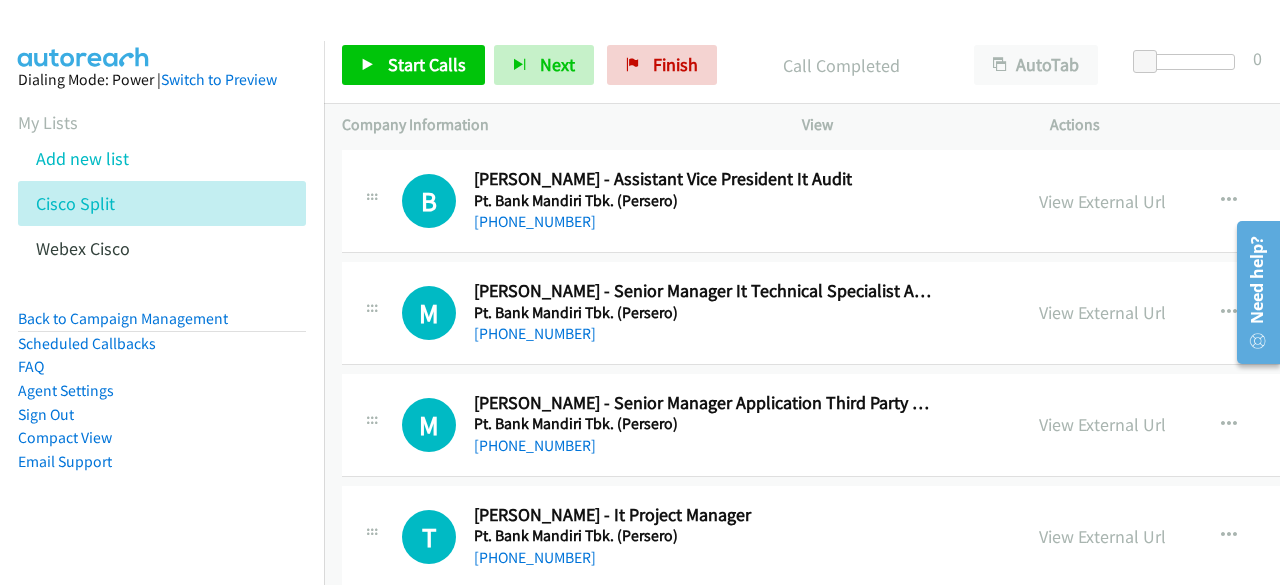 scroll, scrollTop: 13961, scrollLeft: 0, axis: vertical 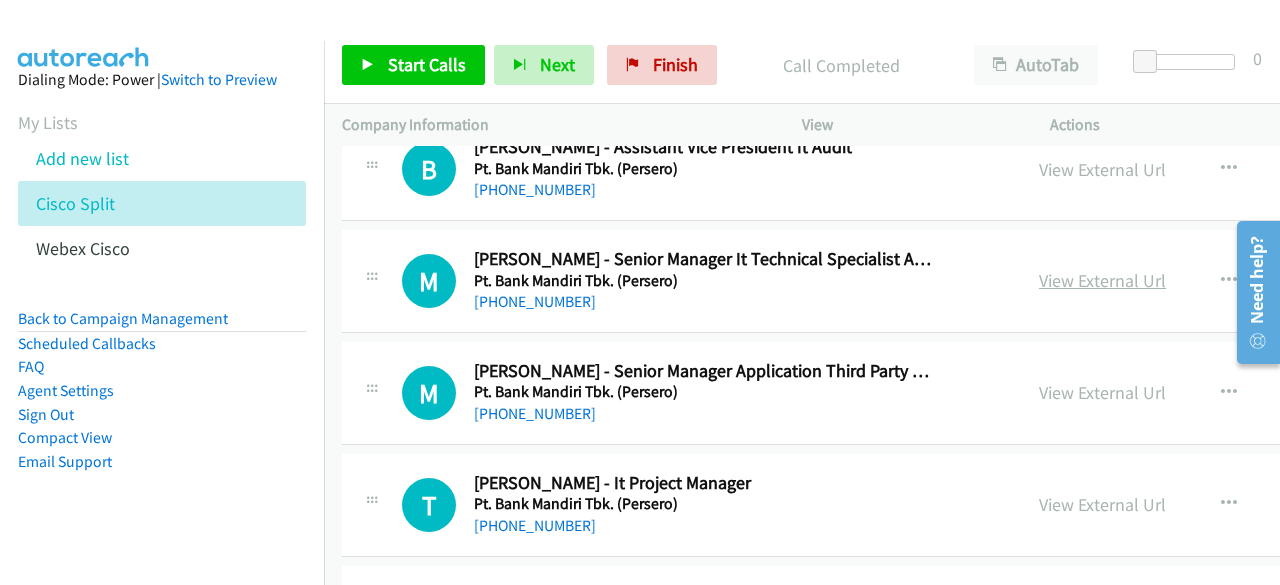 click on "View External Url" at bounding box center (1102, 280) 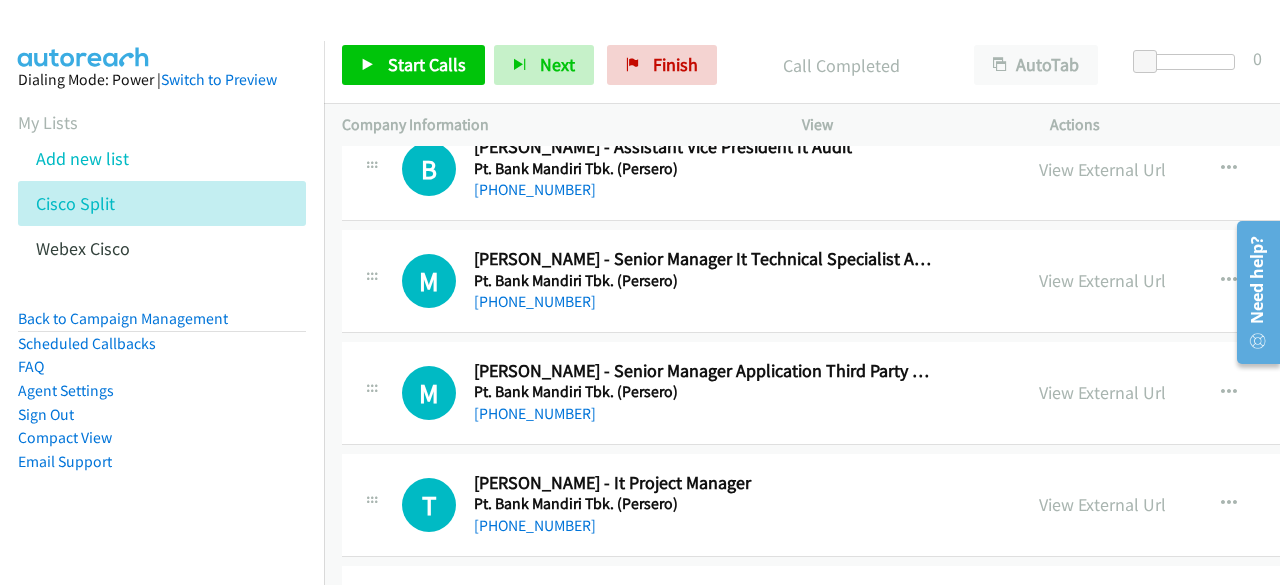 scroll, scrollTop: 14061, scrollLeft: 0, axis: vertical 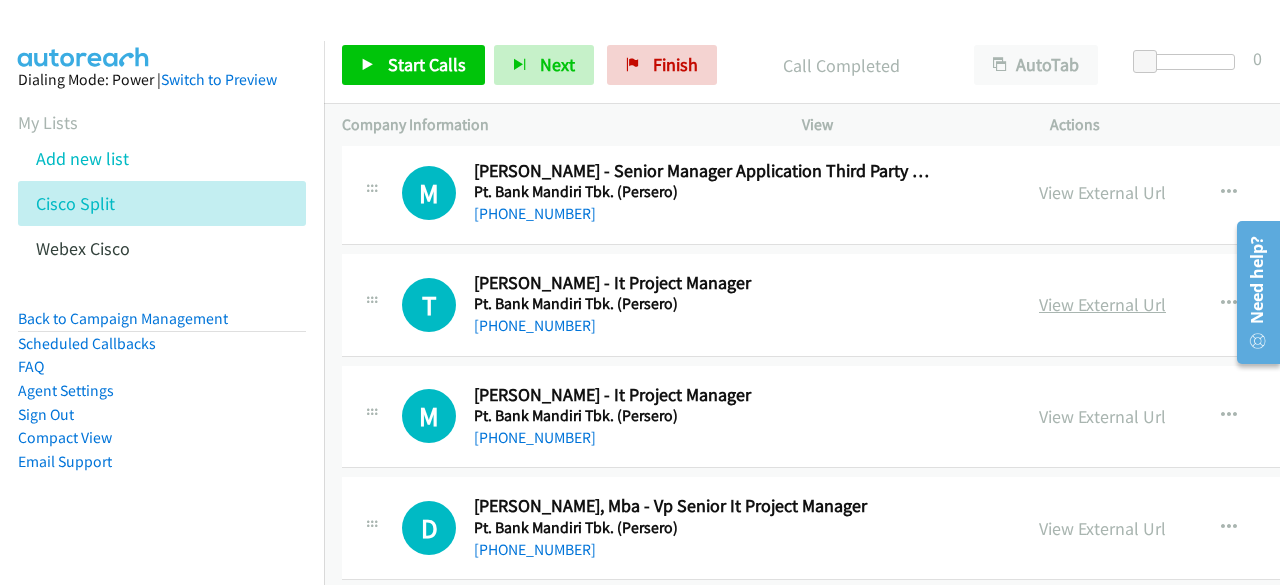 click on "View External Url" at bounding box center (1102, 304) 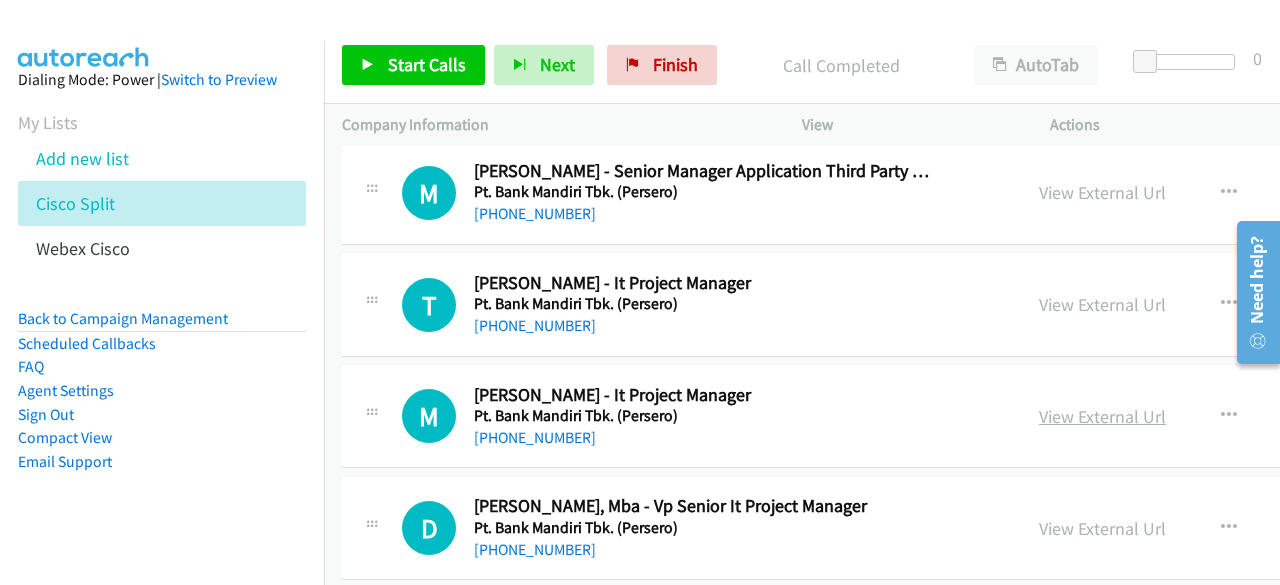 click on "View External Url" at bounding box center (1102, 416) 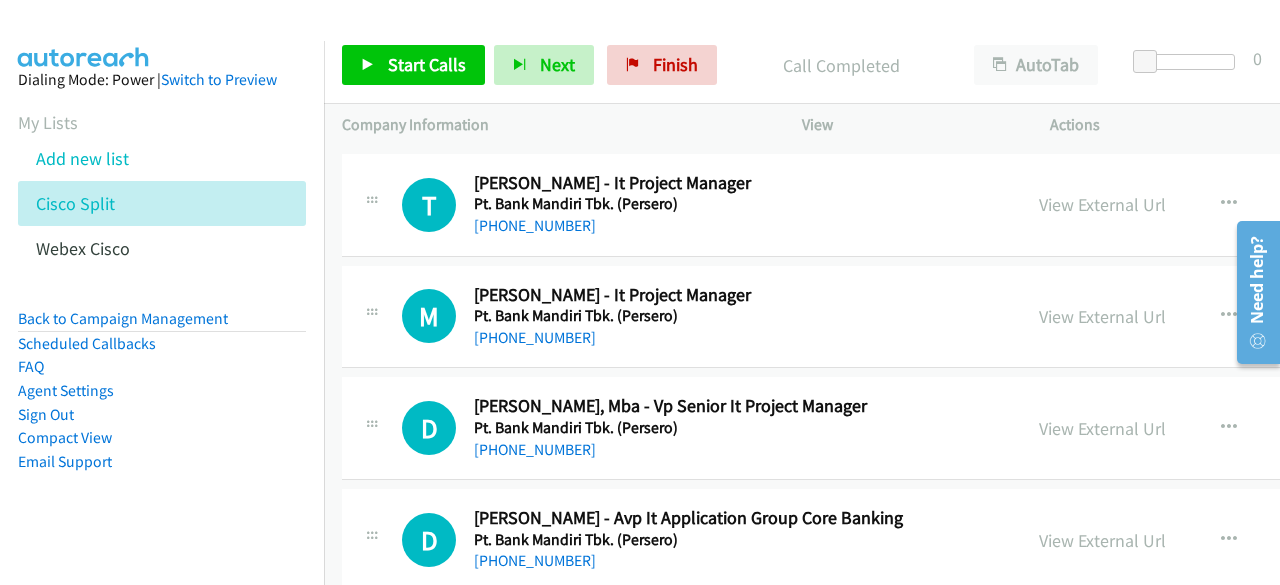 scroll, scrollTop: 14361, scrollLeft: 0, axis: vertical 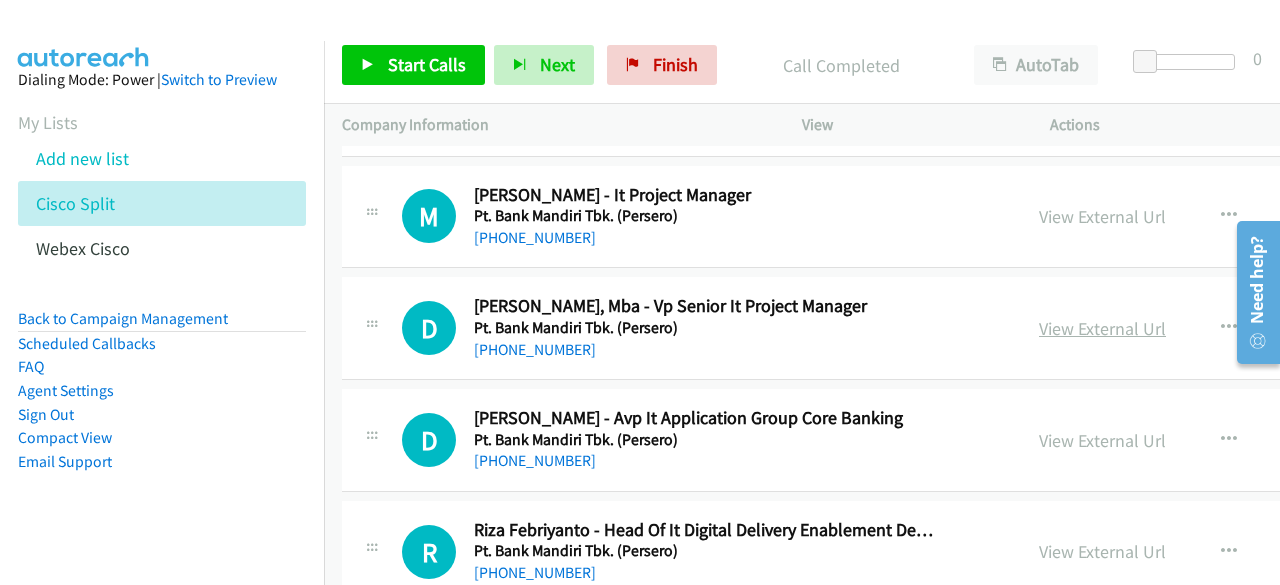 drag, startPoint x: 962, startPoint y: 286, endPoint x: 1027, endPoint y: 291, distance: 65.192024 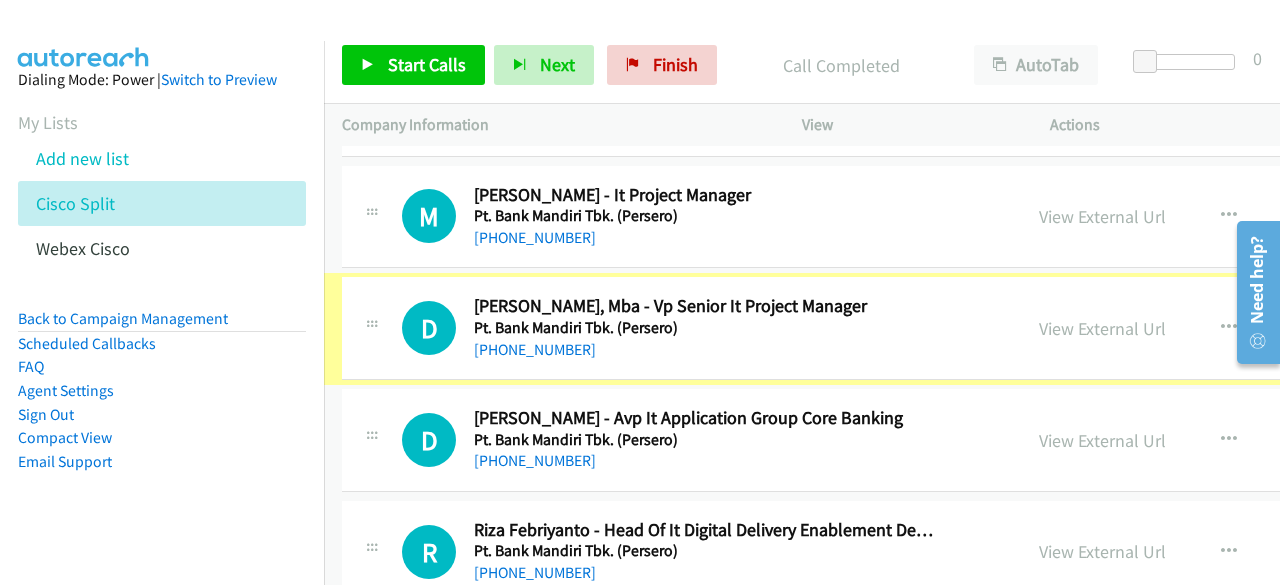 click on "View External Url" at bounding box center (1102, 328) 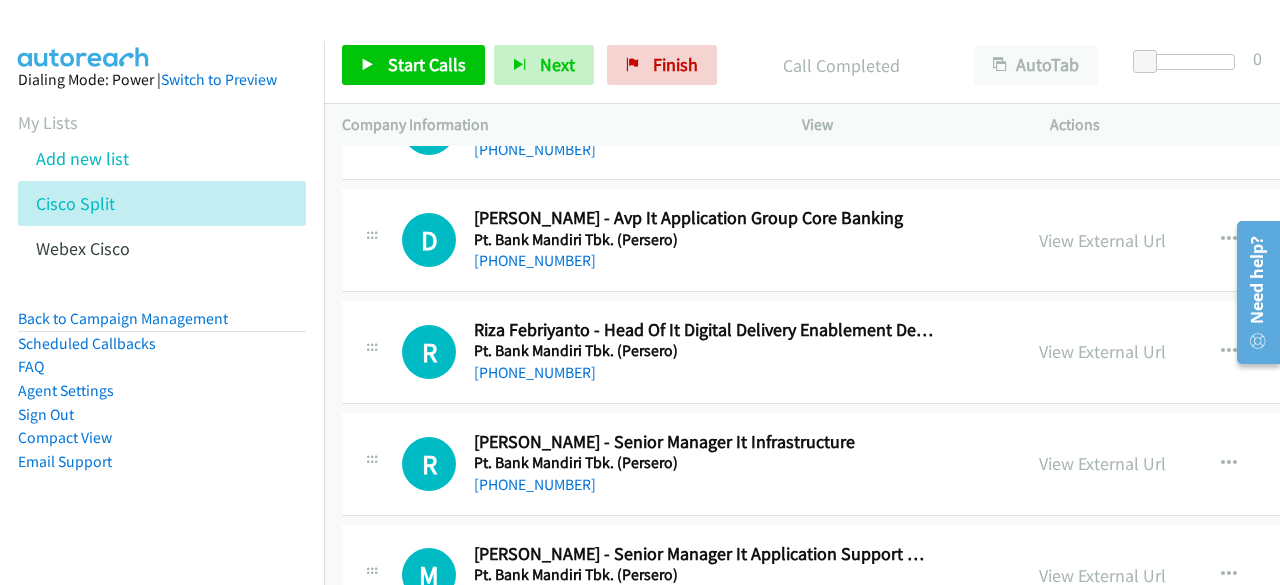 scroll, scrollTop: 14661, scrollLeft: 0, axis: vertical 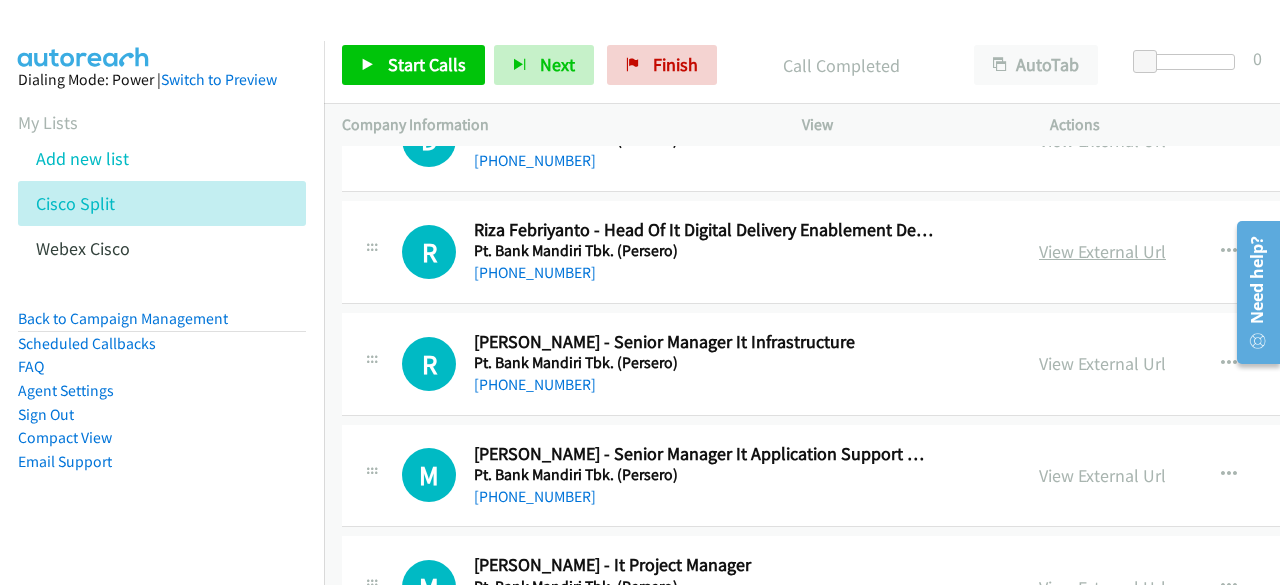 click on "View External Url" at bounding box center [1102, 251] 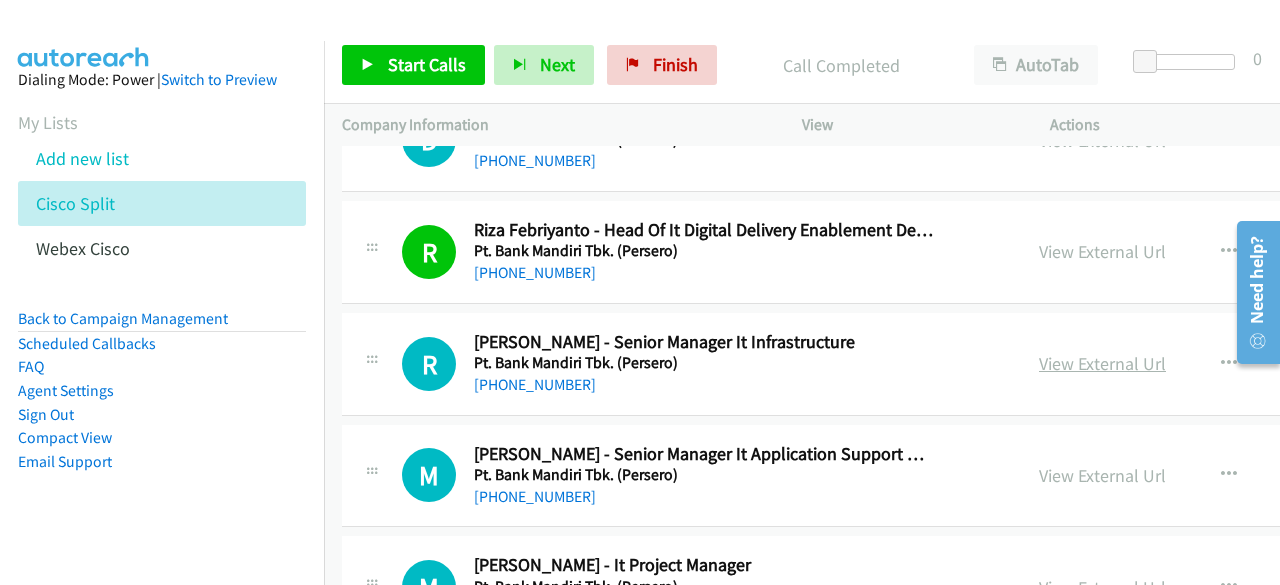 click on "View External Url" at bounding box center [1102, 363] 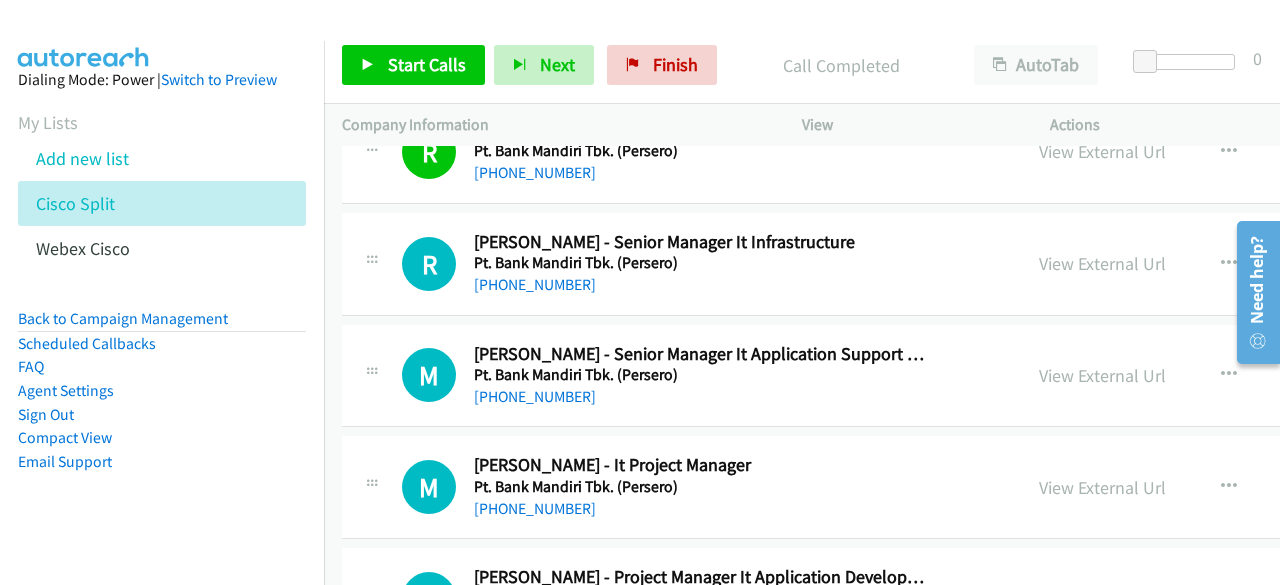 scroll, scrollTop: 14861, scrollLeft: 0, axis: vertical 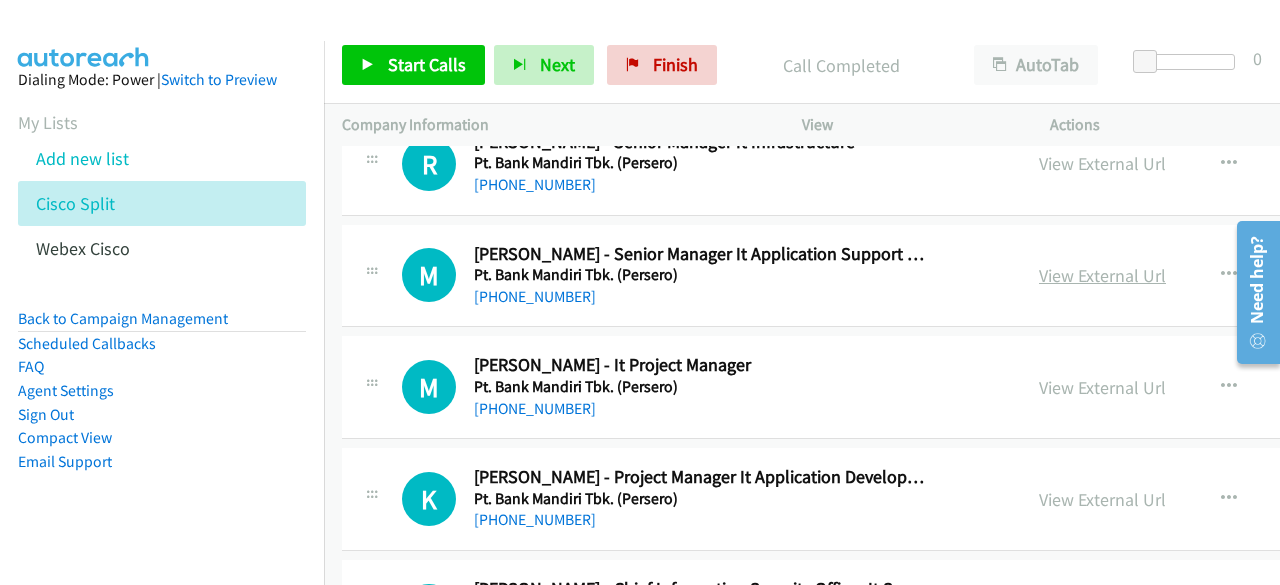 click on "View External Url" at bounding box center (1102, 275) 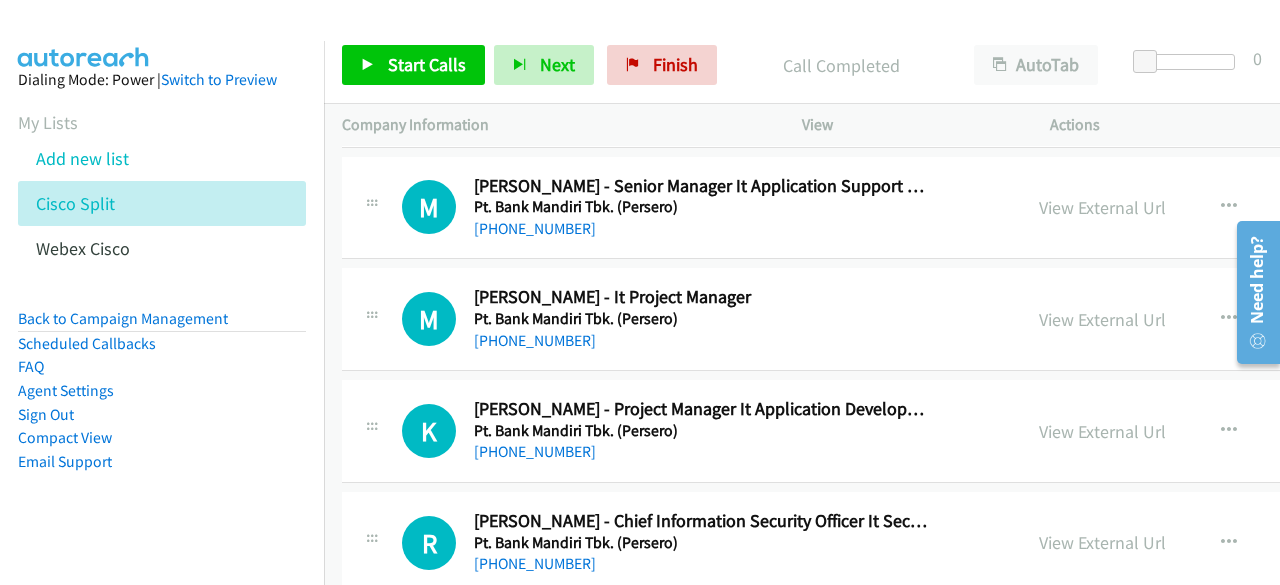 scroll, scrollTop: 14961, scrollLeft: 0, axis: vertical 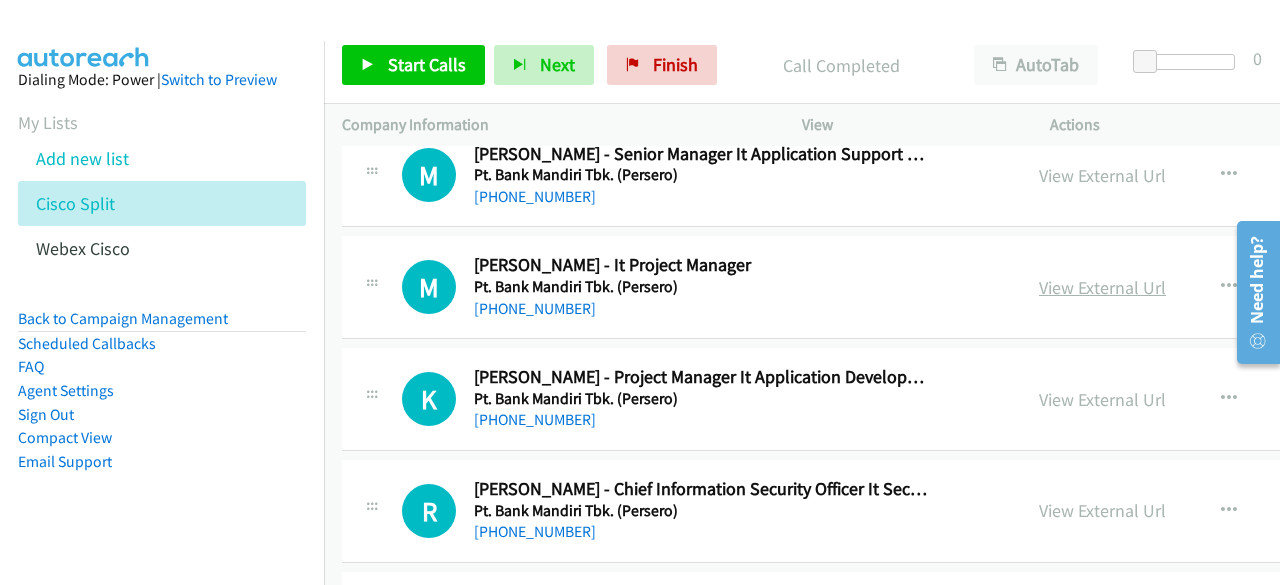 click on "View External Url" at bounding box center (1102, 287) 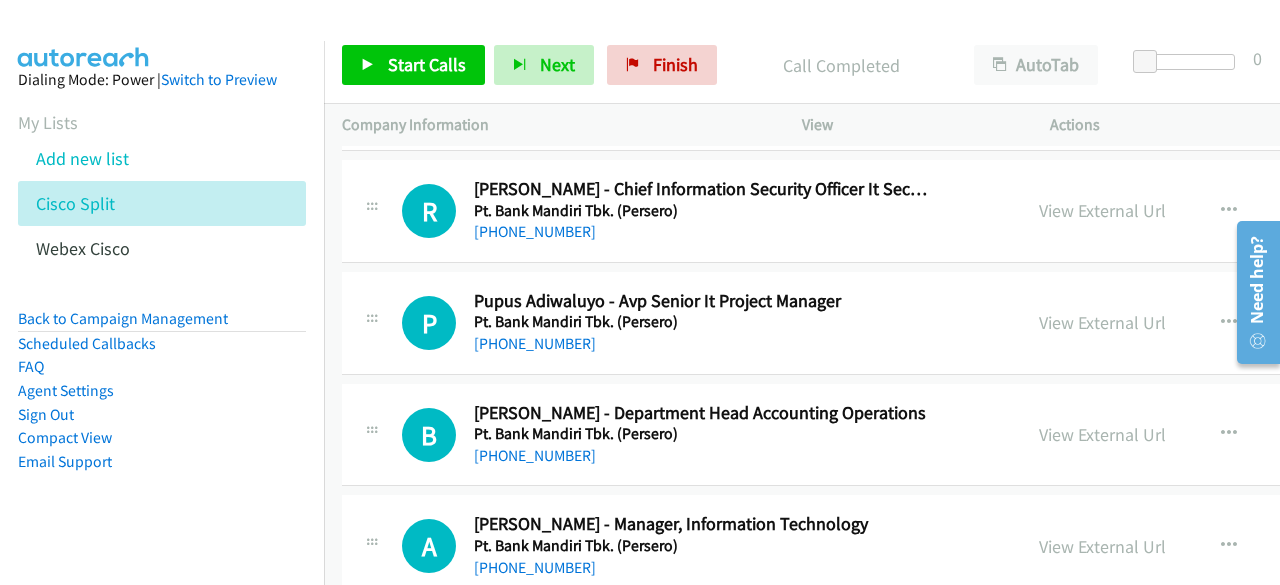 scroll, scrollTop: 15361, scrollLeft: 0, axis: vertical 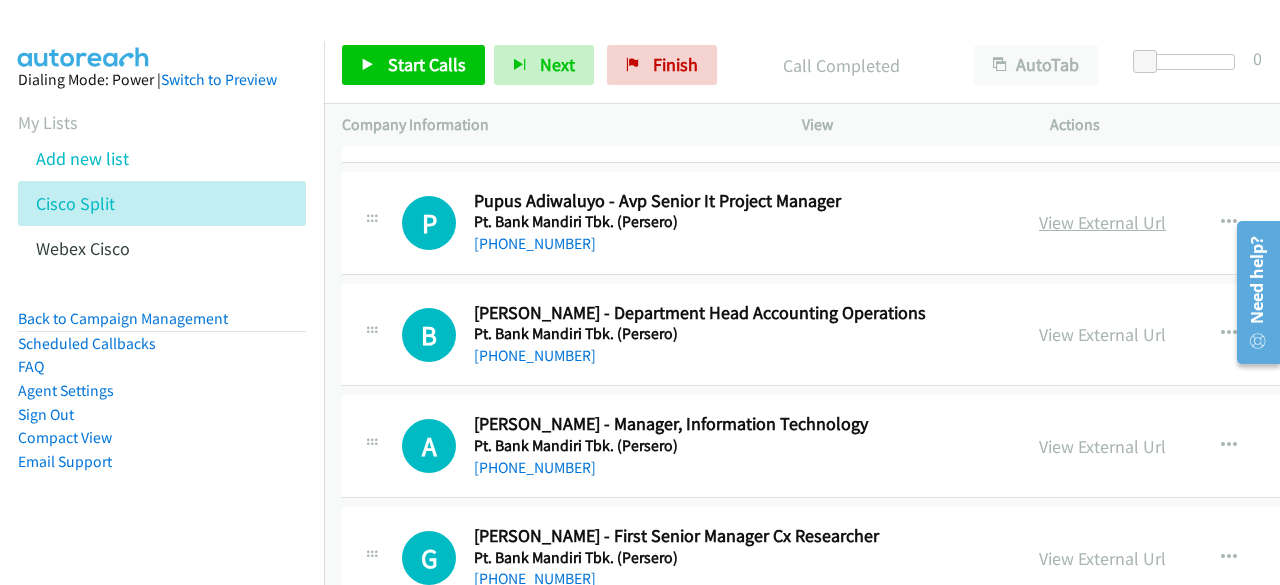 click on "View External Url" at bounding box center [1102, 222] 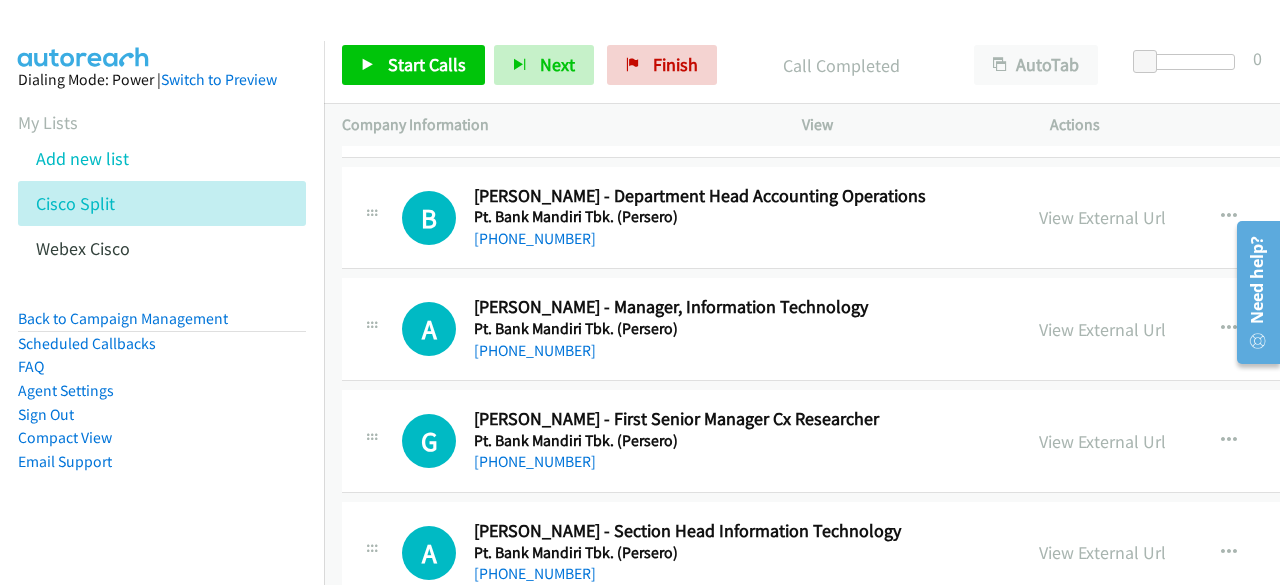 scroll, scrollTop: 15561, scrollLeft: 0, axis: vertical 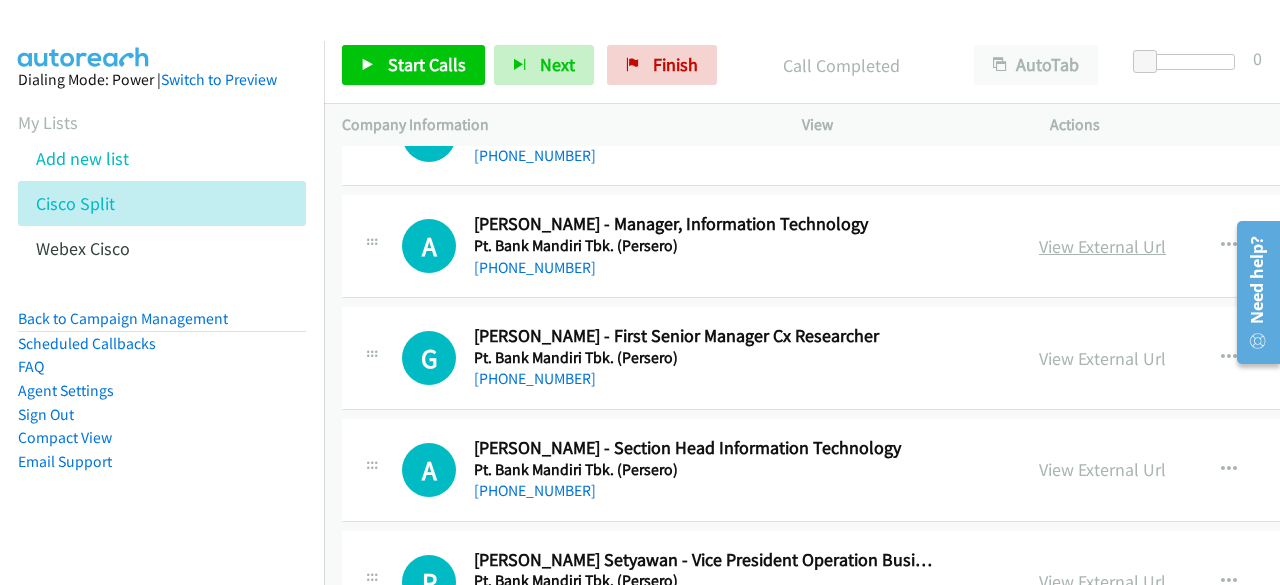 click on "View External Url" at bounding box center (1102, 246) 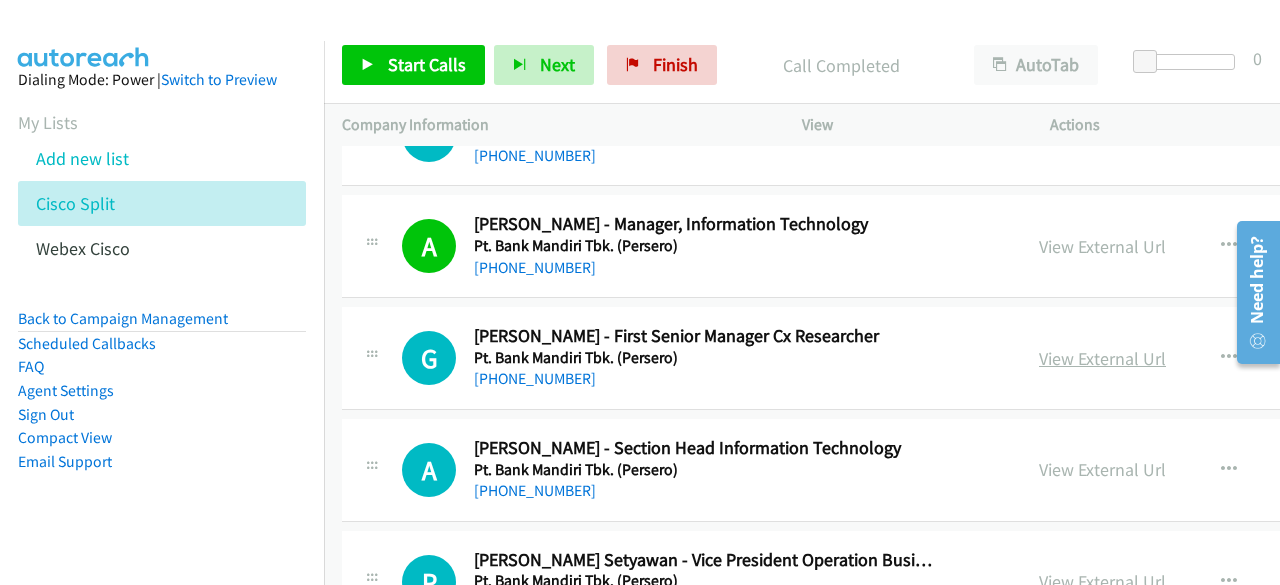click on "View External Url" at bounding box center [1102, 358] 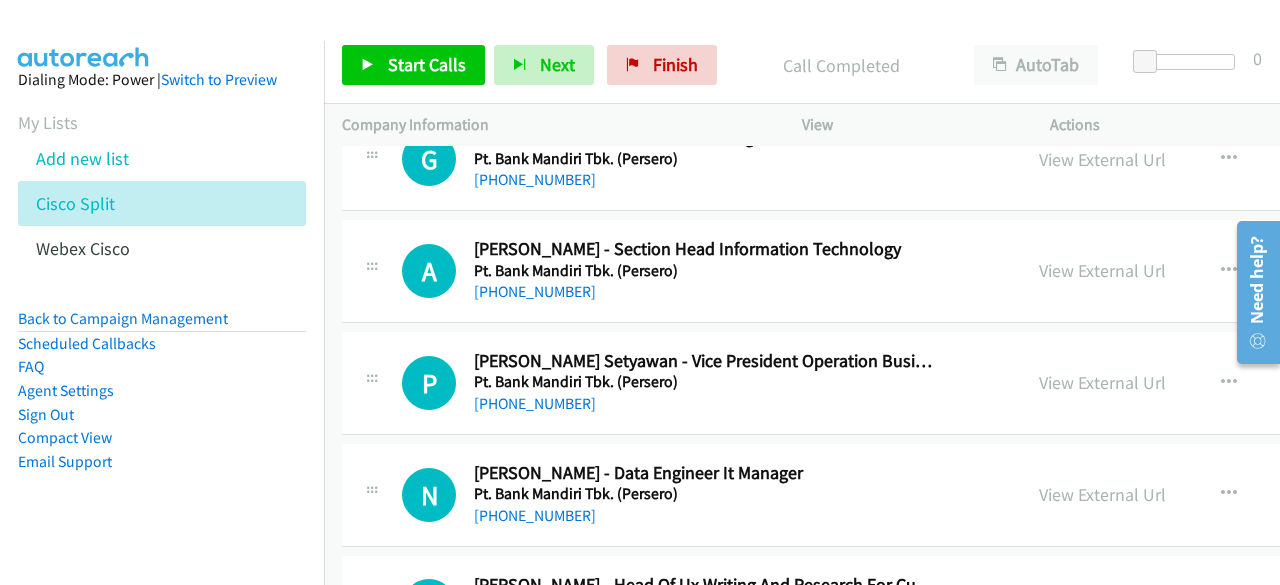 scroll, scrollTop: 15761, scrollLeft: 0, axis: vertical 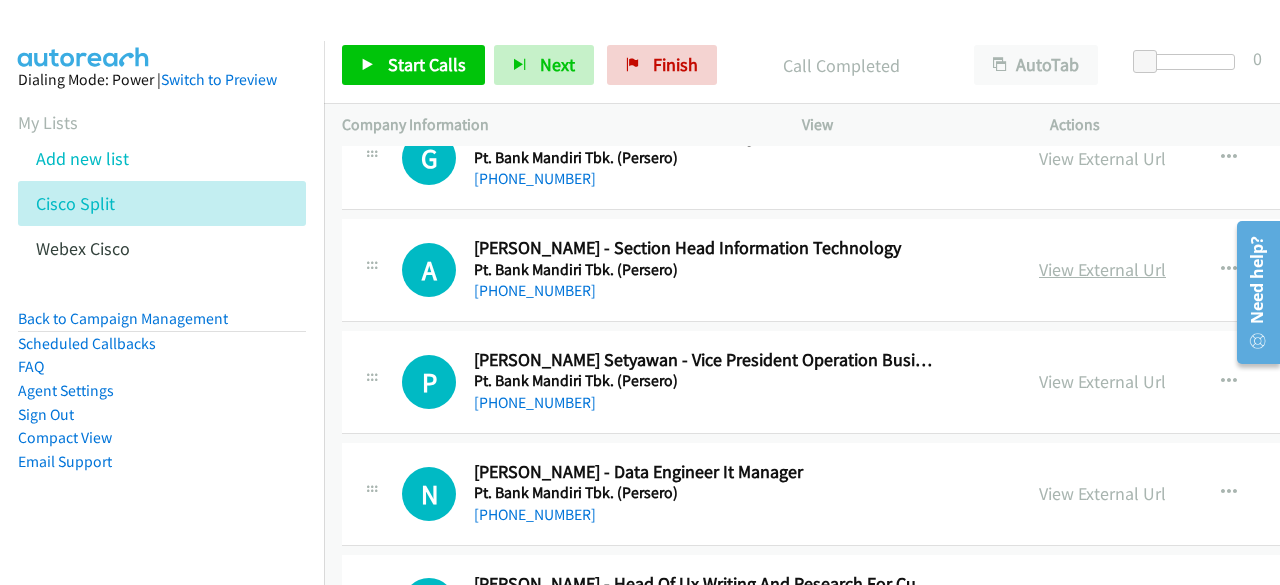 click on "View External Url" at bounding box center (1102, 269) 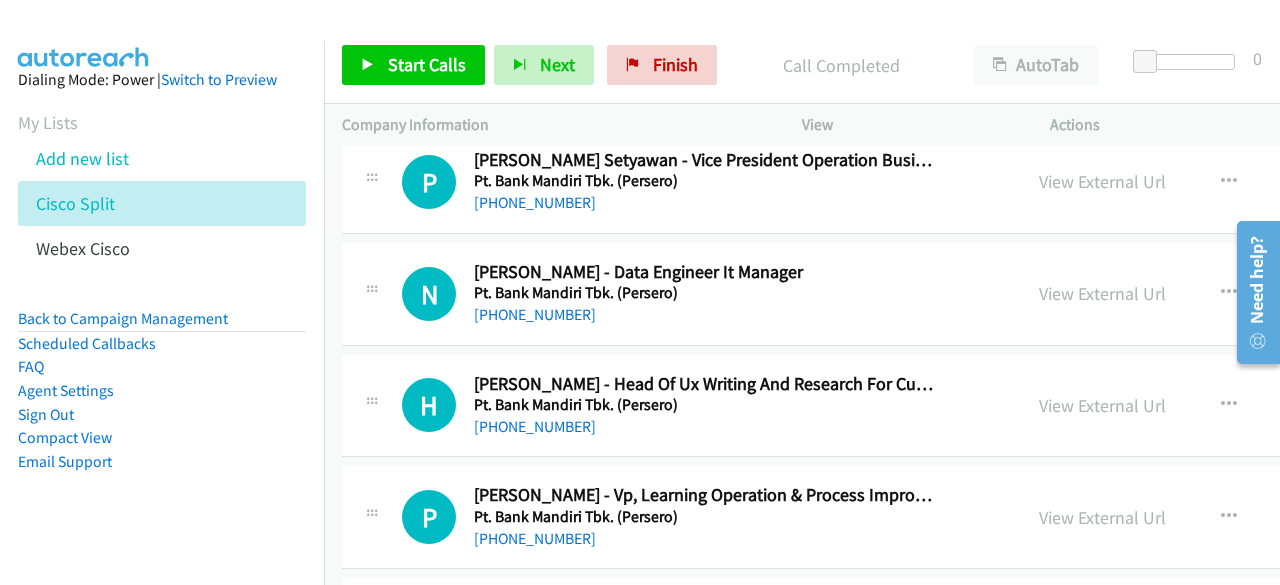 scroll, scrollTop: 16061, scrollLeft: 0, axis: vertical 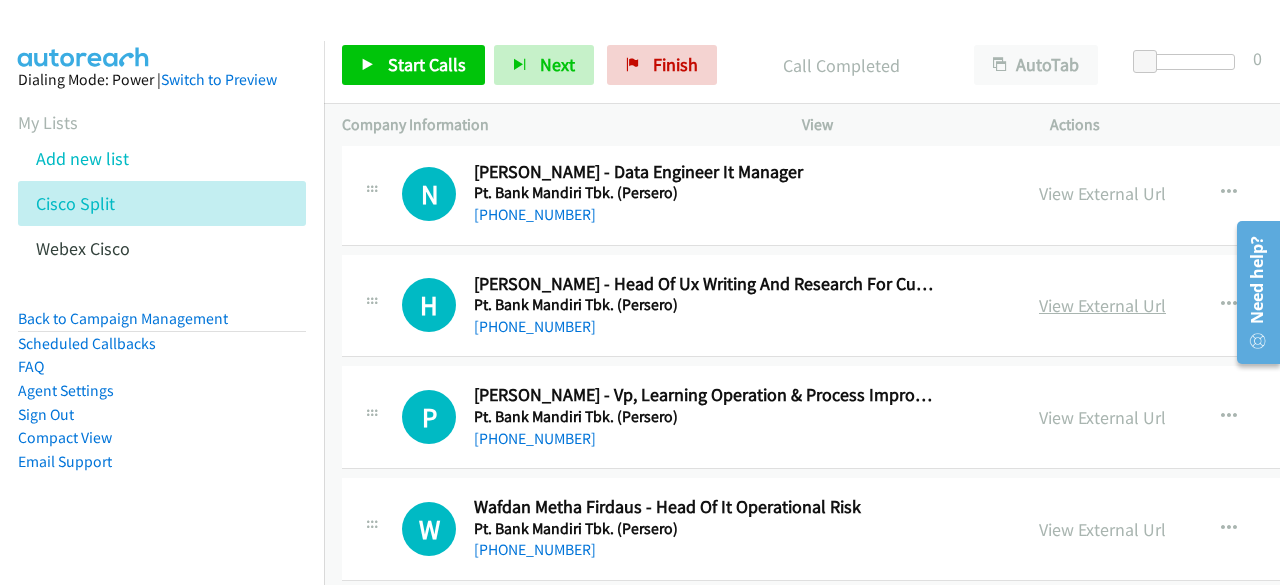 click on "View External Url" at bounding box center [1102, 305] 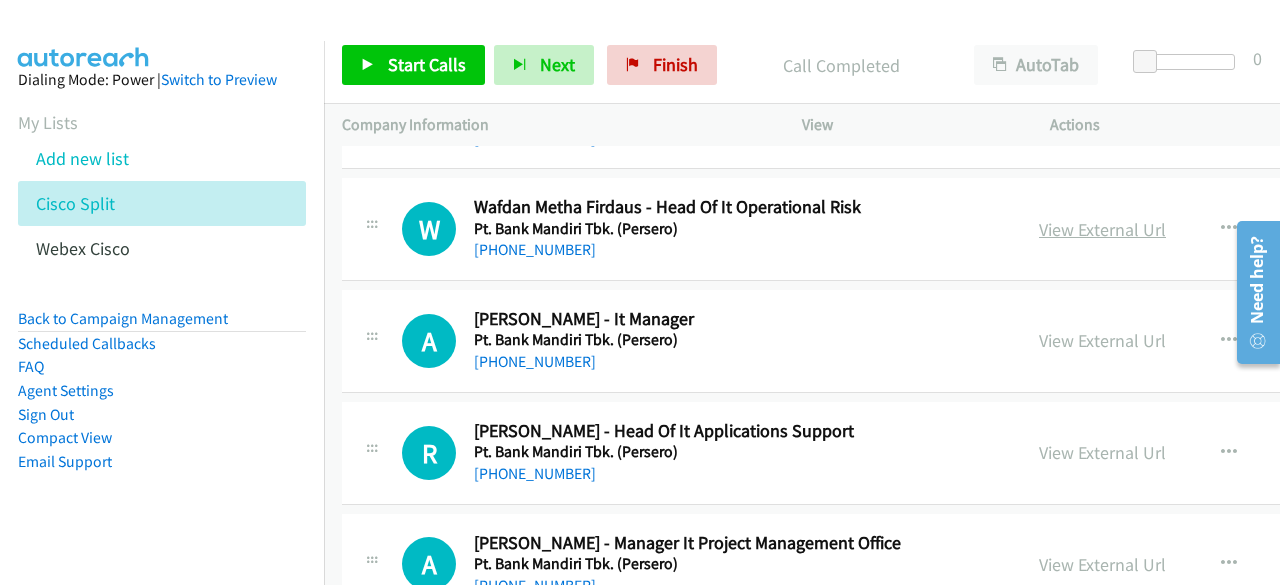 scroll, scrollTop: 16461, scrollLeft: 0, axis: vertical 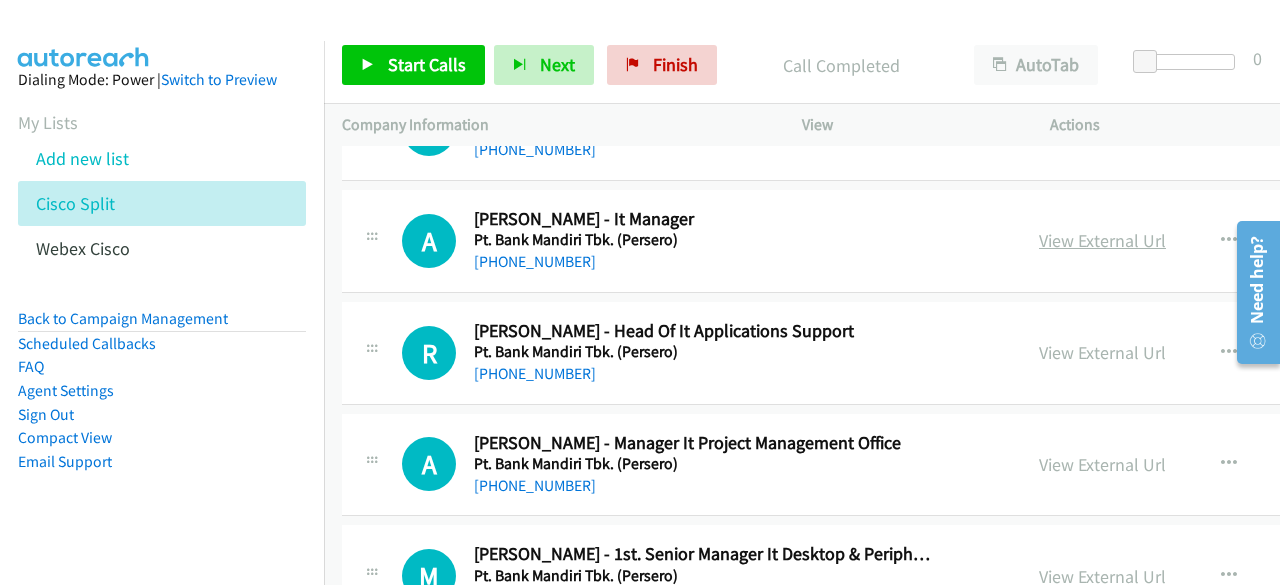 click on "View External Url" at bounding box center [1102, 240] 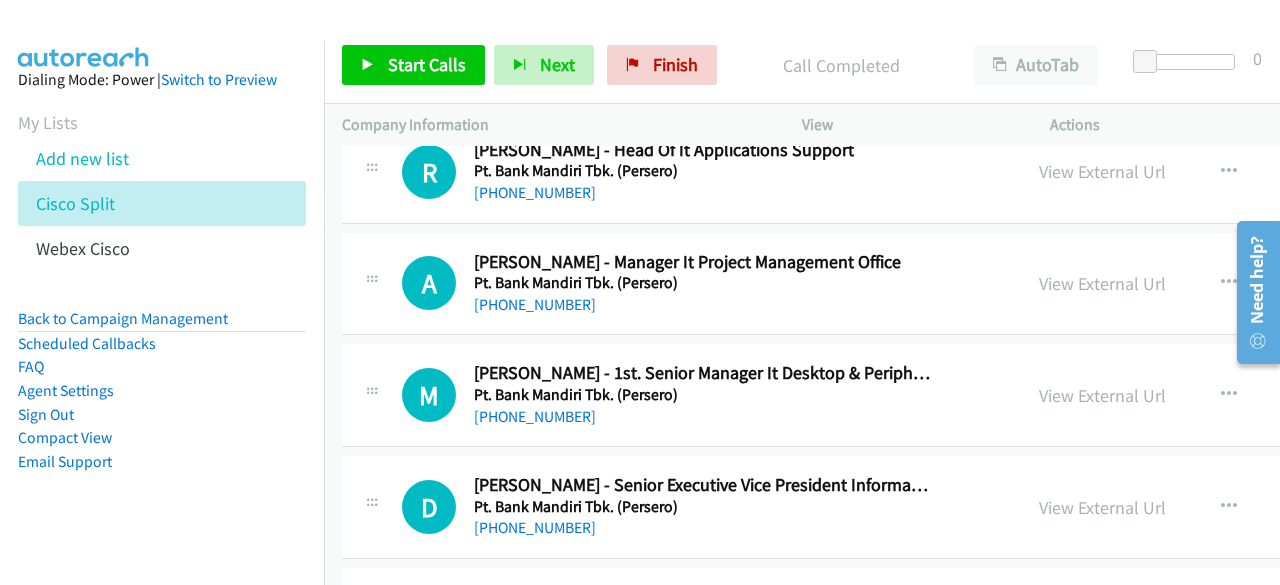 scroll, scrollTop: 16661, scrollLeft: 0, axis: vertical 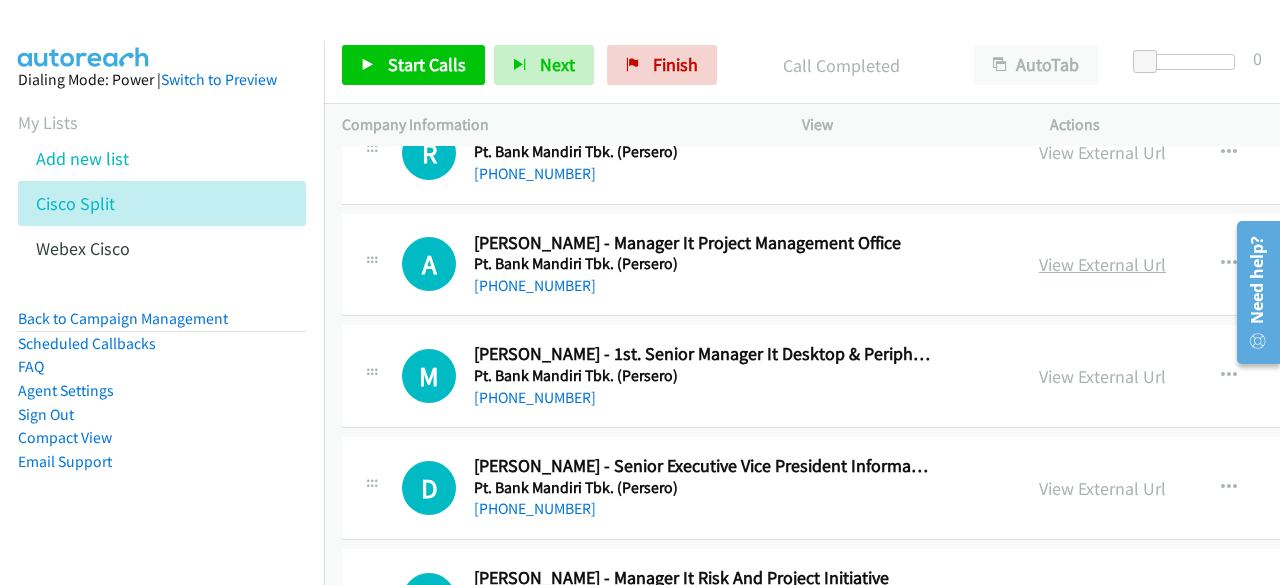 click on "View External Url" at bounding box center (1102, 264) 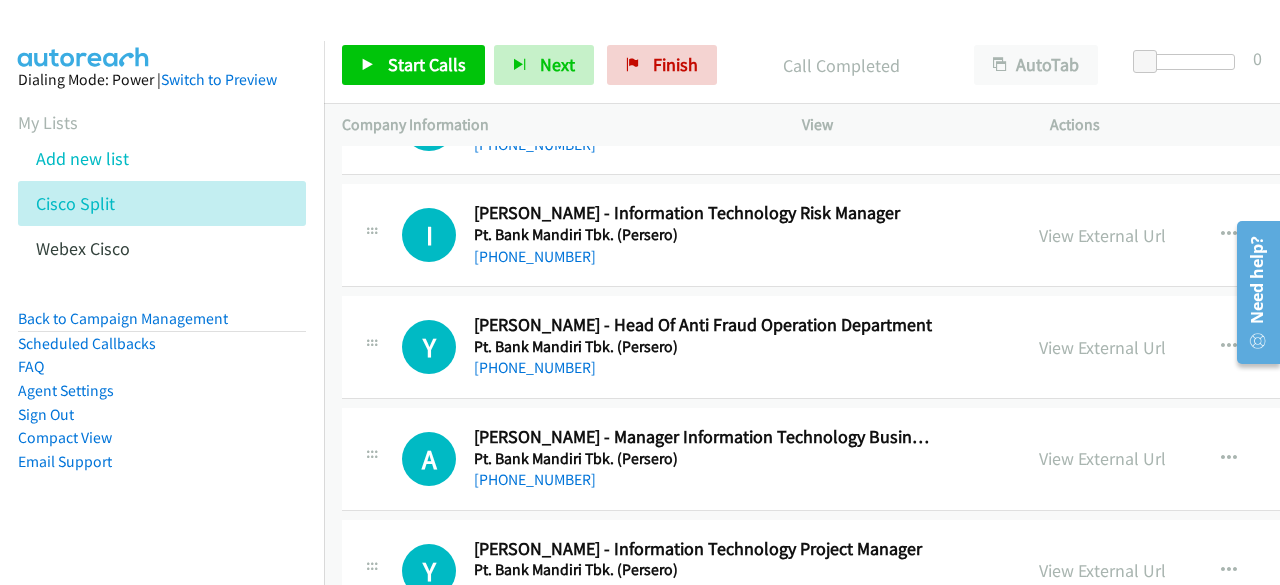 scroll, scrollTop: 17561, scrollLeft: 0, axis: vertical 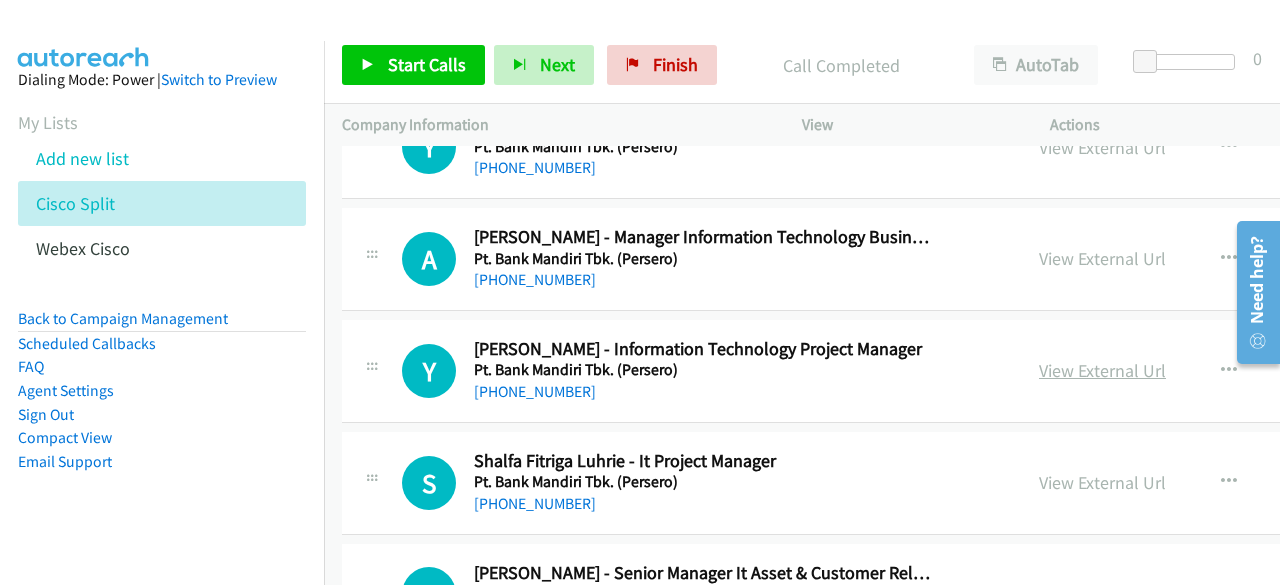 click on "View External Url" at bounding box center [1102, 370] 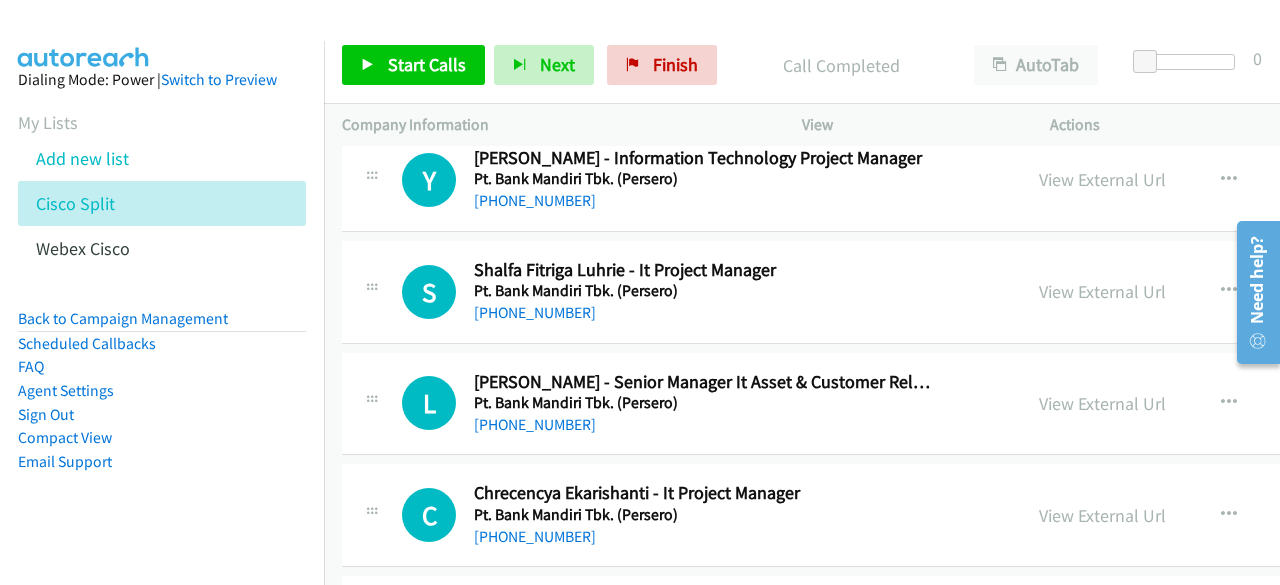 scroll, scrollTop: 17761, scrollLeft: 0, axis: vertical 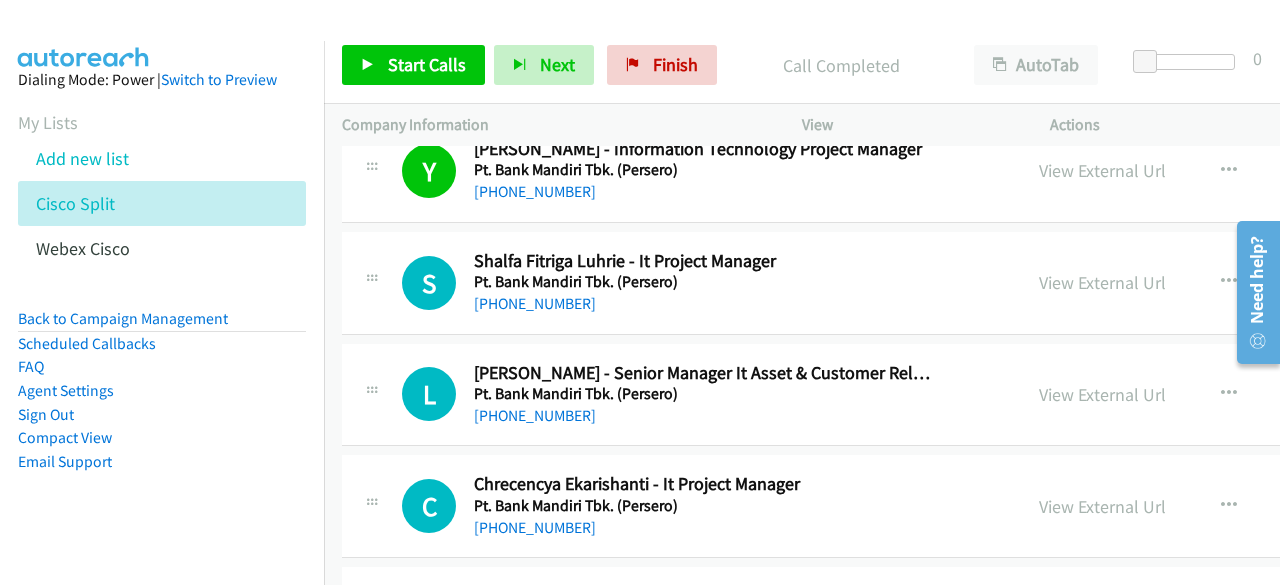 click on "View External Url" at bounding box center [1102, 282] 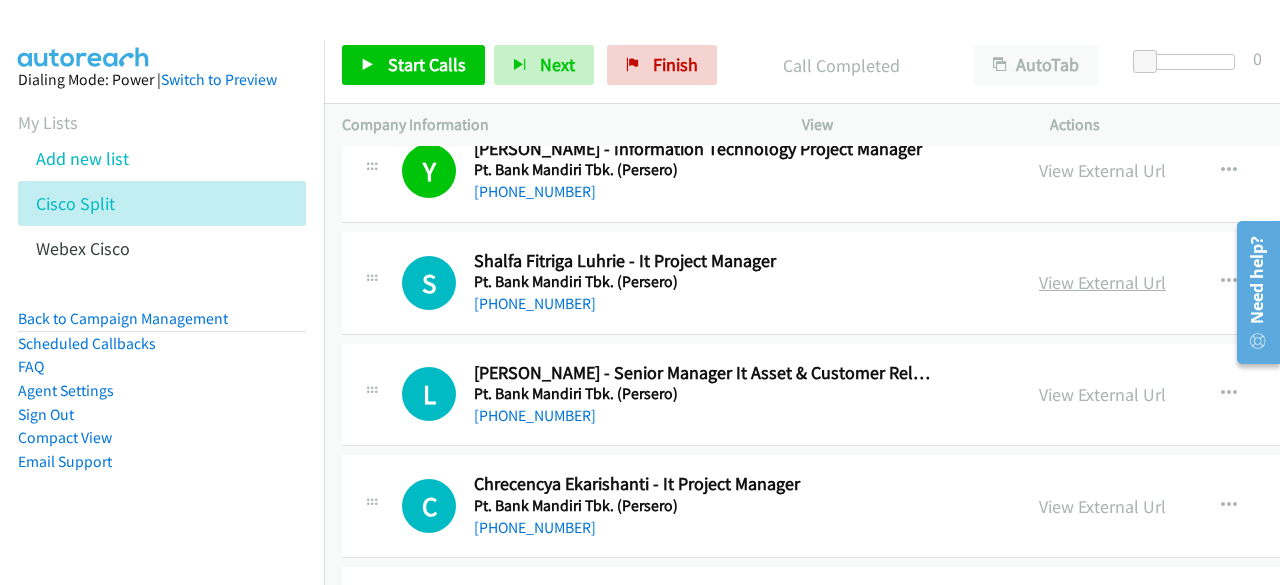 click on "View External Url" at bounding box center [1102, 282] 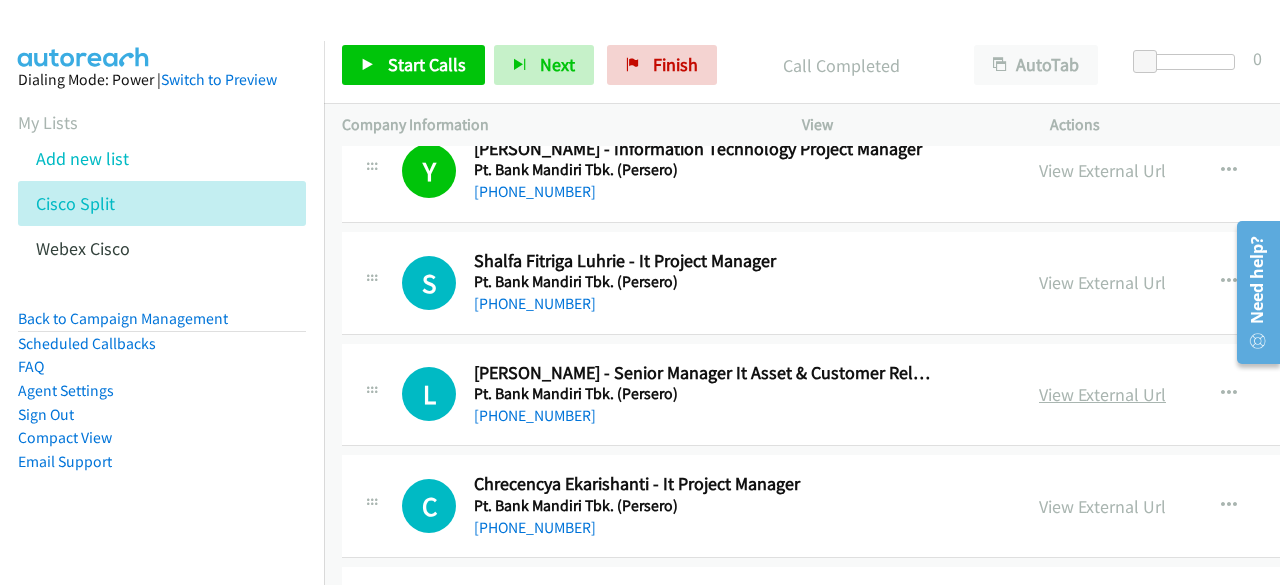 click on "View External Url" at bounding box center (1102, 394) 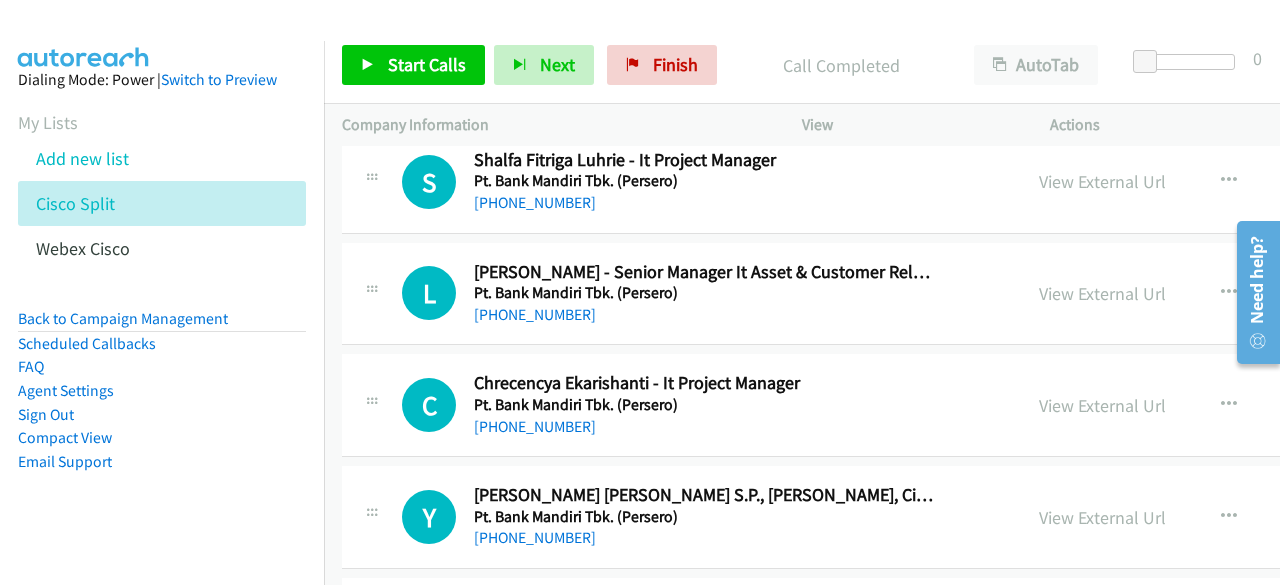 scroll, scrollTop: 17961, scrollLeft: 0, axis: vertical 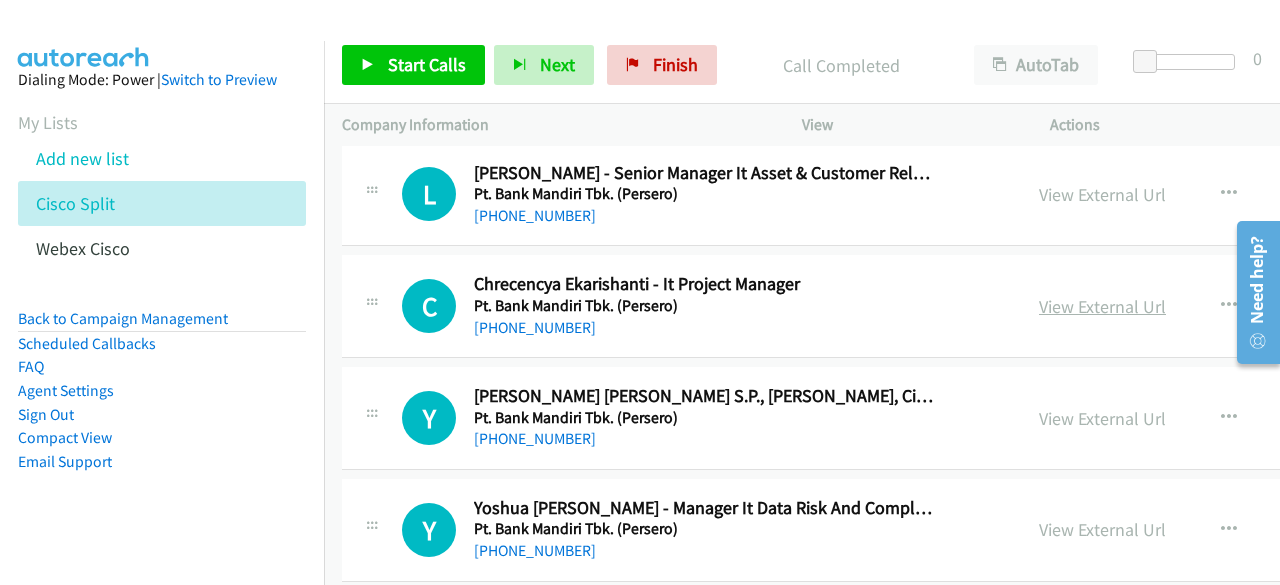 click on "View External Url" at bounding box center [1102, 306] 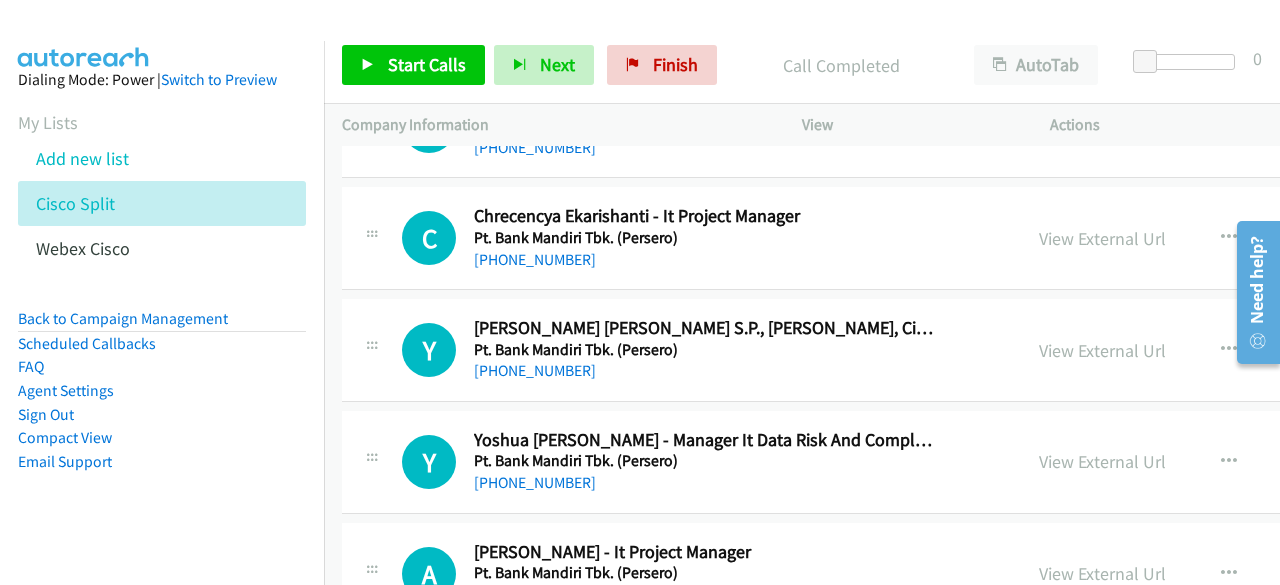 scroll, scrollTop: 18061, scrollLeft: 0, axis: vertical 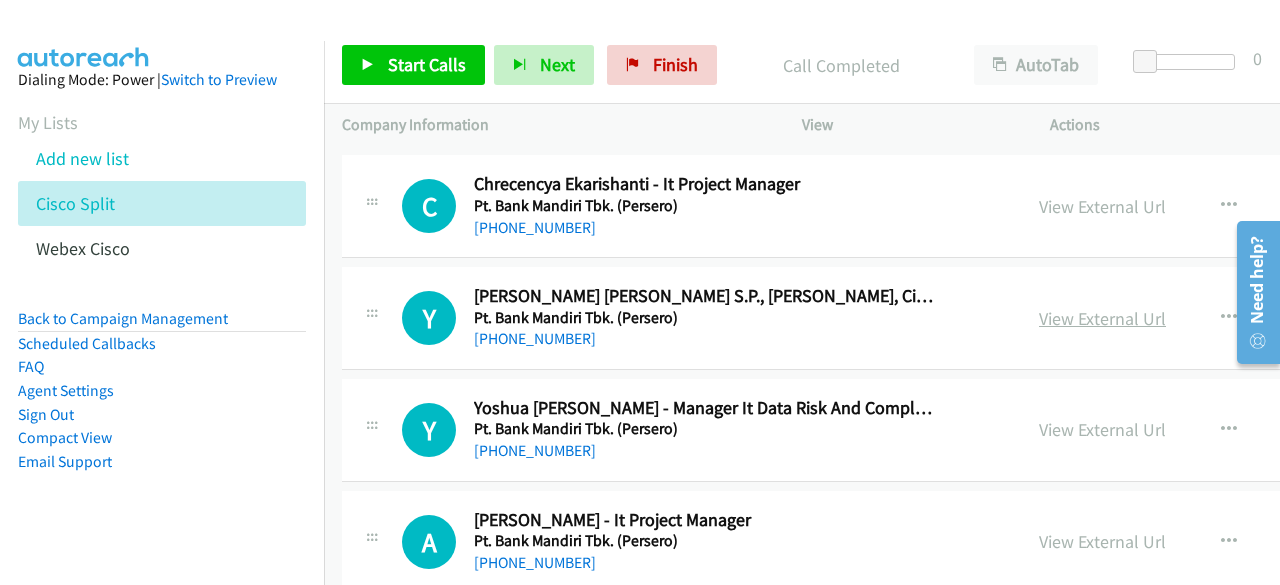 click on "View External Url" at bounding box center (1102, 318) 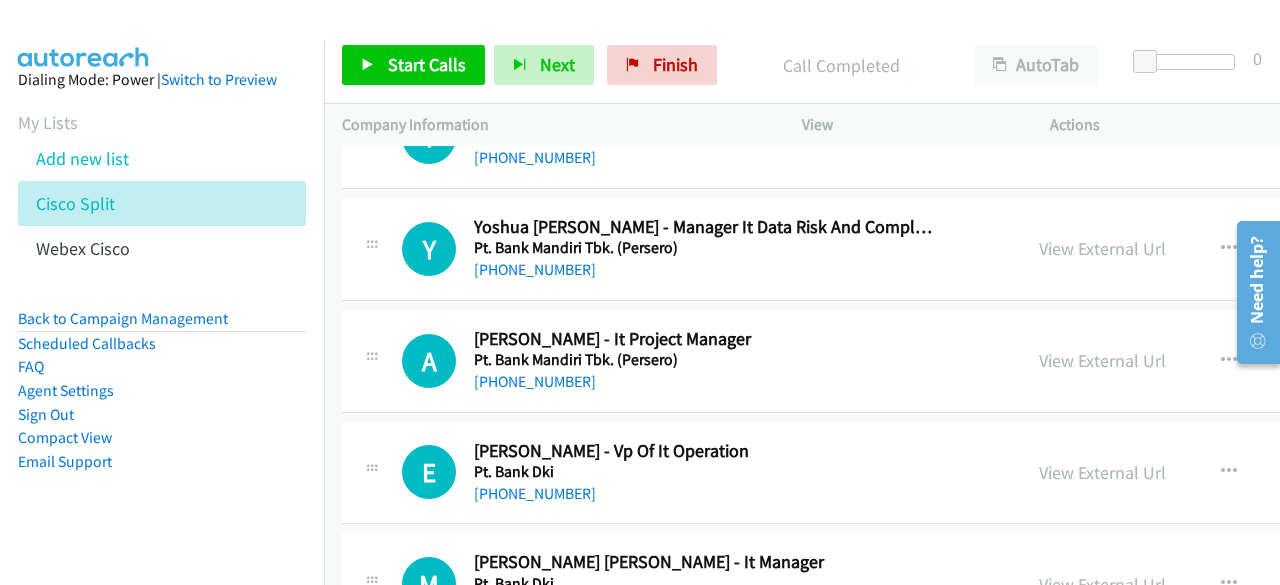 scroll, scrollTop: 18261, scrollLeft: 0, axis: vertical 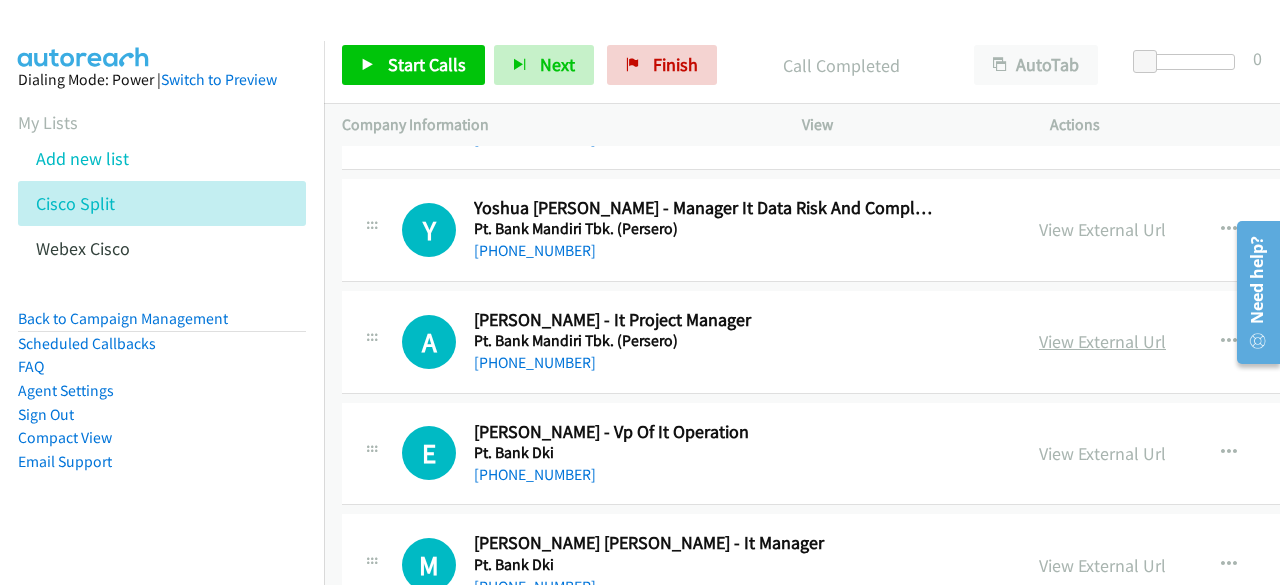 click on "View External Url" at bounding box center (1102, 341) 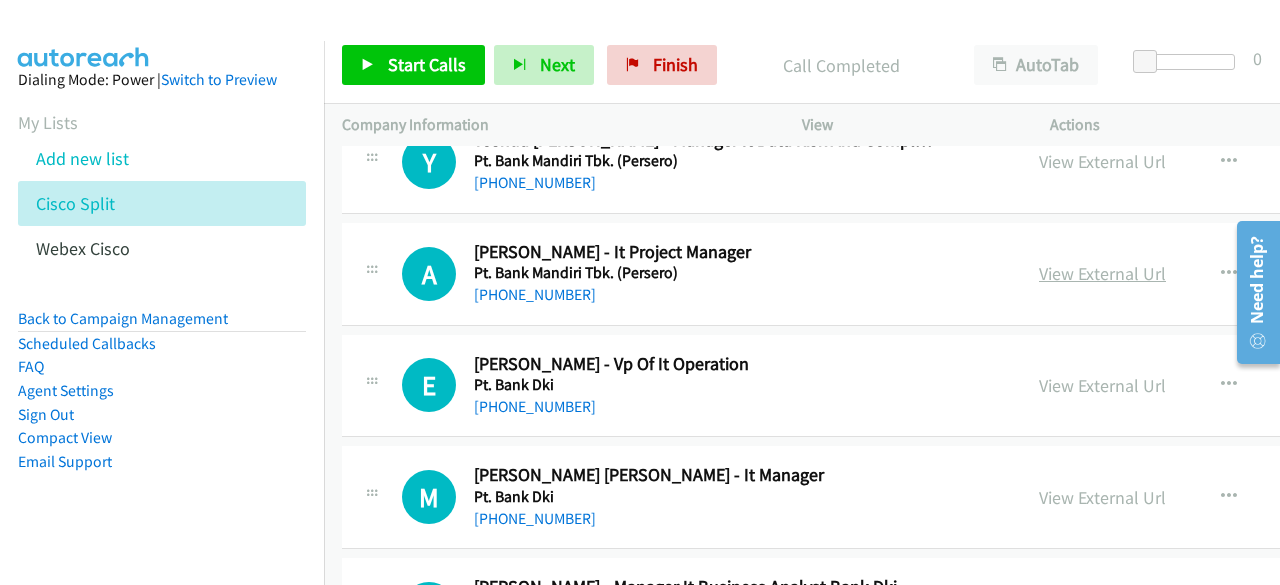 scroll, scrollTop: 18361, scrollLeft: 0, axis: vertical 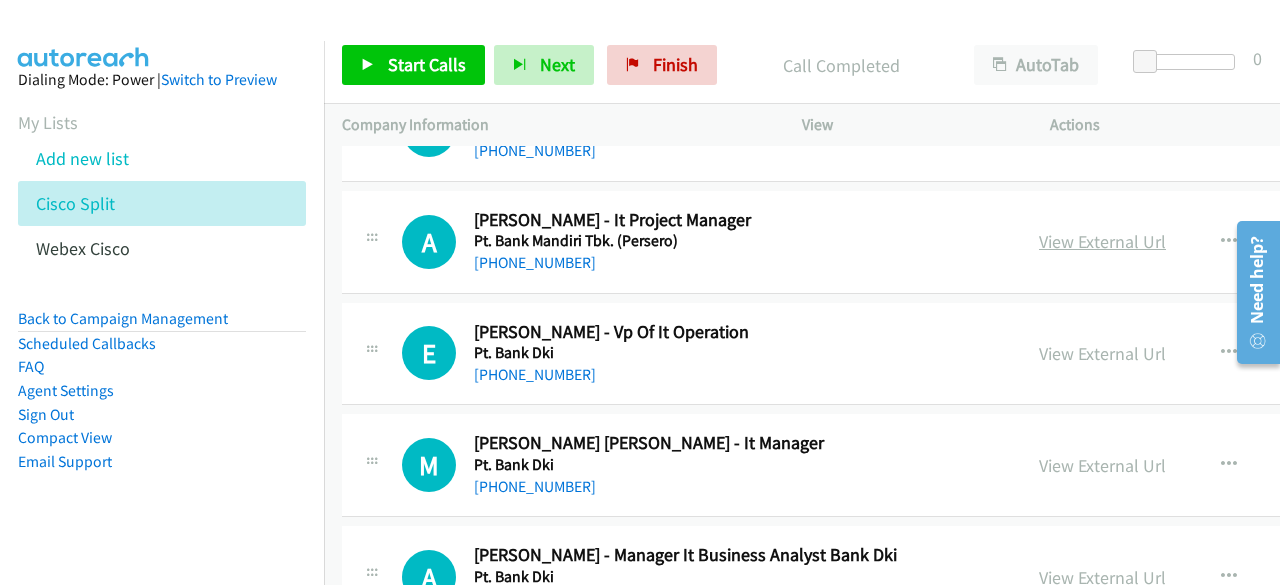 click on "View External Url" at bounding box center (1102, 353) 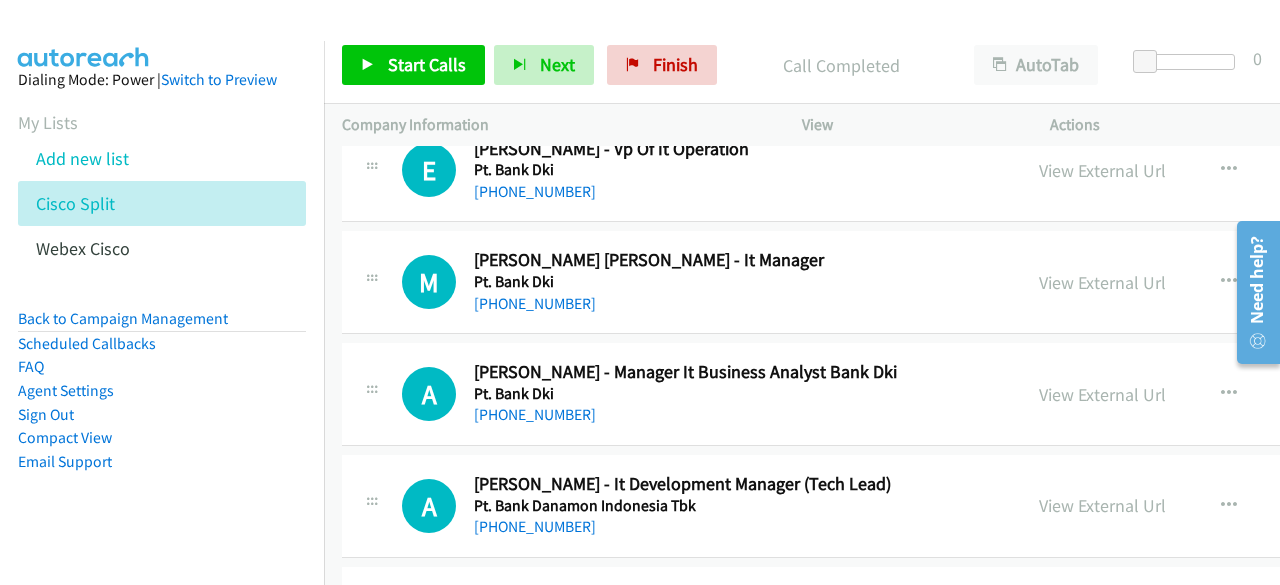 scroll, scrollTop: 18561, scrollLeft: 0, axis: vertical 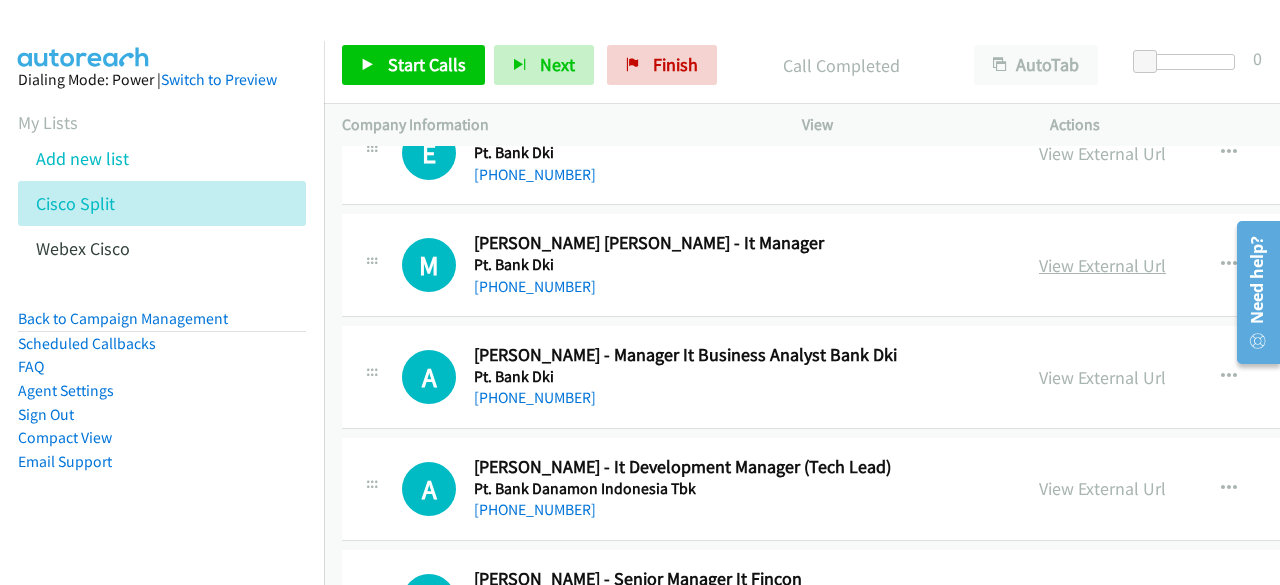click on "View External Url" at bounding box center [1102, 265] 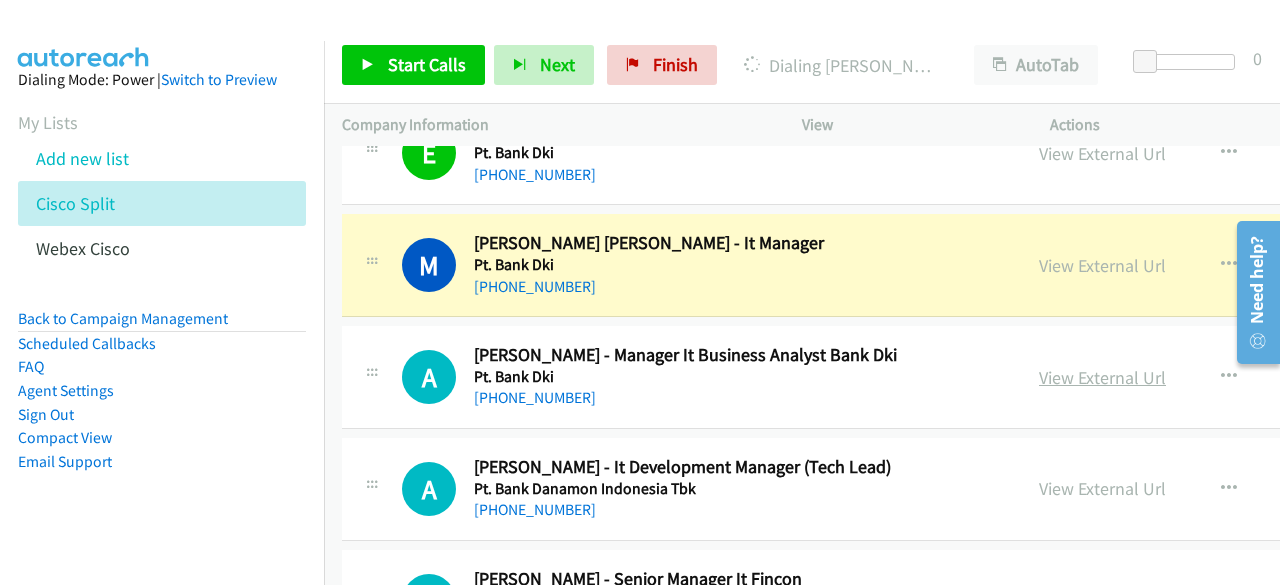 click on "View External Url" at bounding box center (1102, 377) 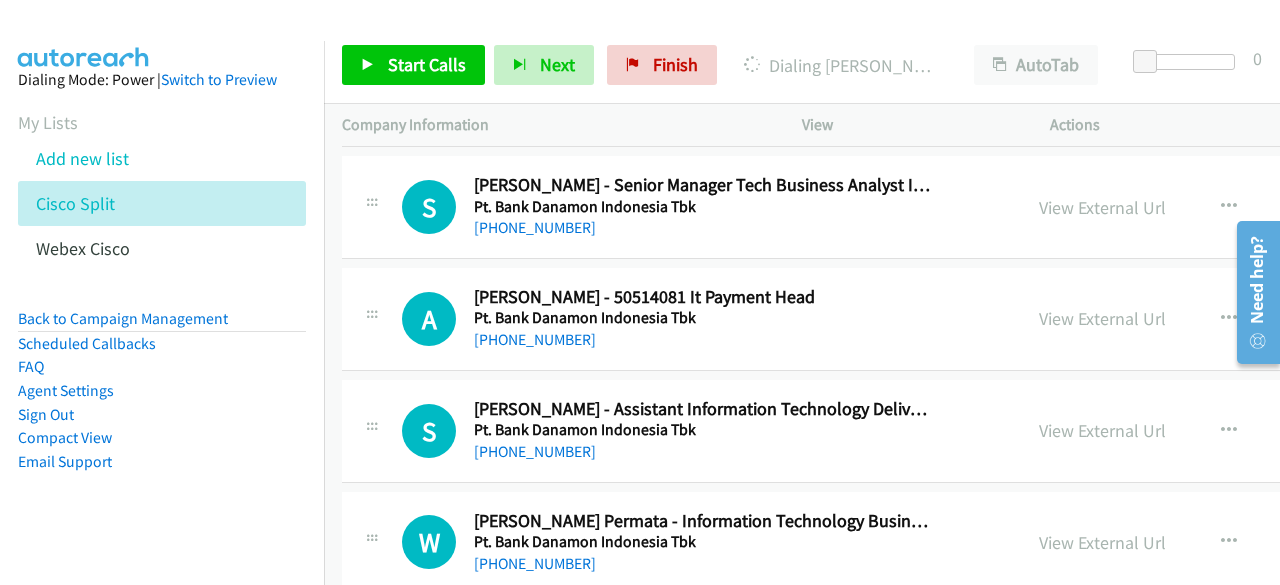 scroll, scrollTop: 20061, scrollLeft: 0, axis: vertical 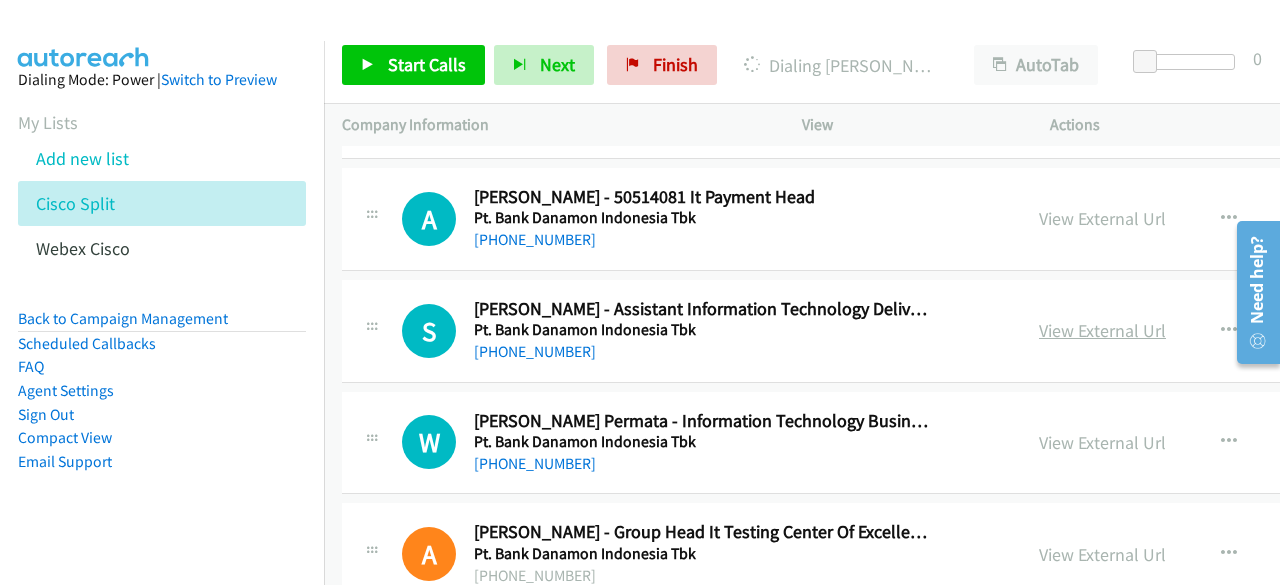 click on "View External Url" at bounding box center (1102, 330) 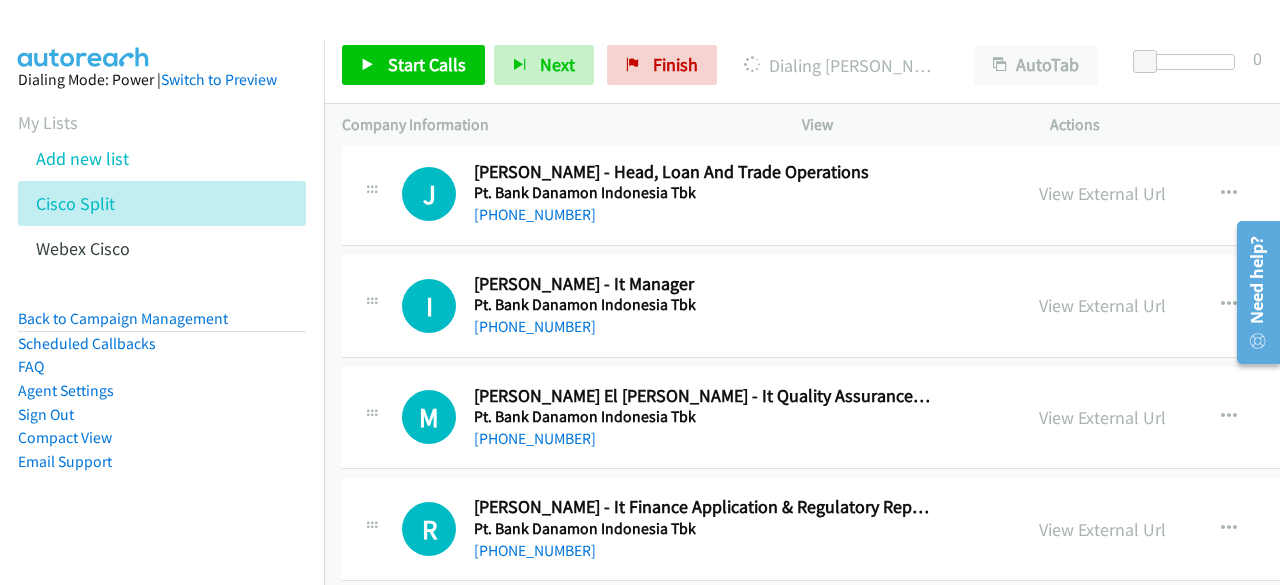 scroll, scrollTop: 21361, scrollLeft: 0, axis: vertical 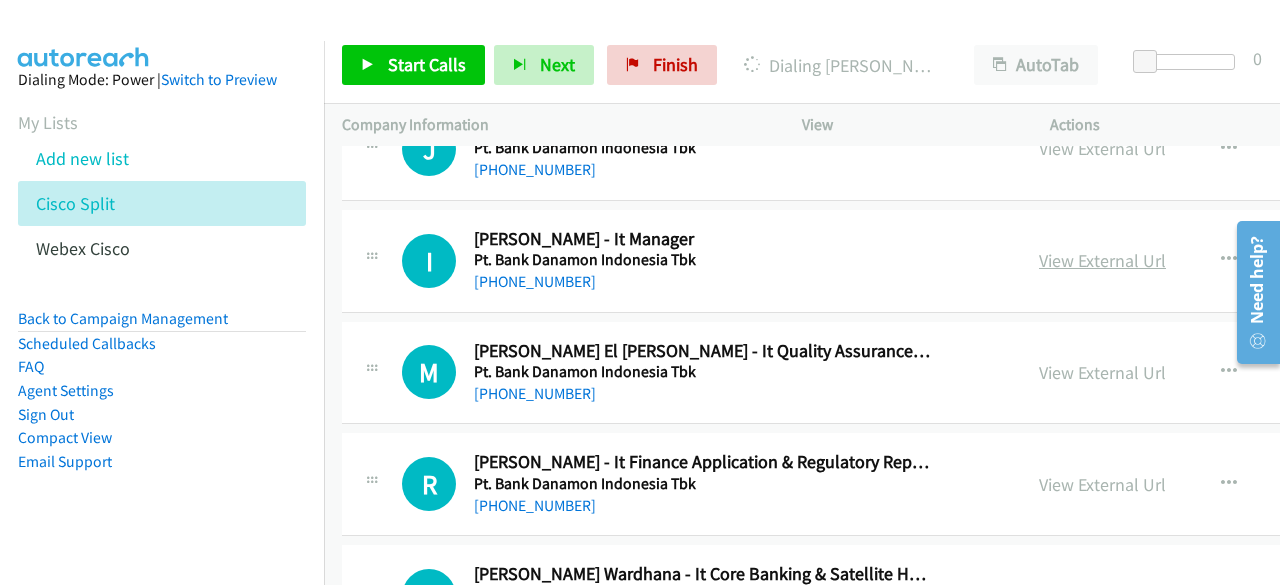 click on "View External Url" at bounding box center (1102, 260) 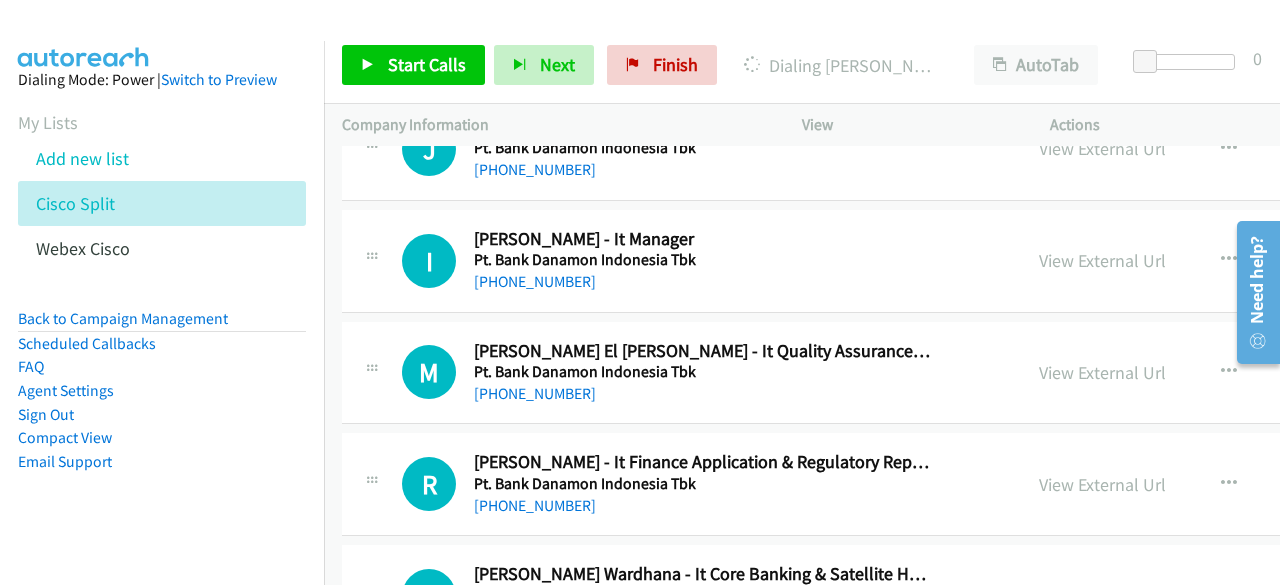 click on "M
Callback Scheduled
Muhammad Daffa El Hakim - It Quality Assurance & Process Improvement Unit Head
Pt. Bank Danamon Indonesia Tbk
Asia/Jakarta
+62 857-1899-0311
View External Url
View External Url
Schedule/Manage Callback
Start Calls Here
Remove from list
Add to do not call list
Reset Call Status" at bounding box center (985, 373) 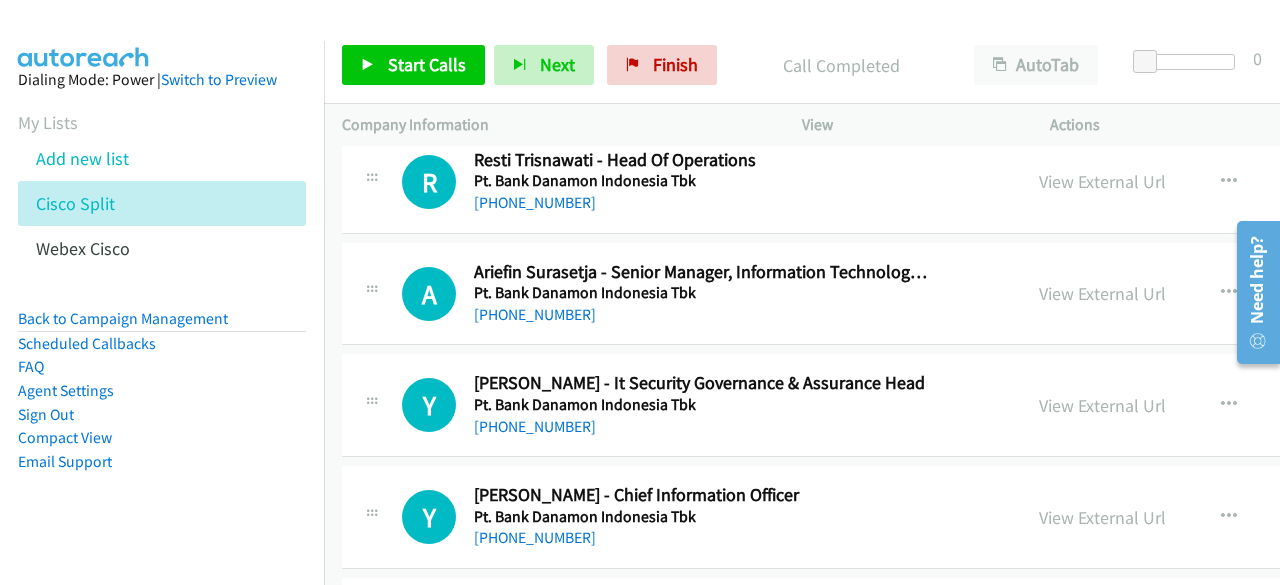 scroll, scrollTop: 22561, scrollLeft: 0, axis: vertical 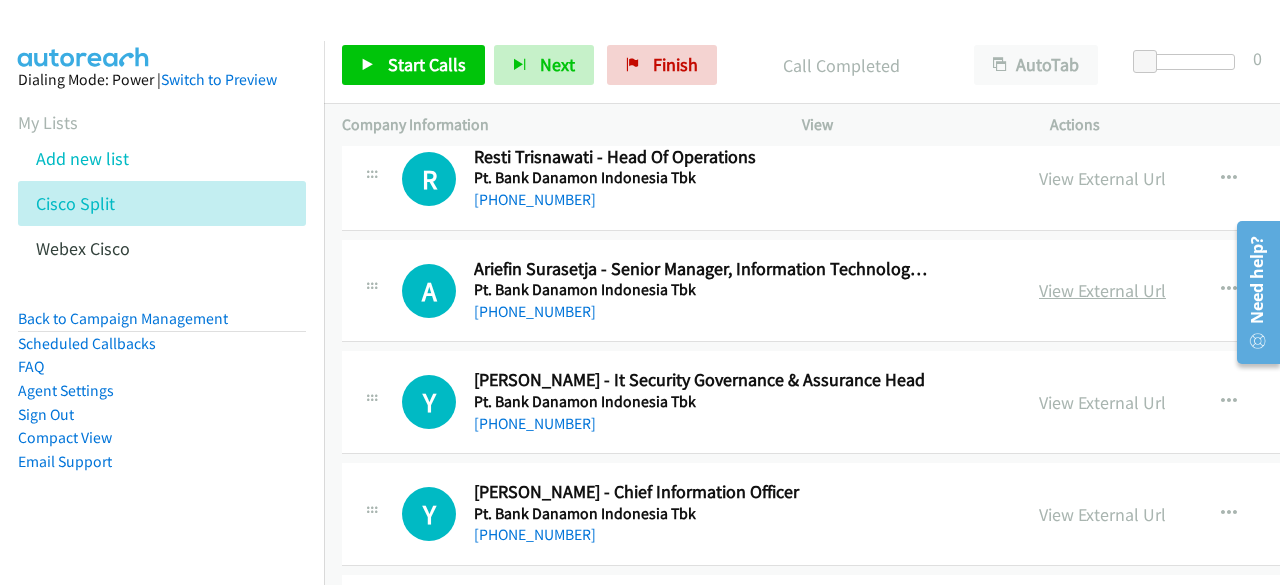 click on "View External Url" at bounding box center (1102, 290) 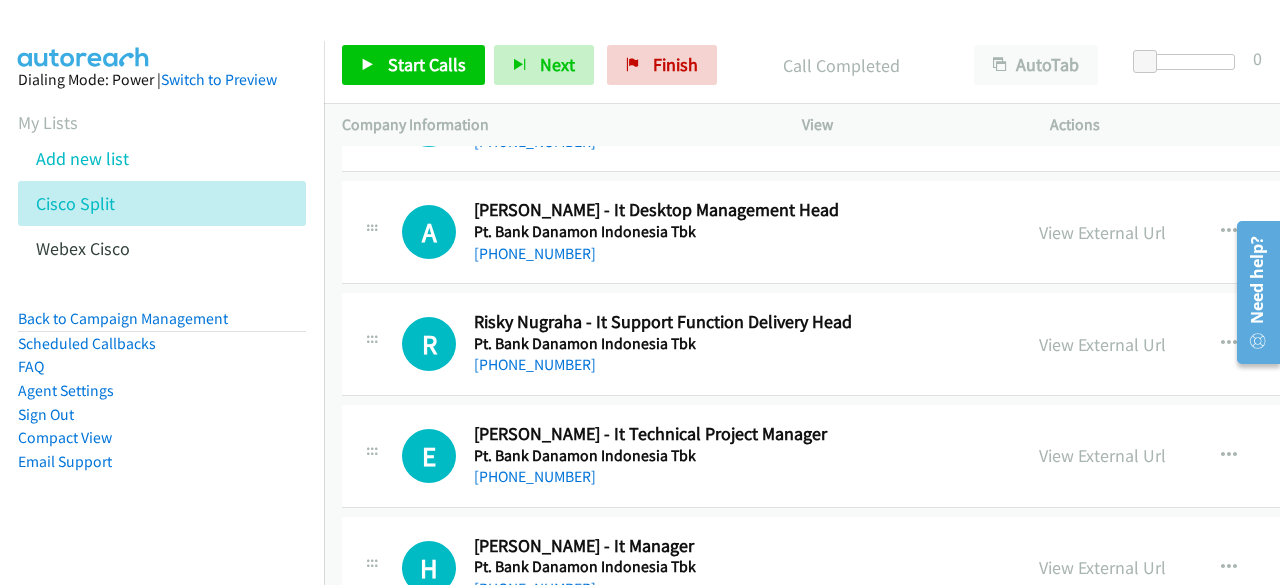 scroll, scrollTop: 24061, scrollLeft: 0, axis: vertical 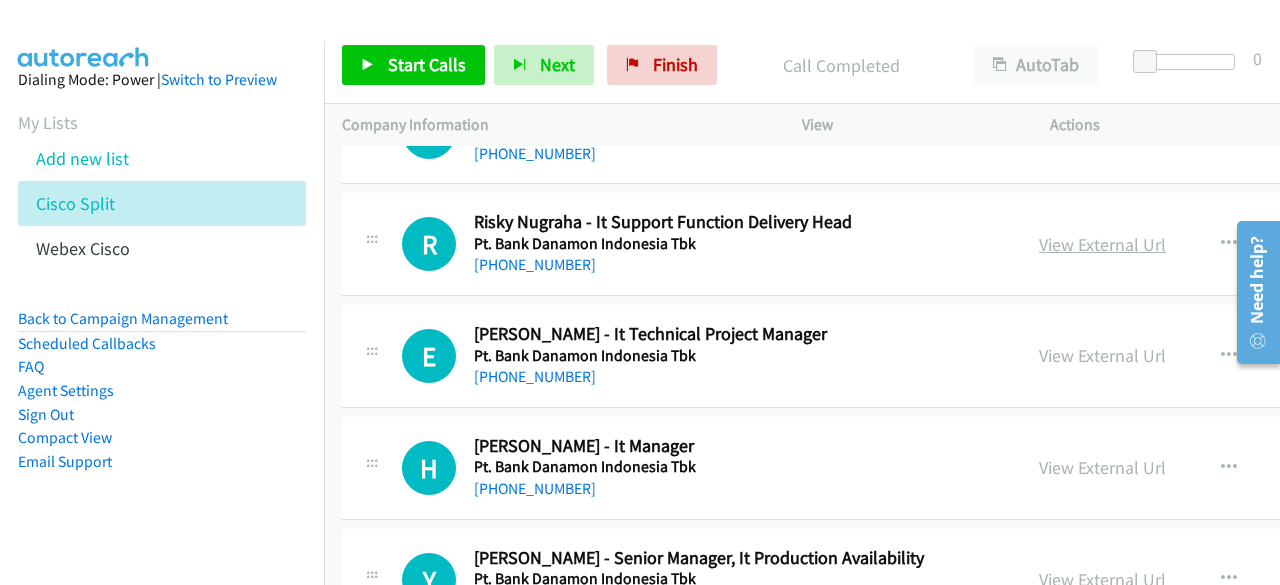 click on "View External Url" at bounding box center [1102, 244] 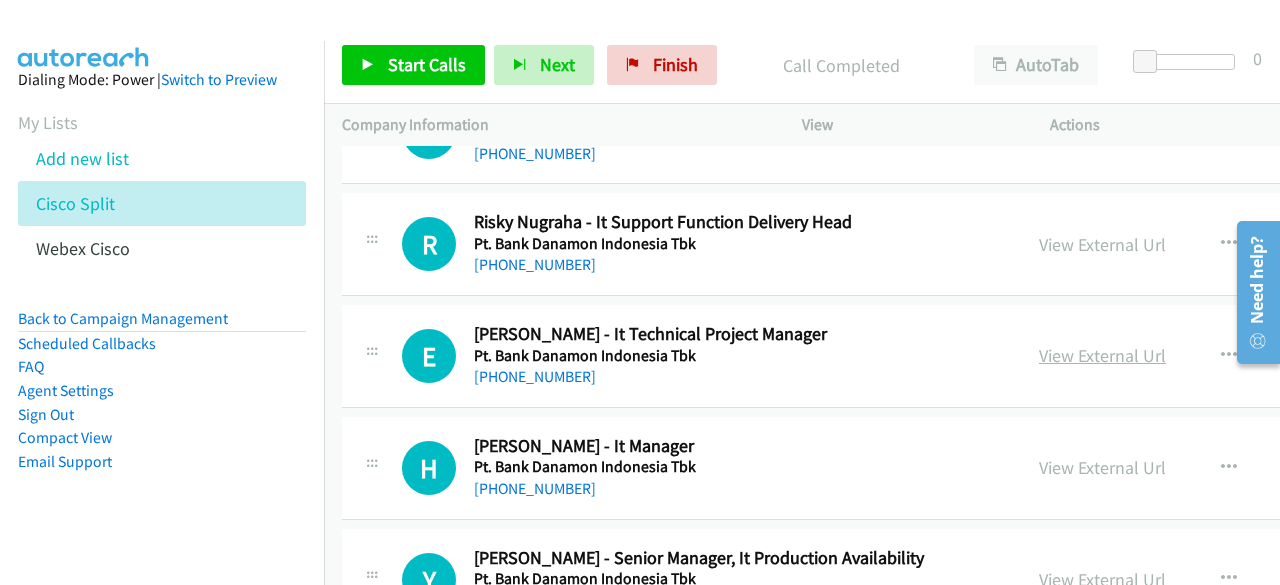 click on "View External Url" at bounding box center (1102, 355) 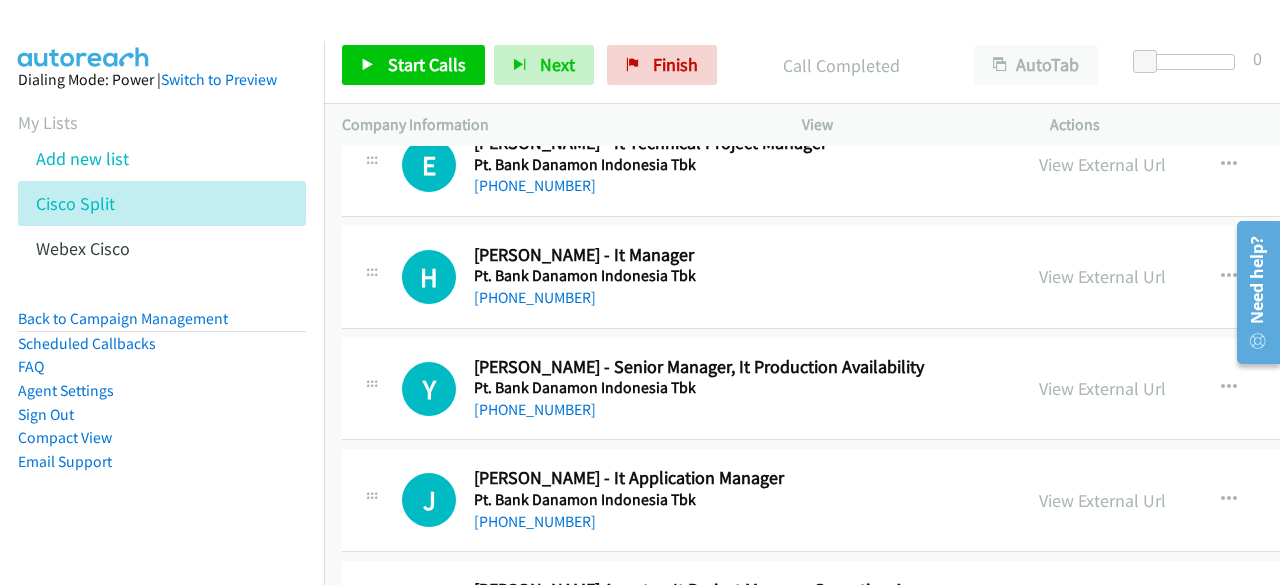 scroll, scrollTop: 24261, scrollLeft: 0, axis: vertical 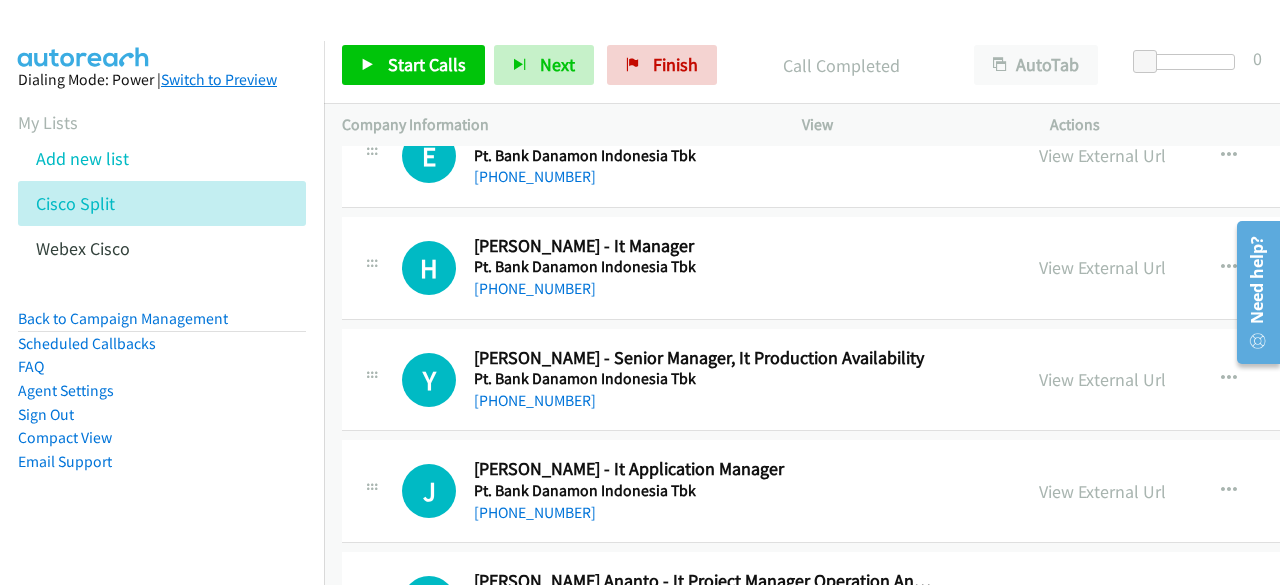 click on "Switch to Preview" at bounding box center (219, 79) 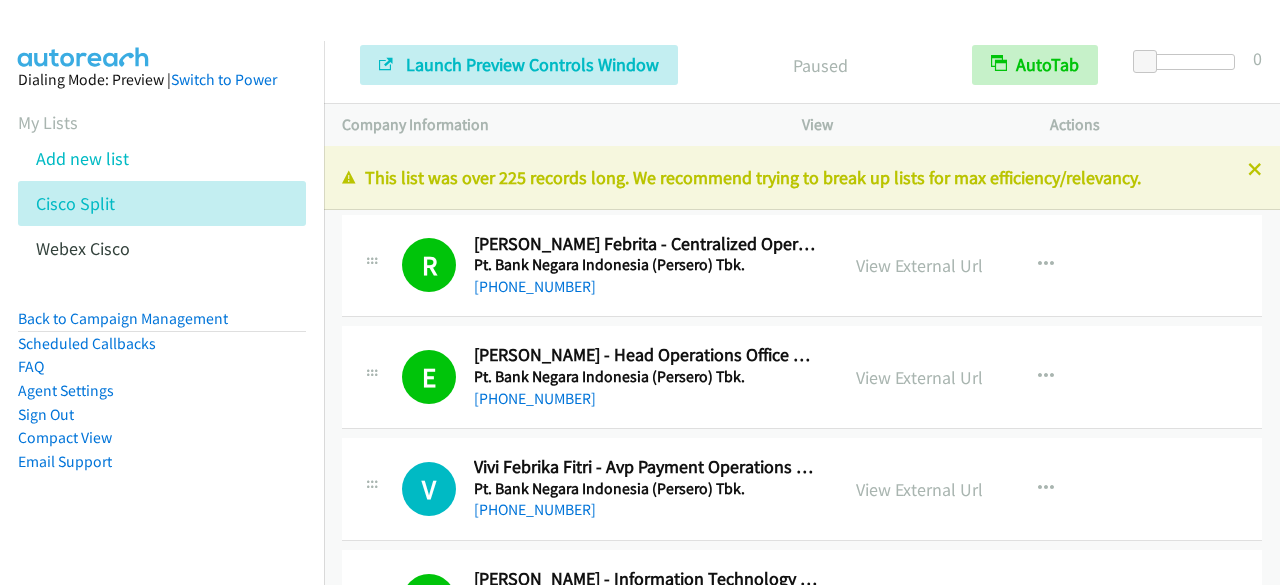 scroll, scrollTop: 0, scrollLeft: 0, axis: both 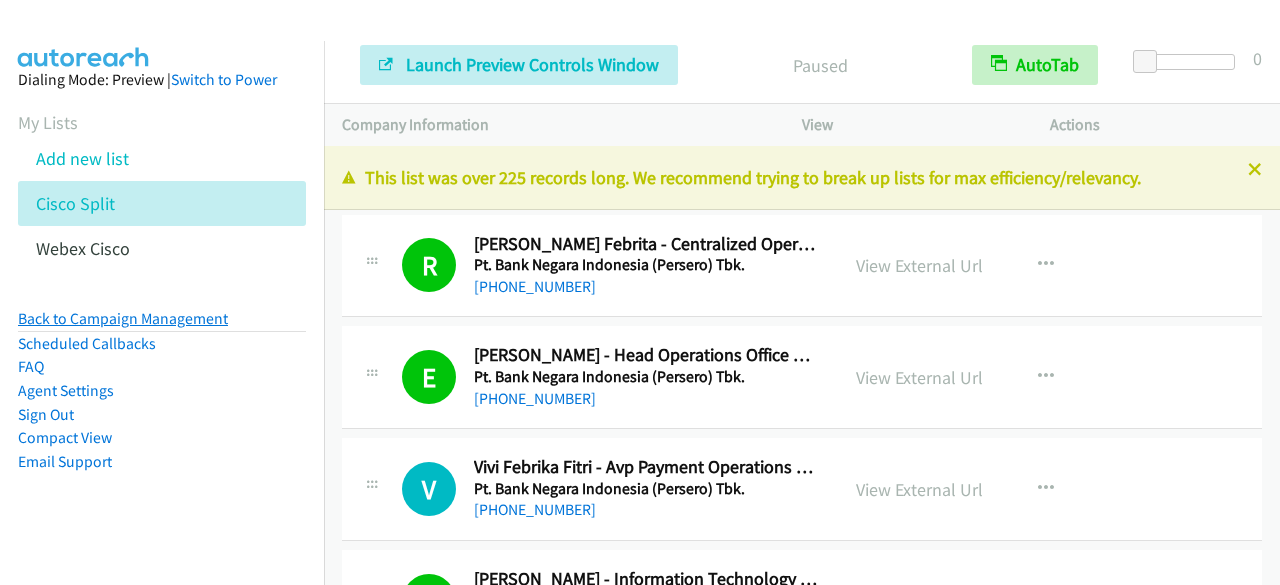 click on "Back to Campaign Management" at bounding box center (123, 318) 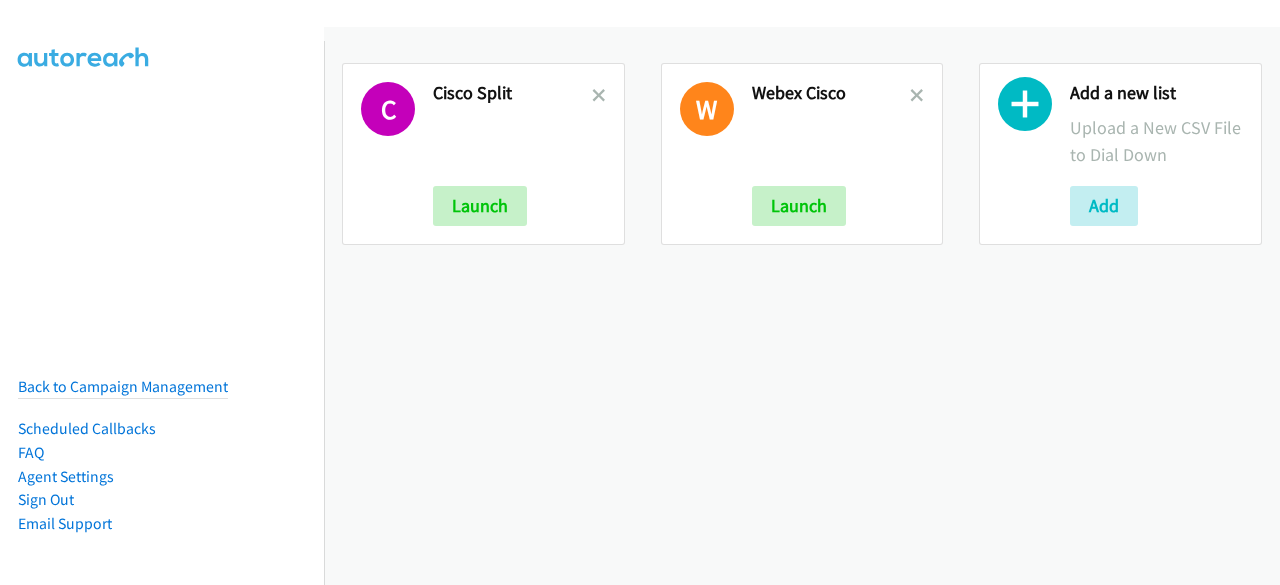 scroll, scrollTop: 0, scrollLeft: 0, axis: both 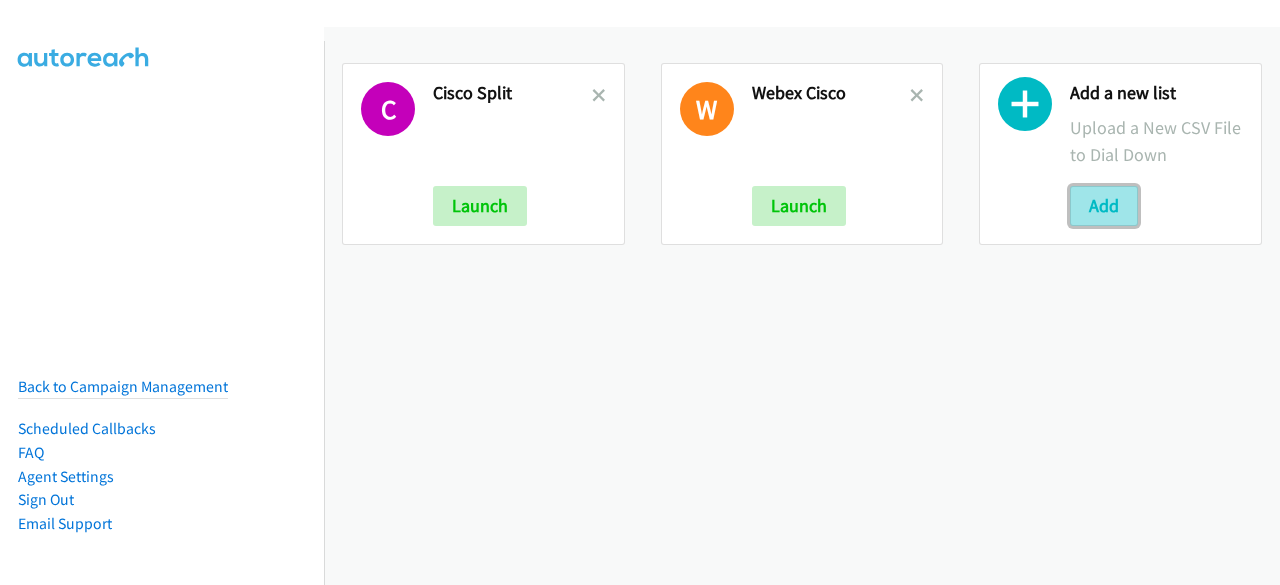 click on "Add" at bounding box center (1104, 206) 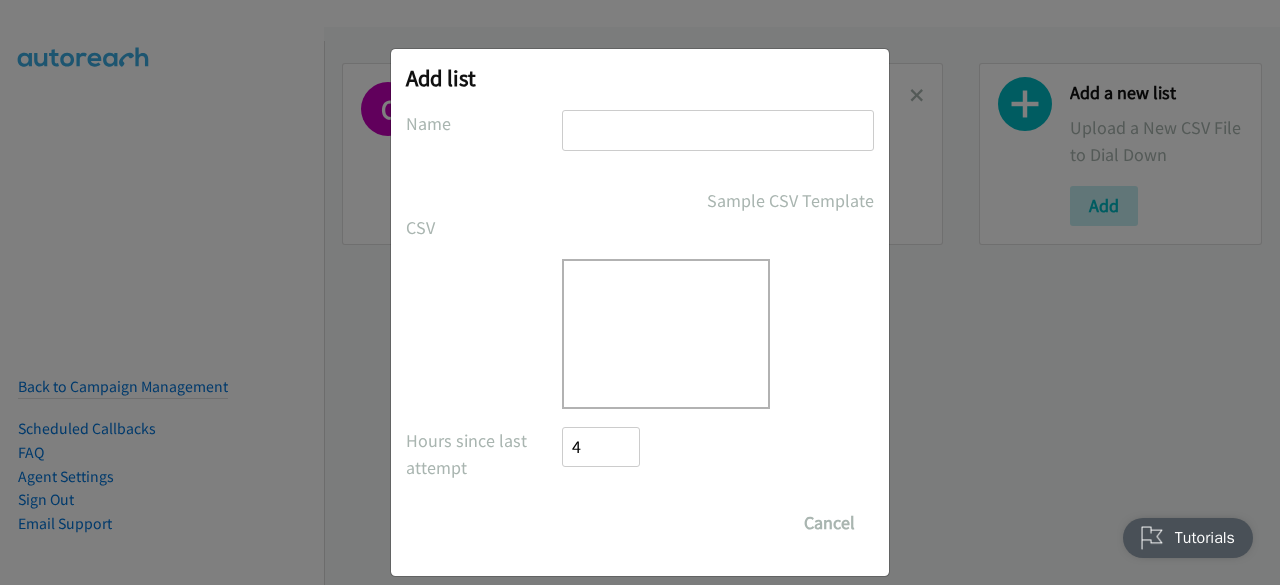 scroll, scrollTop: 0, scrollLeft: 0, axis: both 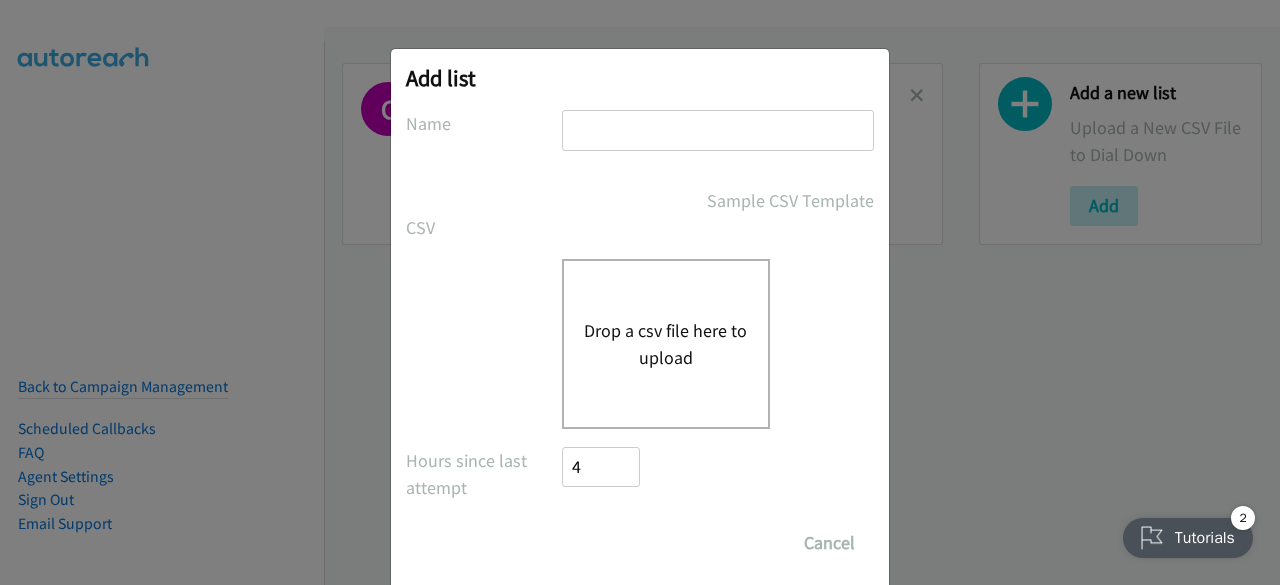click at bounding box center [718, 130] 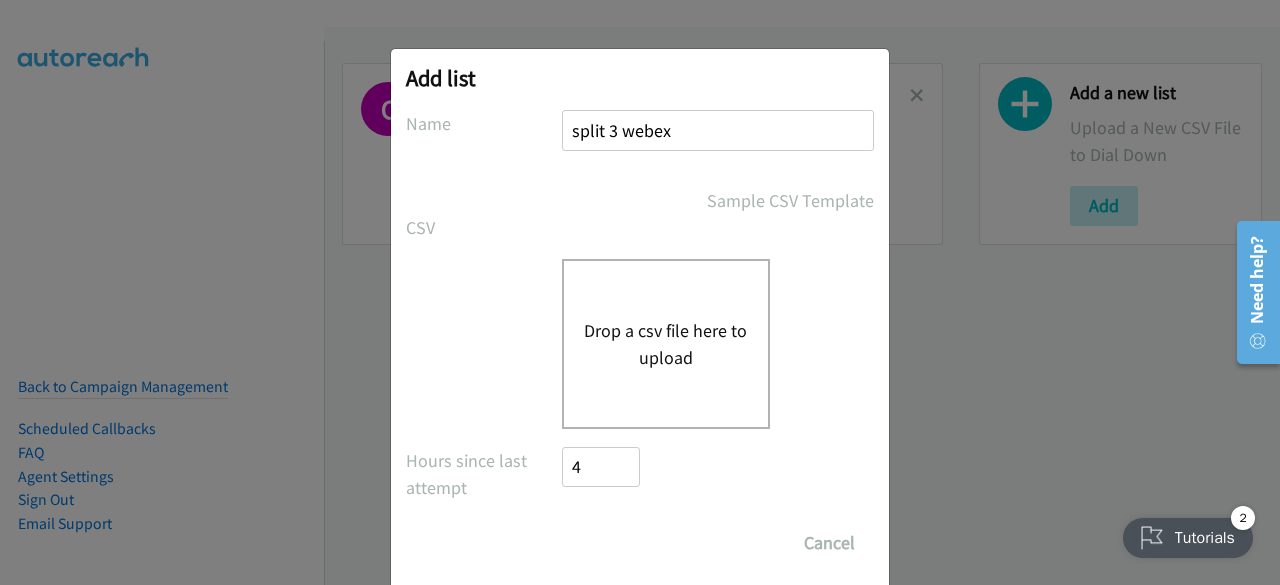 type on "split 3 webex" 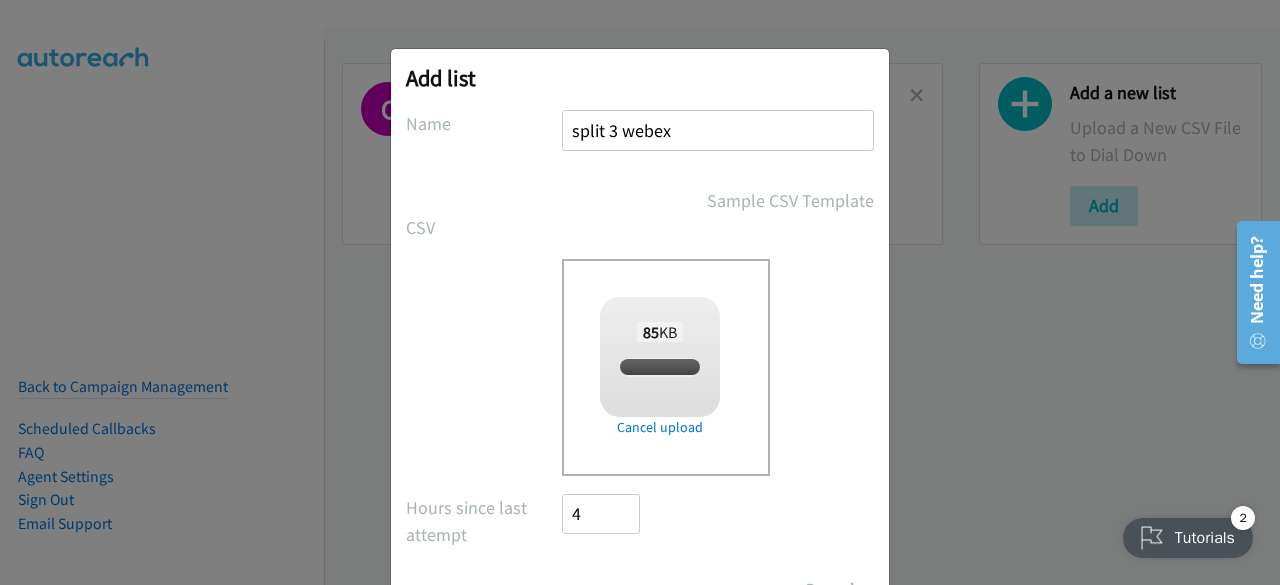 scroll, scrollTop: 88, scrollLeft: 0, axis: vertical 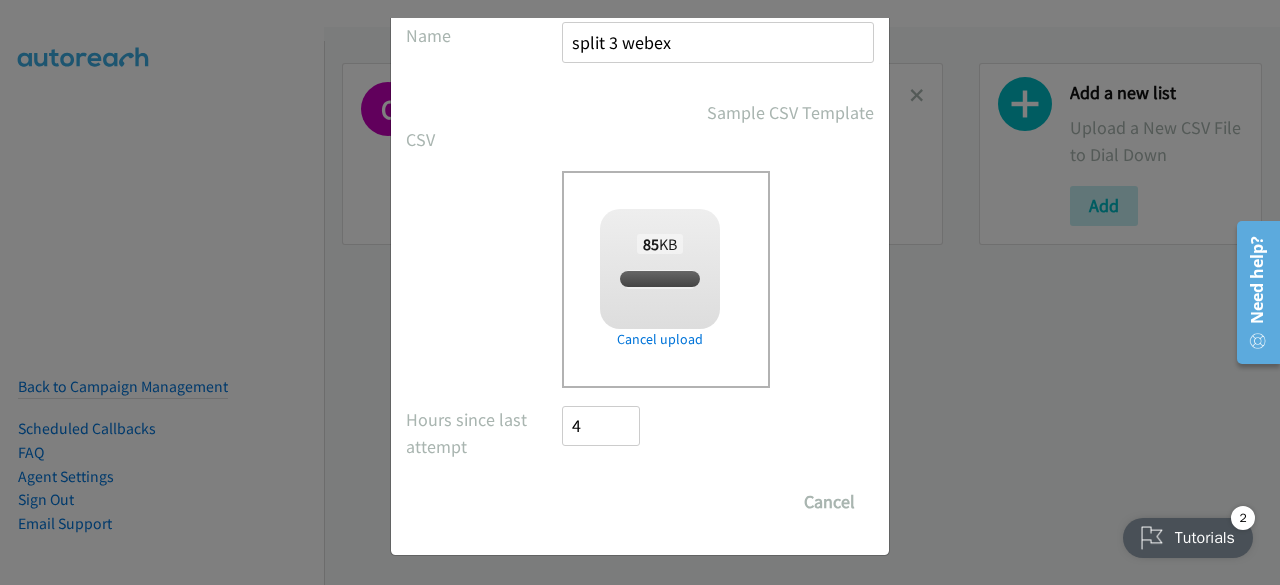 checkbox on "true" 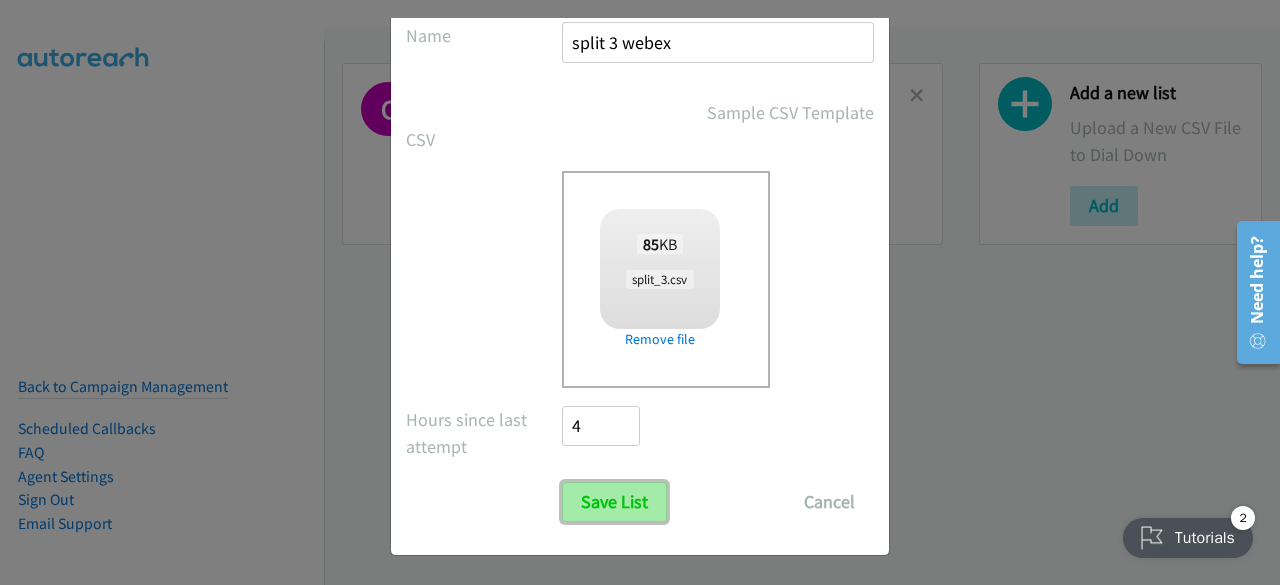 click on "Save List" at bounding box center [614, 502] 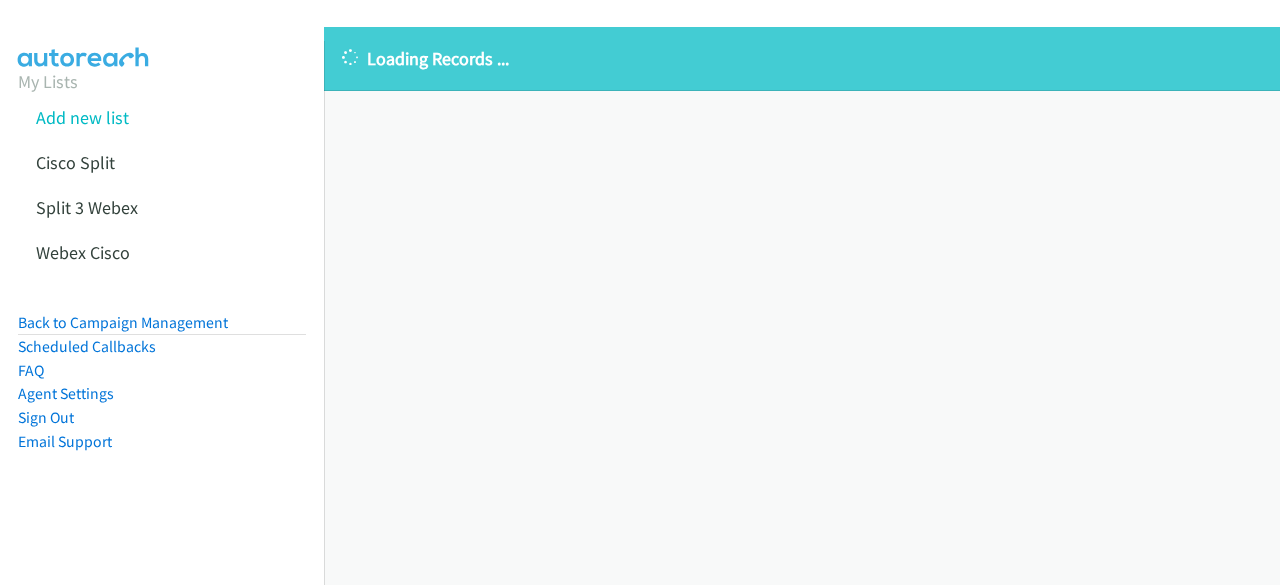 scroll, scrollTop: 0, scrollLeft: 0, axis: both 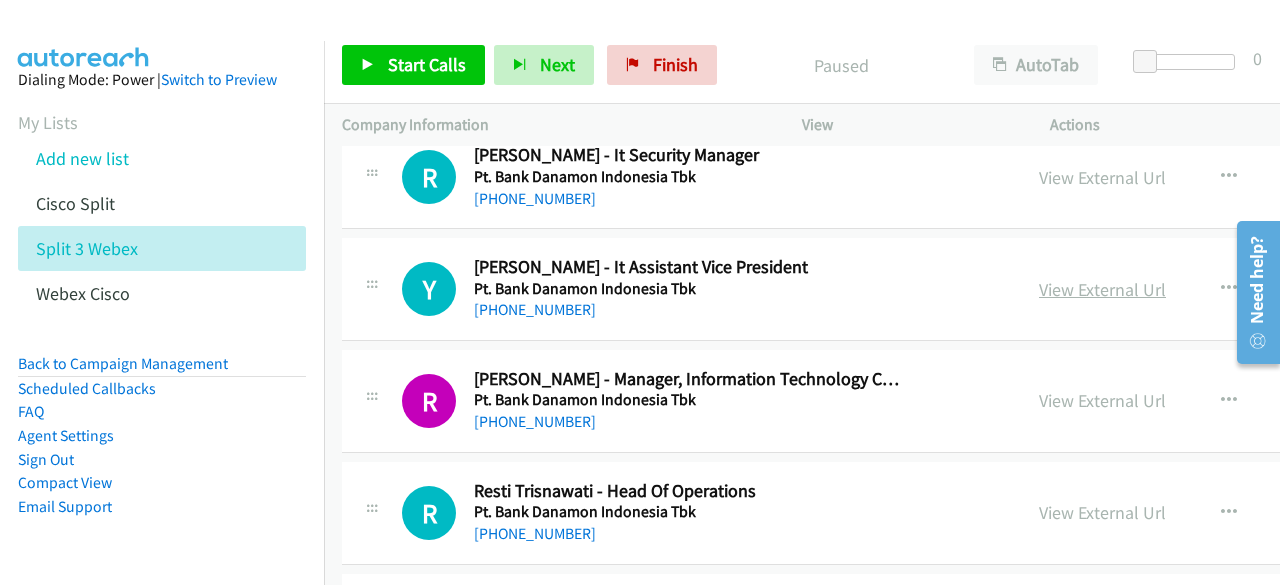 click on "View External Url" at bounding box center (1102, 289) 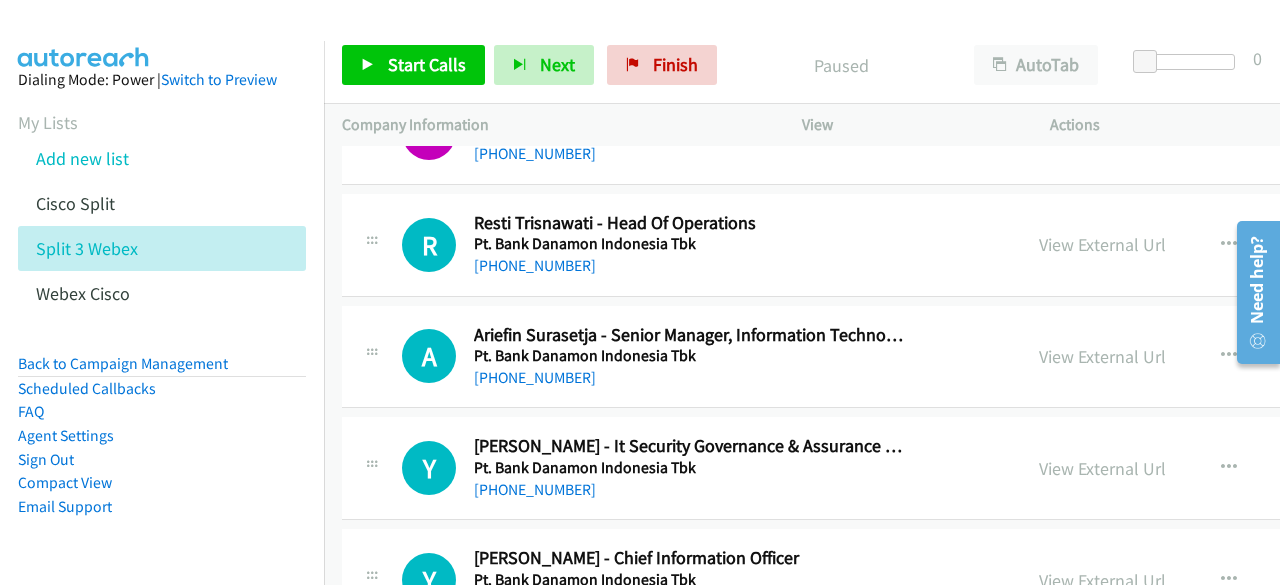 scroll, scrollTop: 500, scrollLeft: 0, axis: vertical 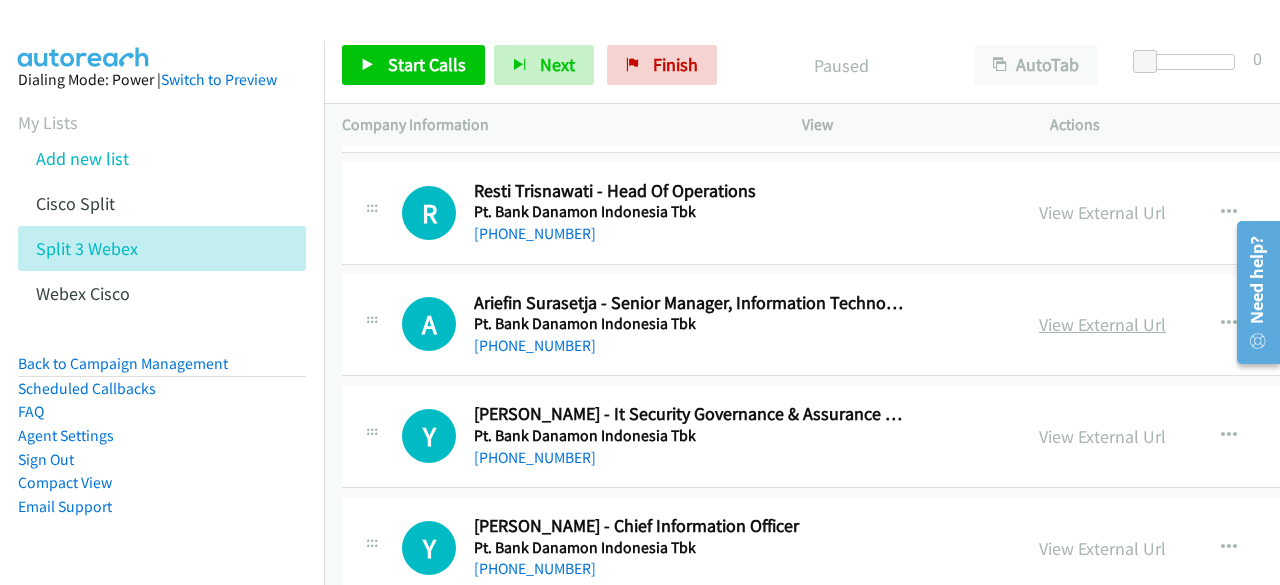 click on "View External Url" at bounding box center (1102, 324) 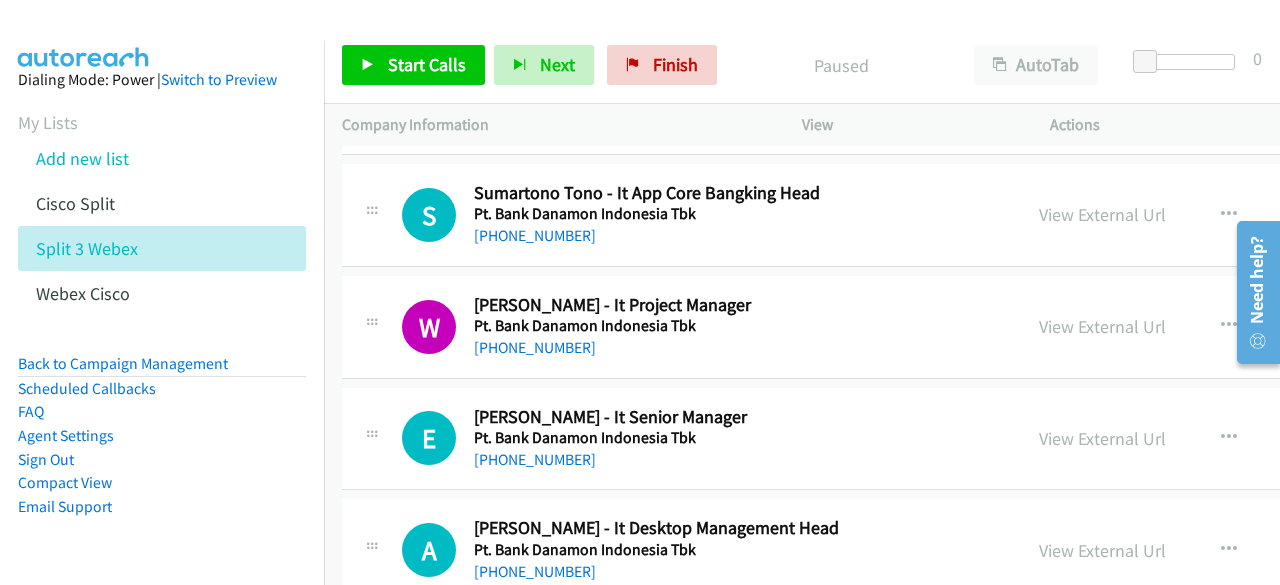 scroll, scrollTop: 1700, scrollLeft: 0, axis: vertical 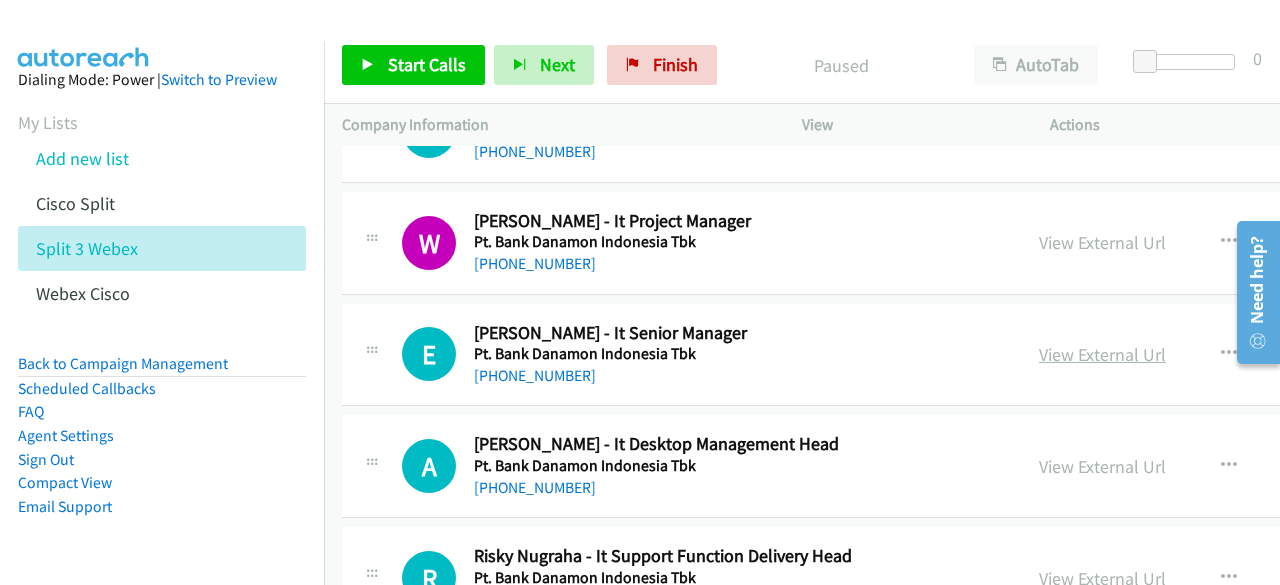 click on "View External Url" at bounding box center [1102, 354] 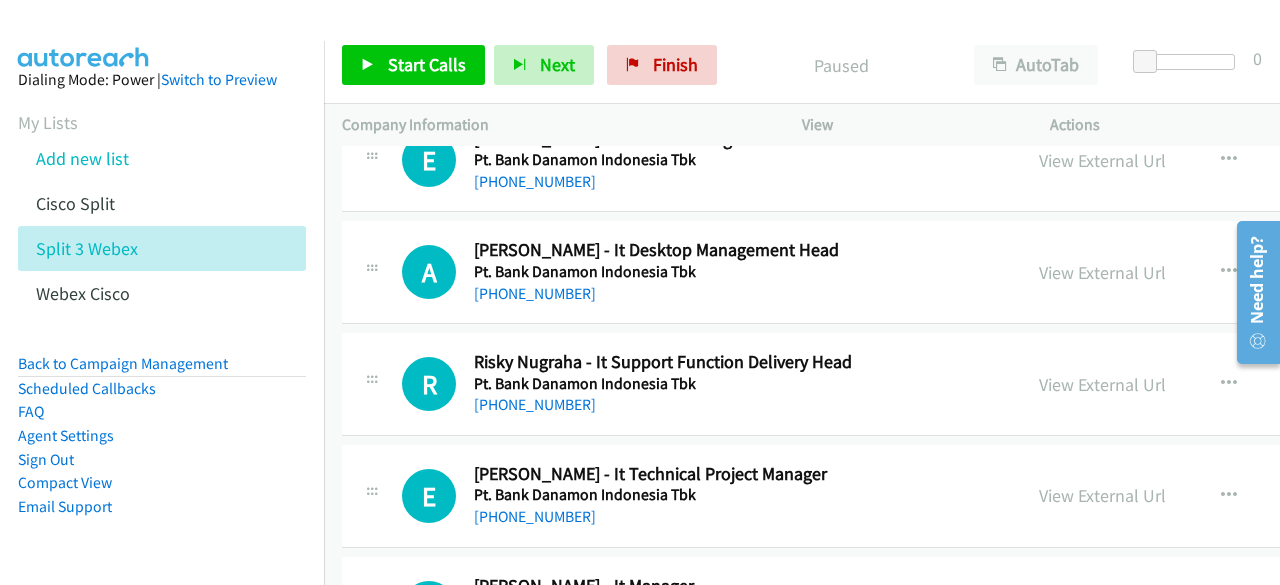 scroll, scrollTop: 1900, scrollLeft: 0, axis: vertical 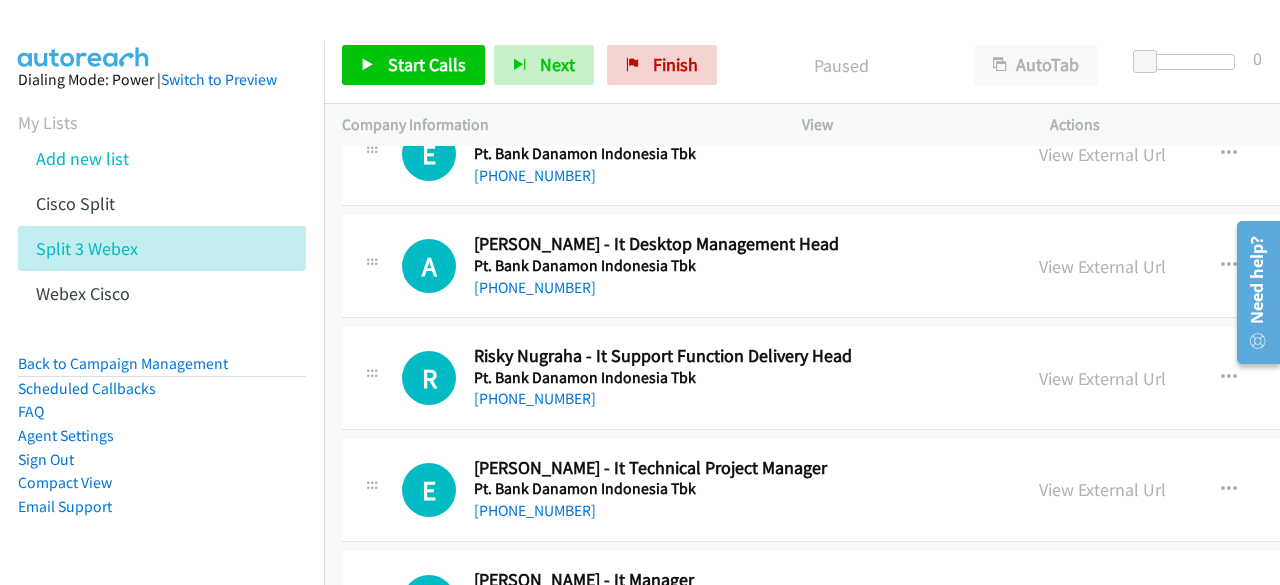 click on "View External Url
View External Url
Schedule/Manage Callback
Start Calls Here
Remove from list
Add to do not call list
Reset Call Status" at bounding box center [1200, 378] 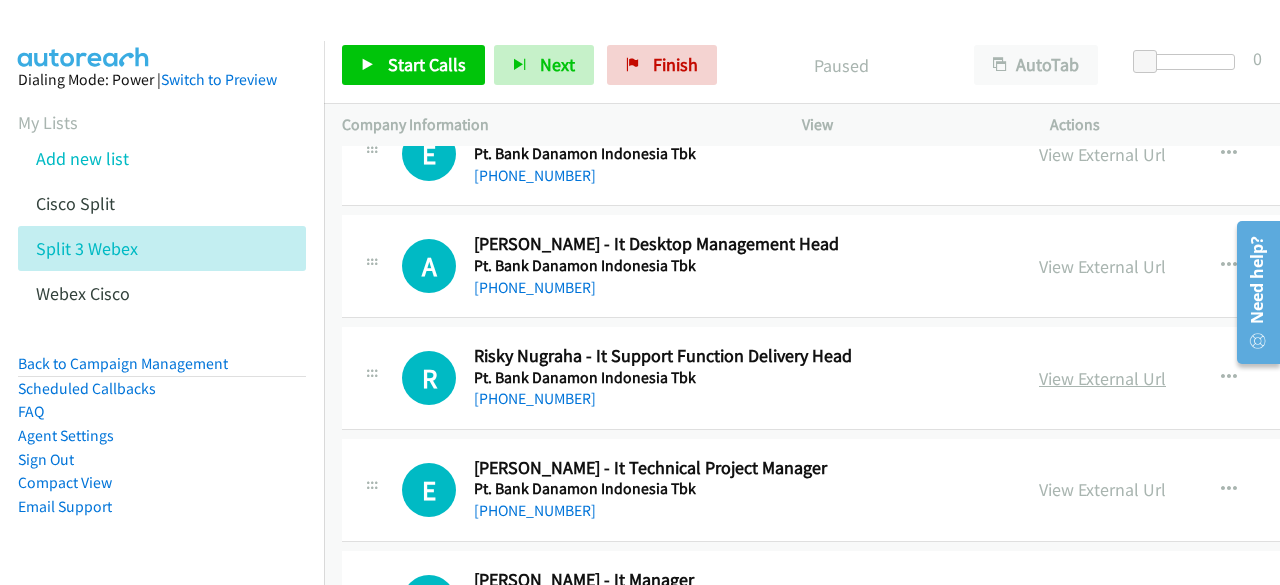 click on "View External Url" at bounding box center [1102, 378] 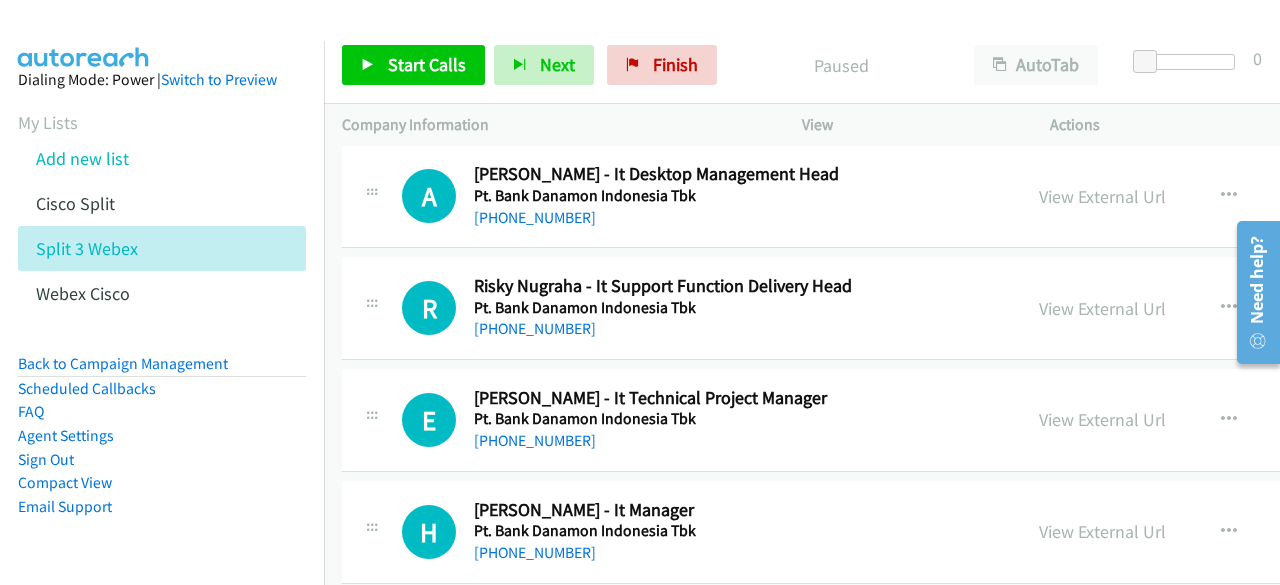 scroll, scrollTop: 2100, scrollLeft: 0, axis: vertical 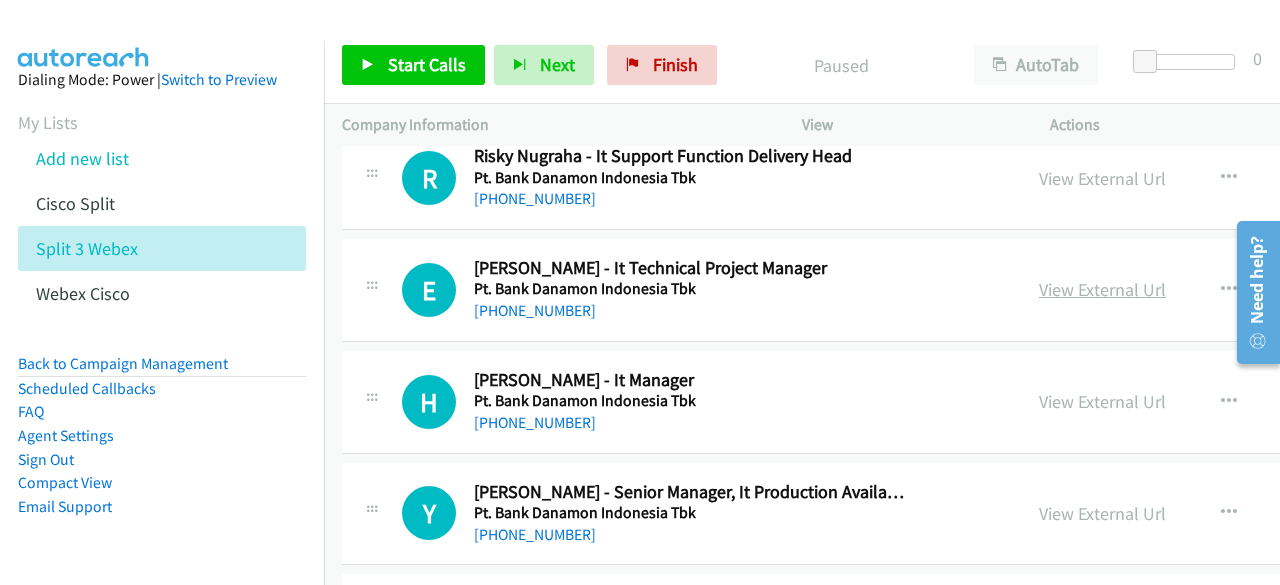 click on "View External Url" at bounding box center [1102, 289] 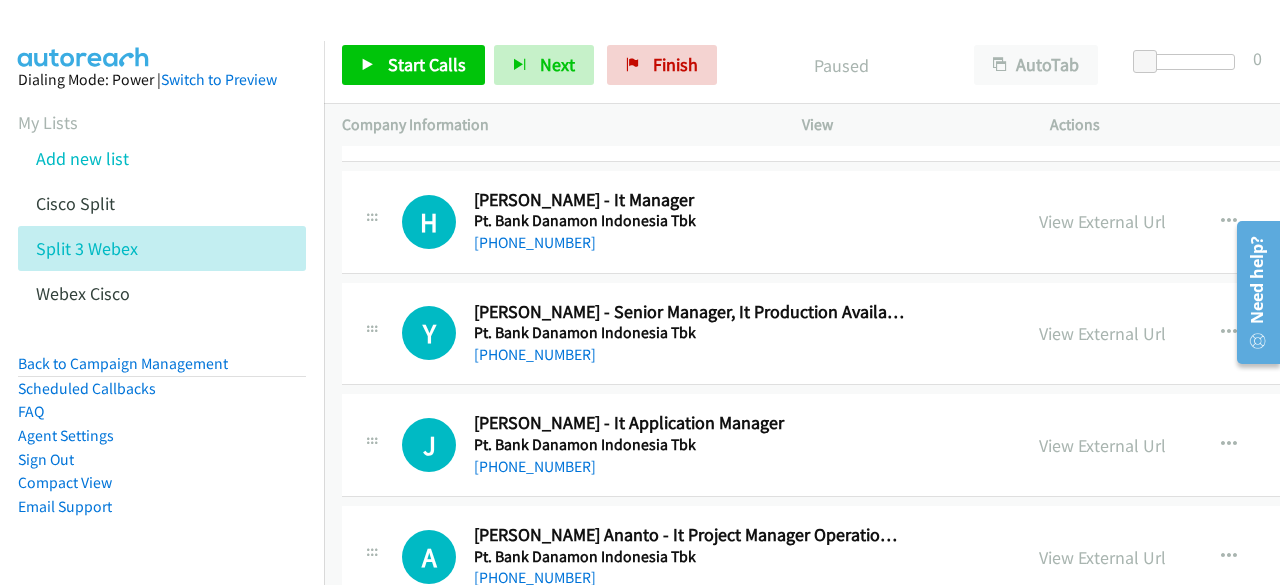 scroll, scrollTop: 2300, scrollLeft: 0, axis: vertical 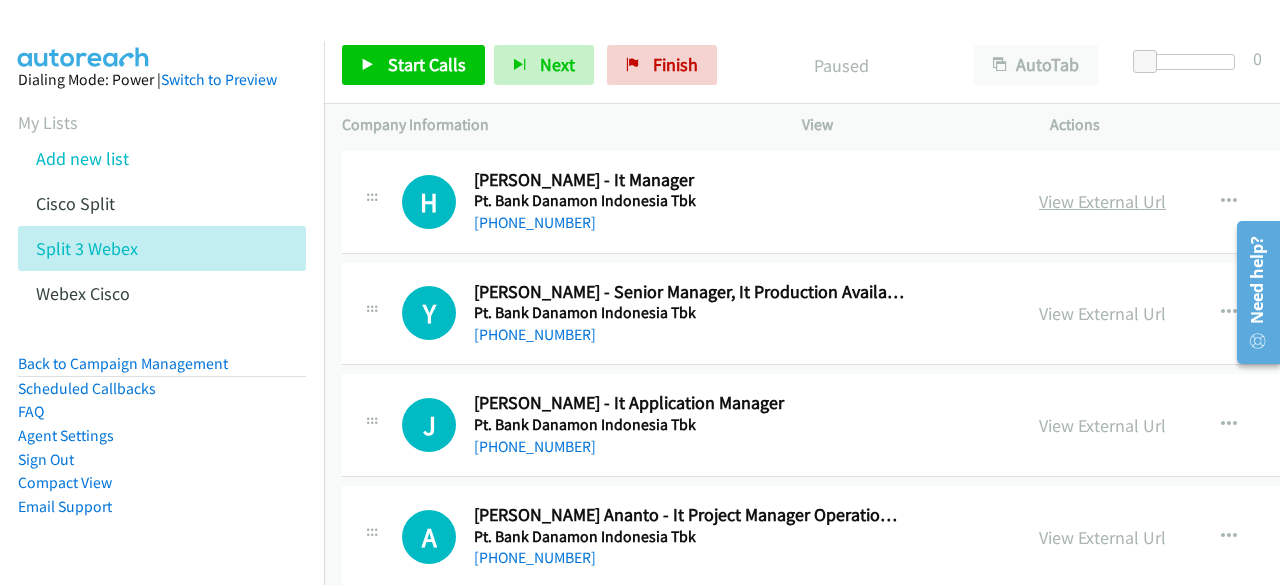 click on "View External Url" at bounding box center [1102, 201] 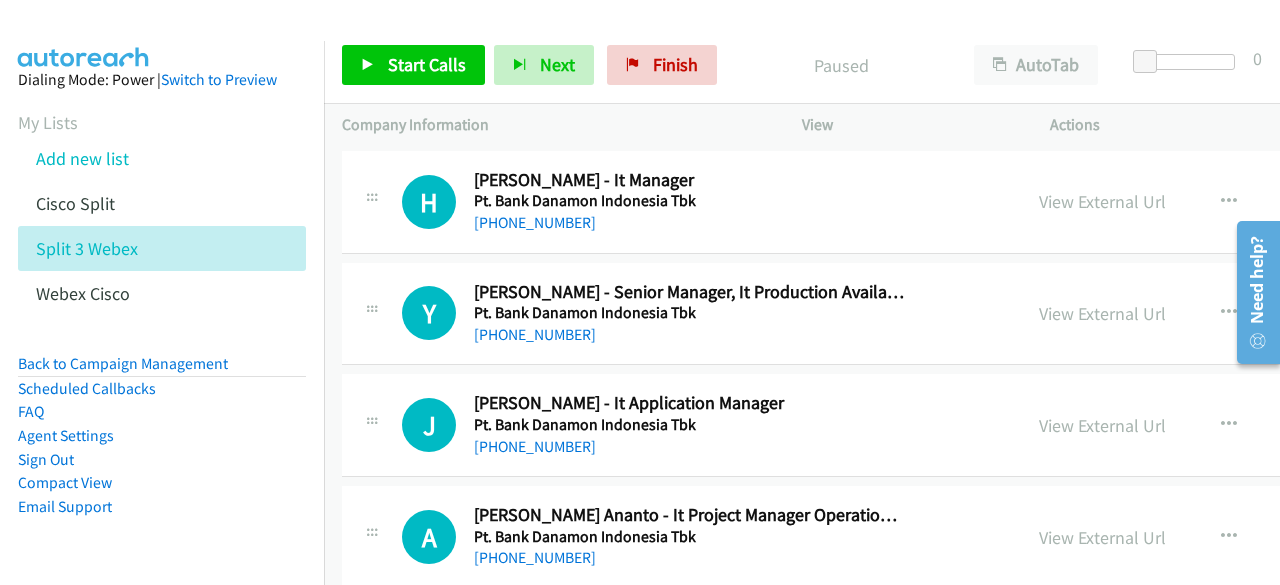 scroll, scrollTop: 2400, scrollLeft: 0, axis: vertical 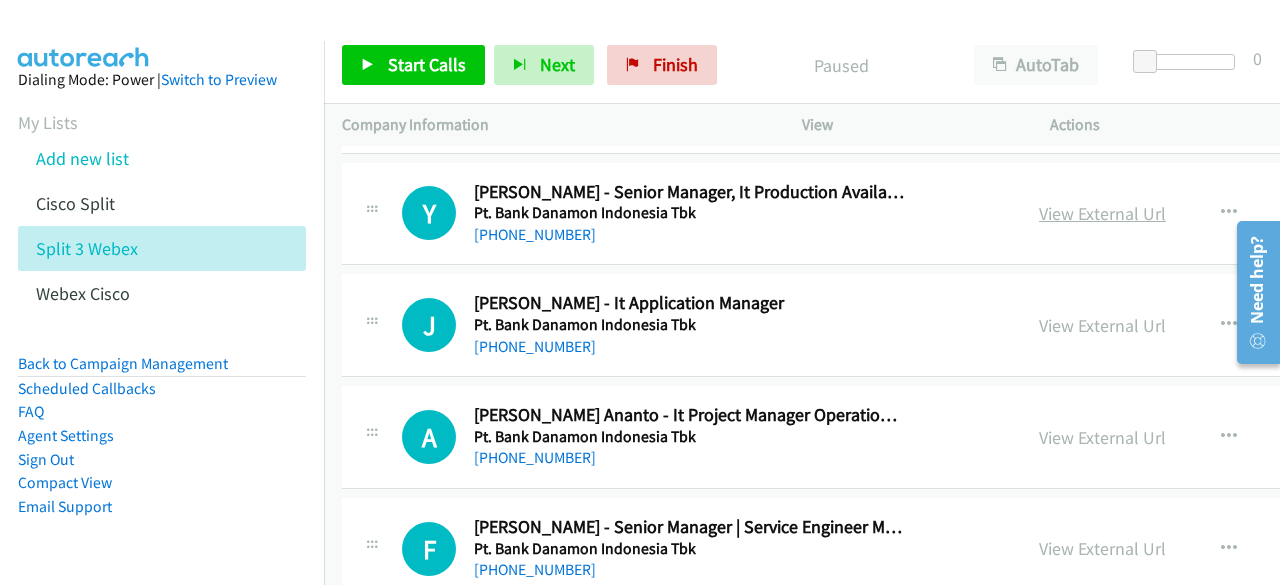click on "View External Url" at bounding box center (1102, 213) 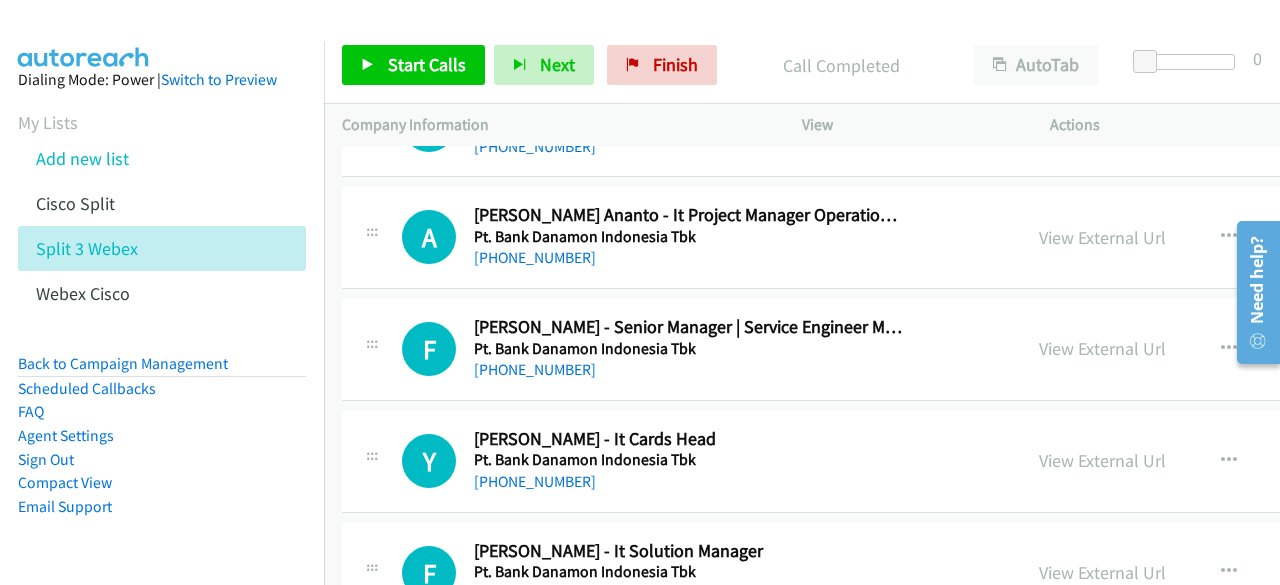 scroll, scrollTop: 2500, scrollLeft: 0, axis: vertical 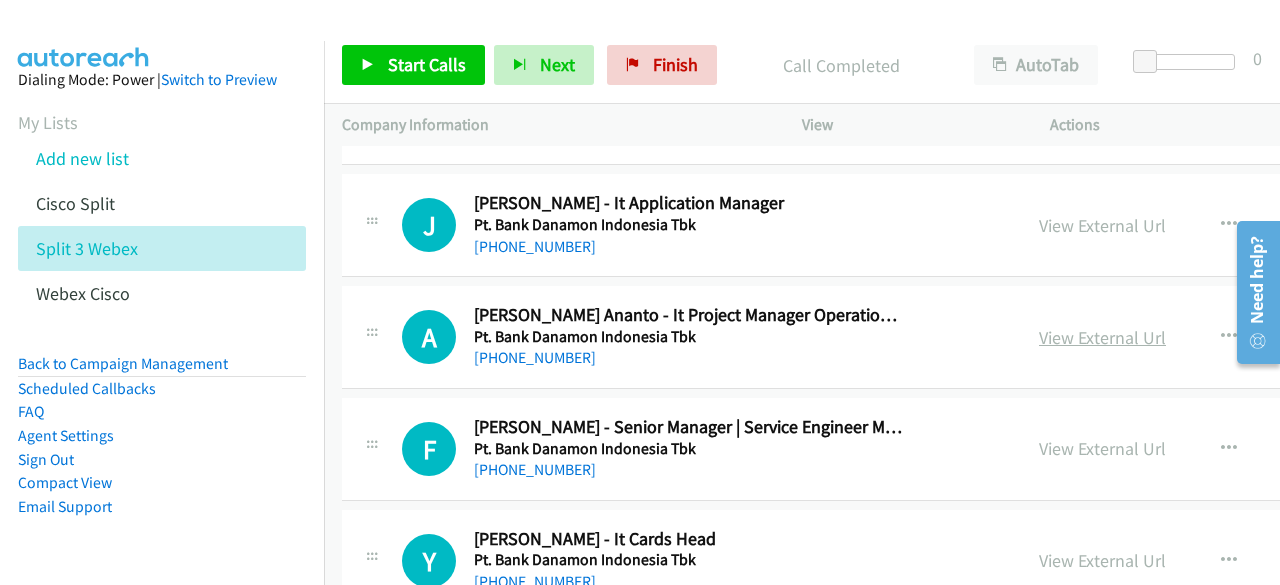 click on "View External Url" at bounding box center (1102, 337) 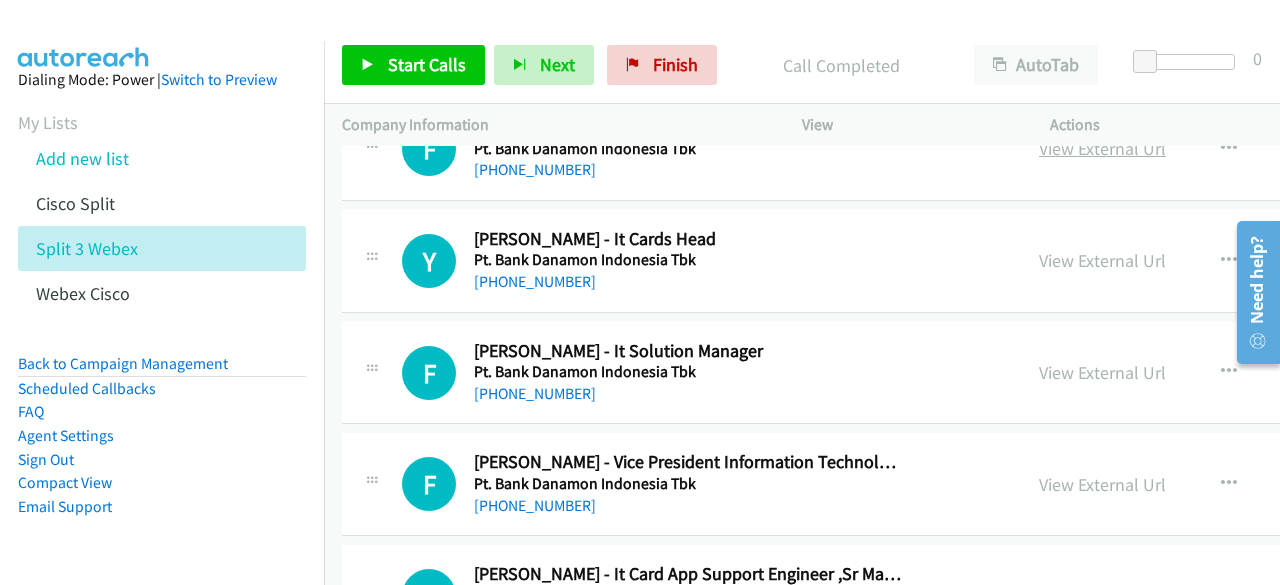 scroll, scrollTop: 2900, scrollLeft: 0, axis: vertical 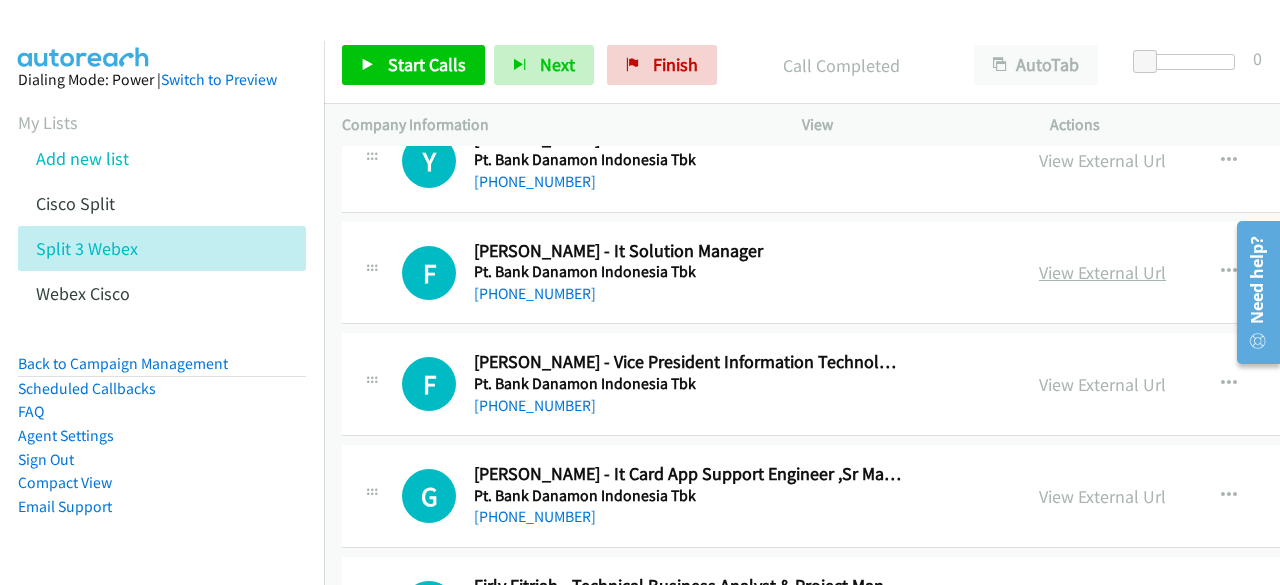 click on "View External Url" at bounding box center [1102, 272] 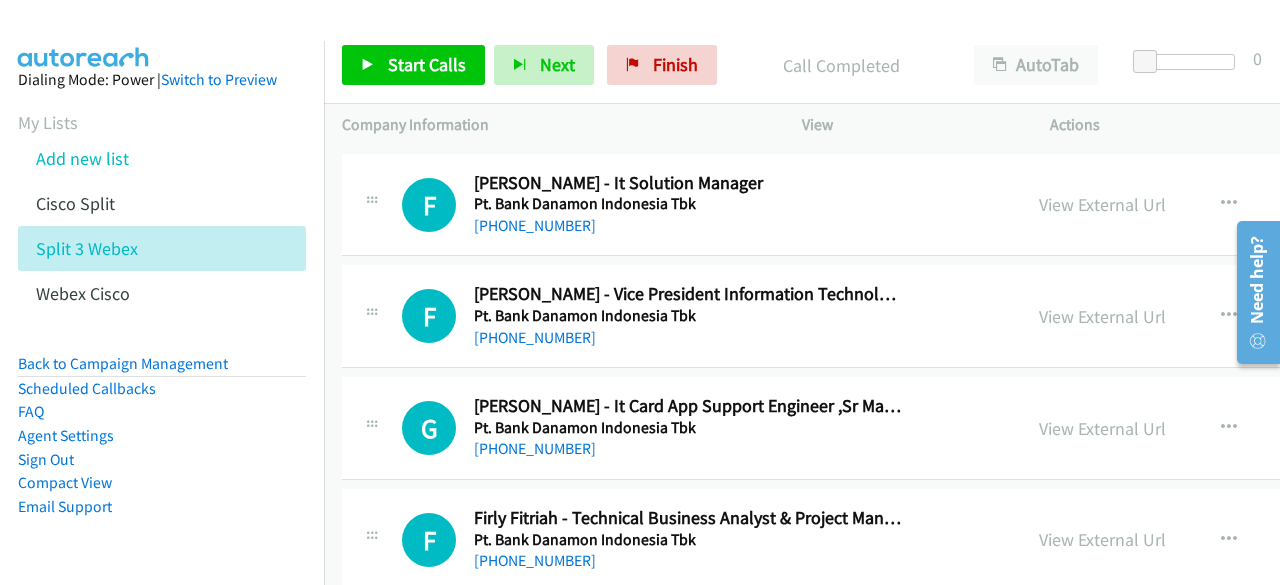 scroll, scrollTop: 3000, scrollLeft: 0, axis: vertical 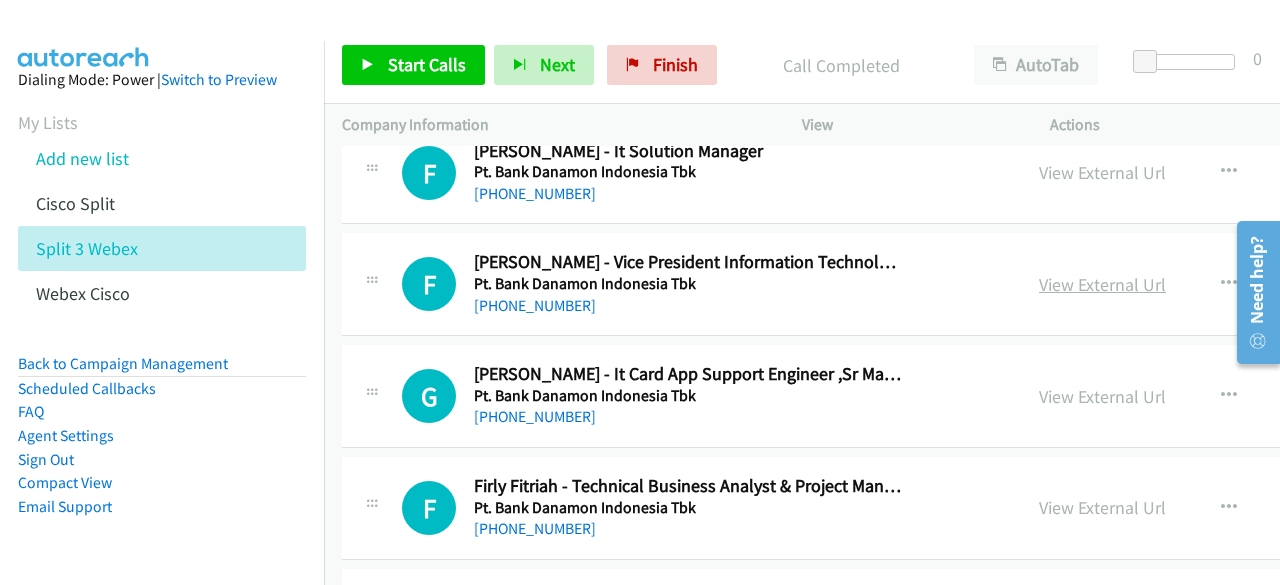 click on "View External Url" at bounding box center [1102, 284] 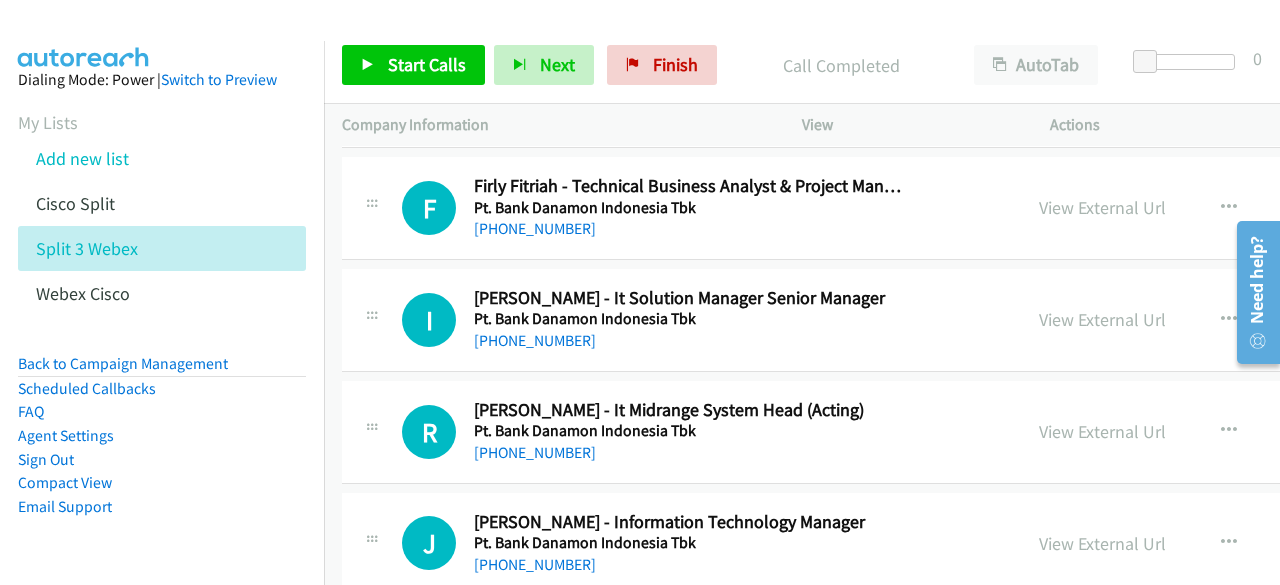 scroll, scrollTop: 3400, scrollLeft: 0, axis: vertical 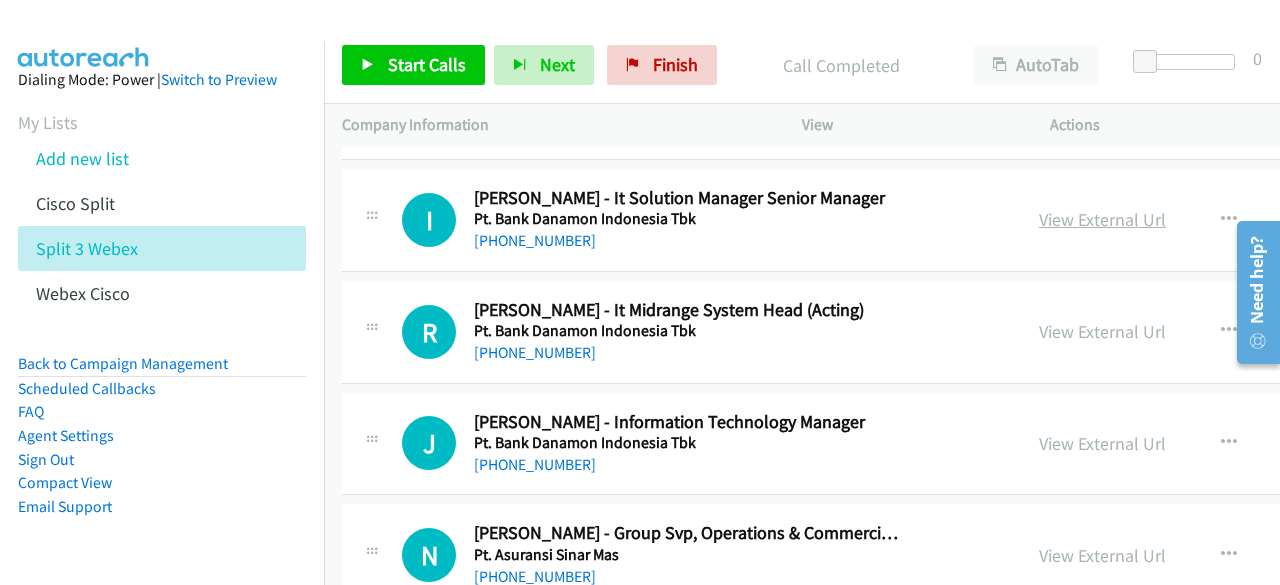 click on "View External Url" at bounding box center [1102, 219] 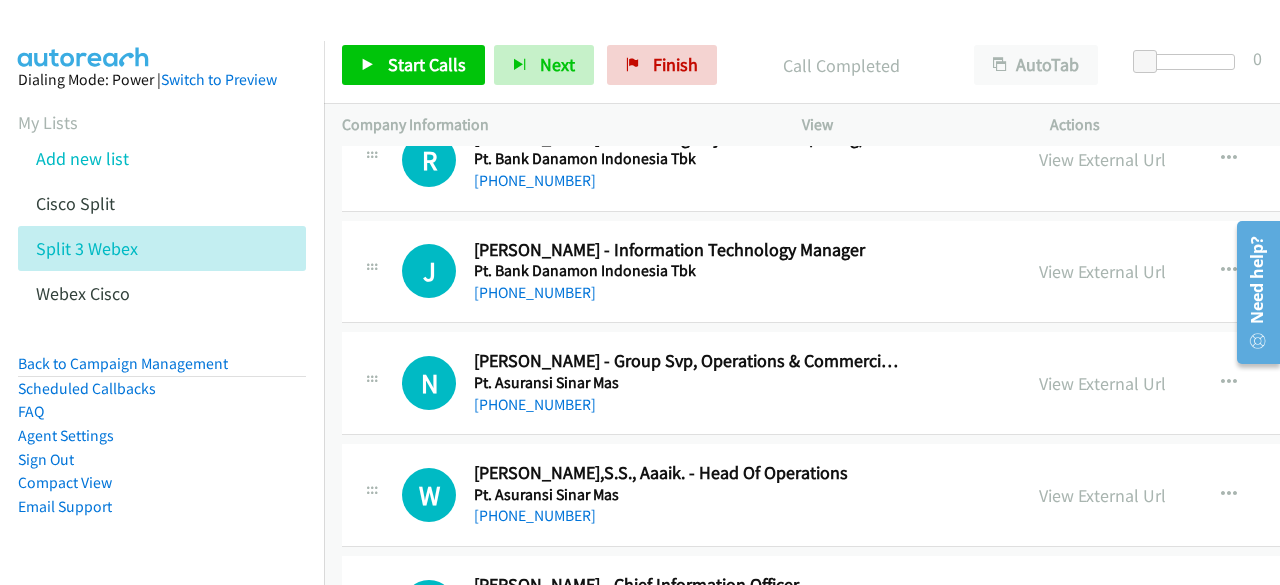 scroll, scrollTop: 3600, scrollLeft: 0, axis: vertical 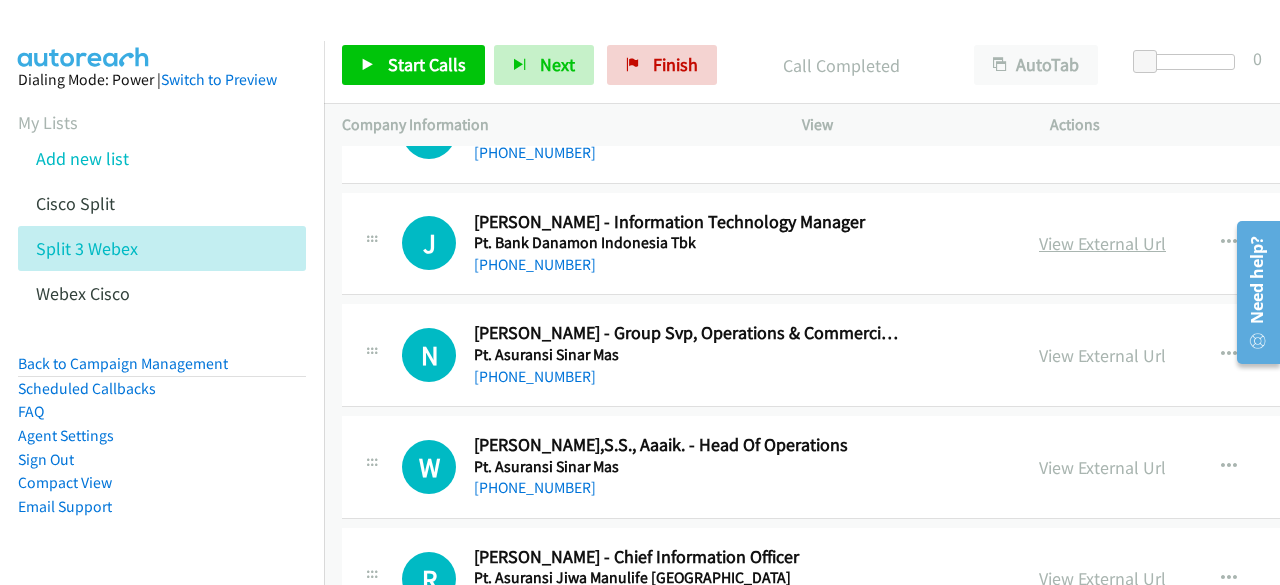 click on "View External Url" at bounding box center (1102, 243) 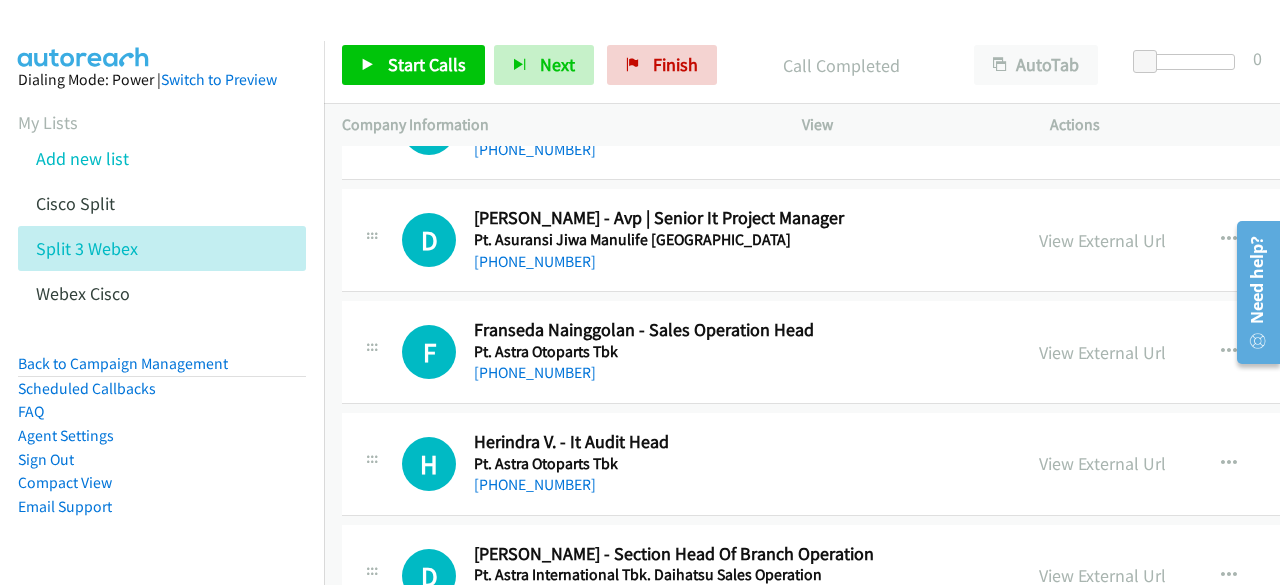 scroll, scrollTop: 4300, scrollLeft: 0, axis: vertical 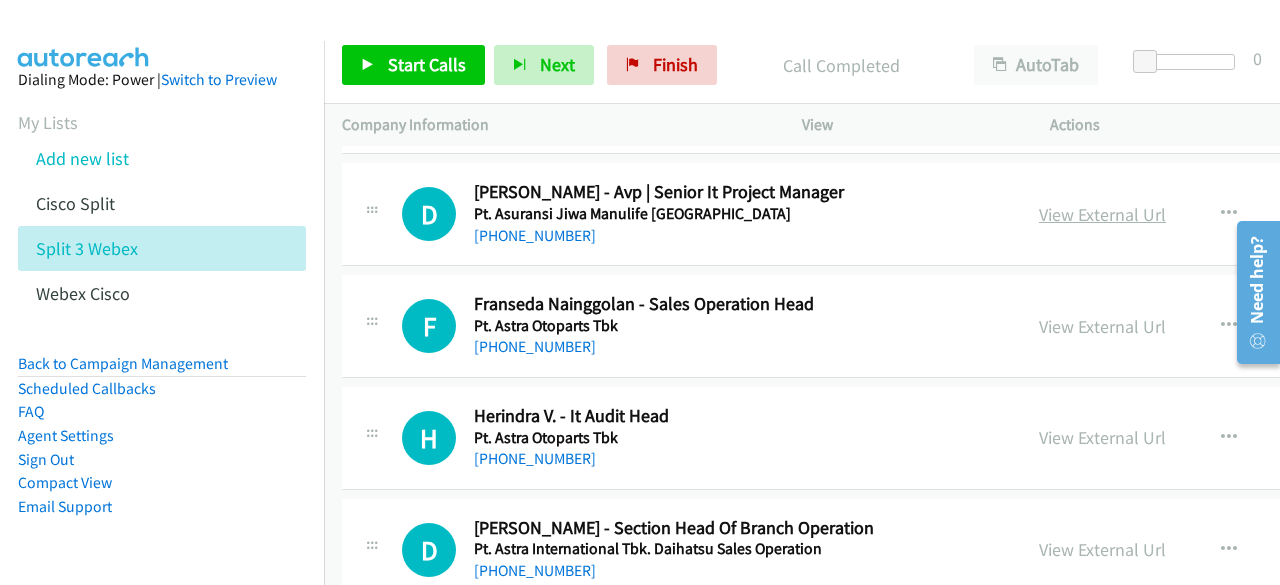 click on "View External Url" at bounding box center (1102, 214) 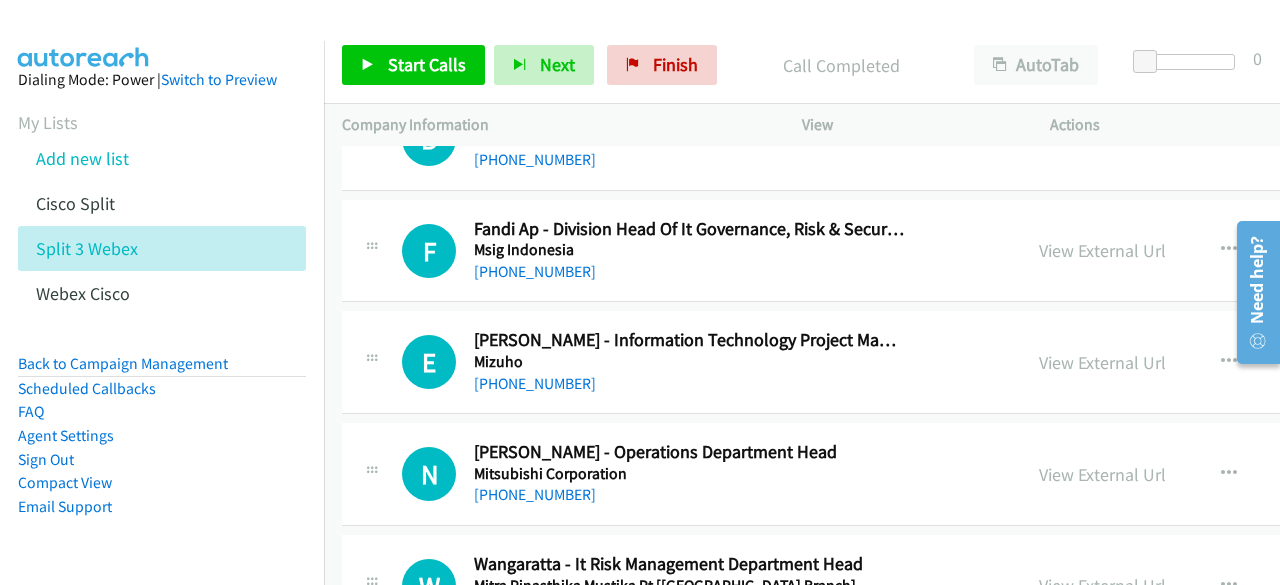 scroll, scrollTop: 6600, scrollLeft: 0, axis: vertical 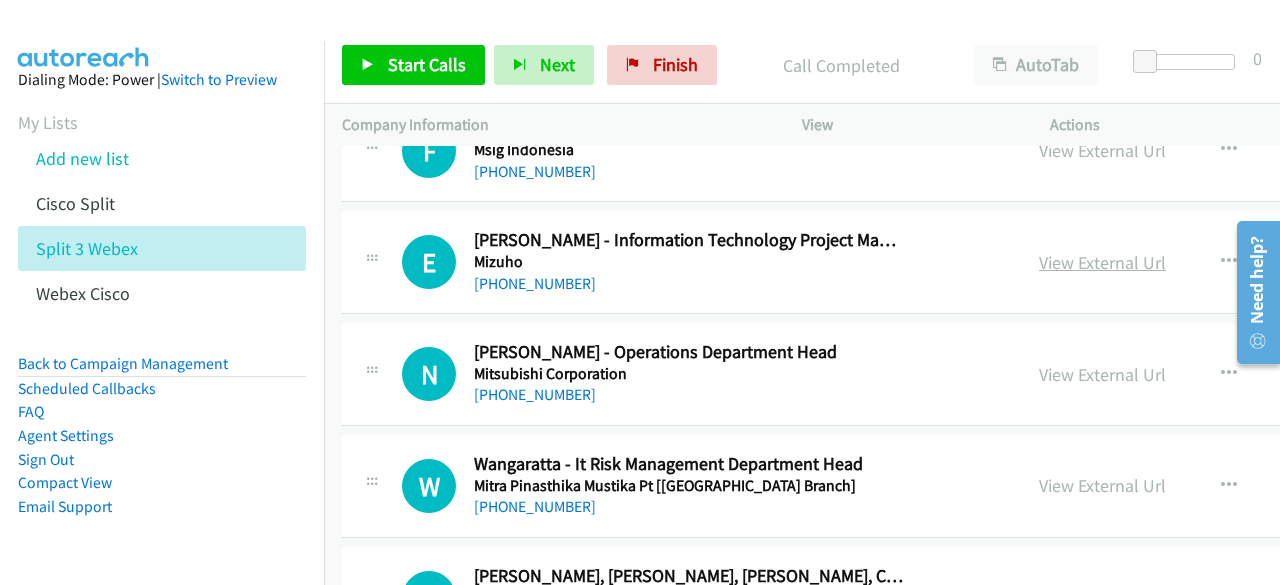 click on "View External Url" at bounding box center [1102, 262] 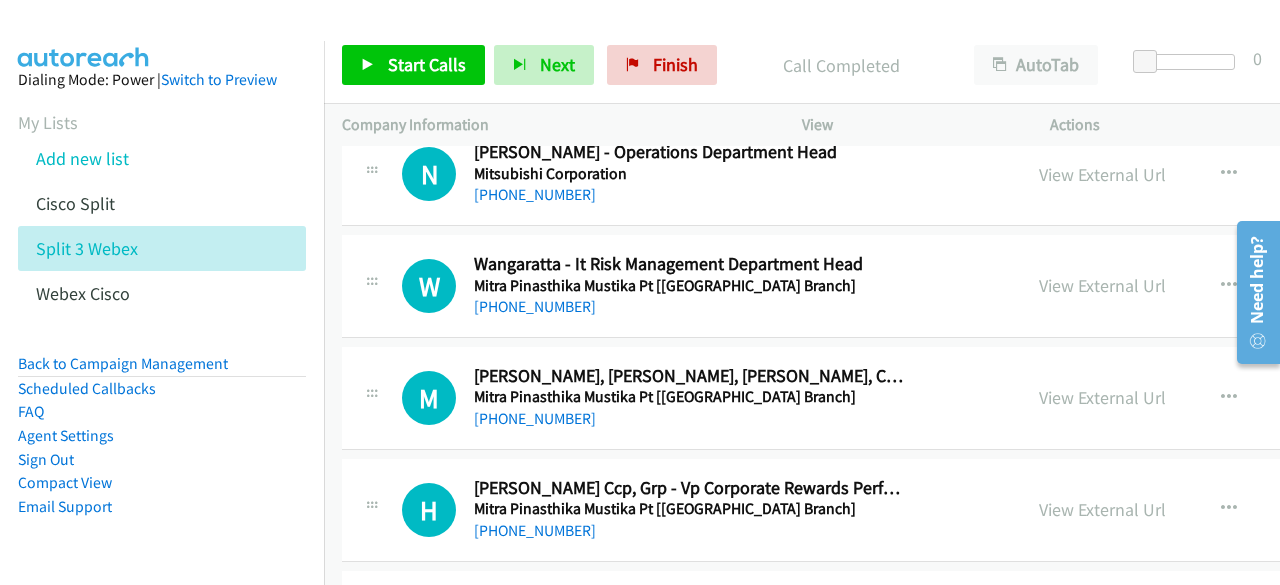 scroll, scrollTop: 6700, scrollLeft: 0, axis: vertical 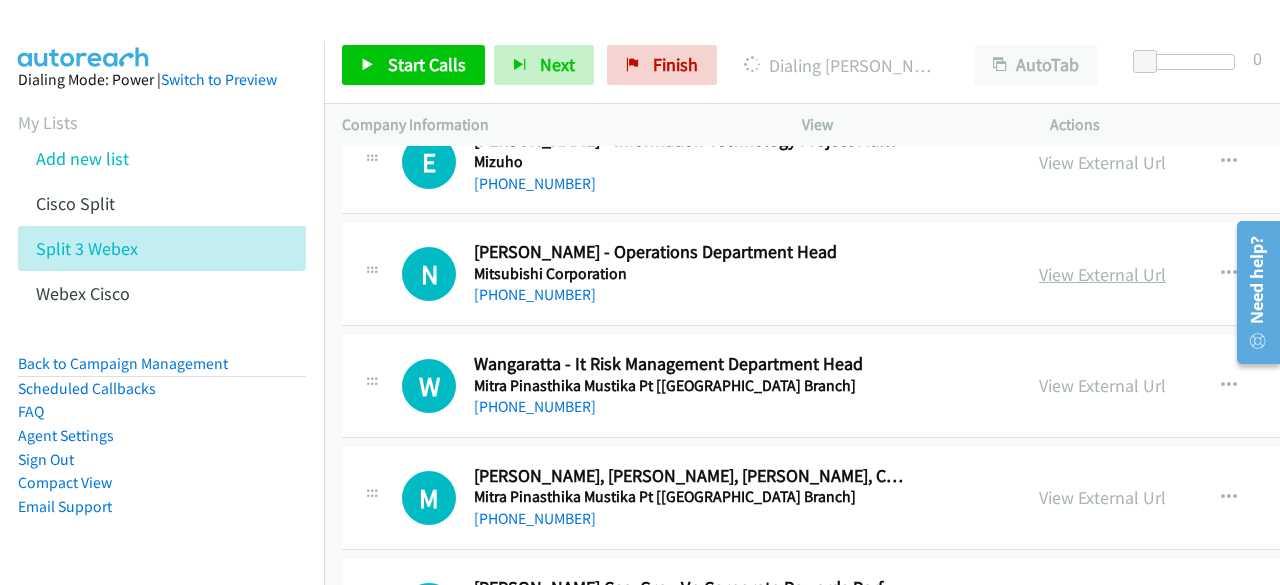 click on "View External Url" at bounding box center [1102, 274] 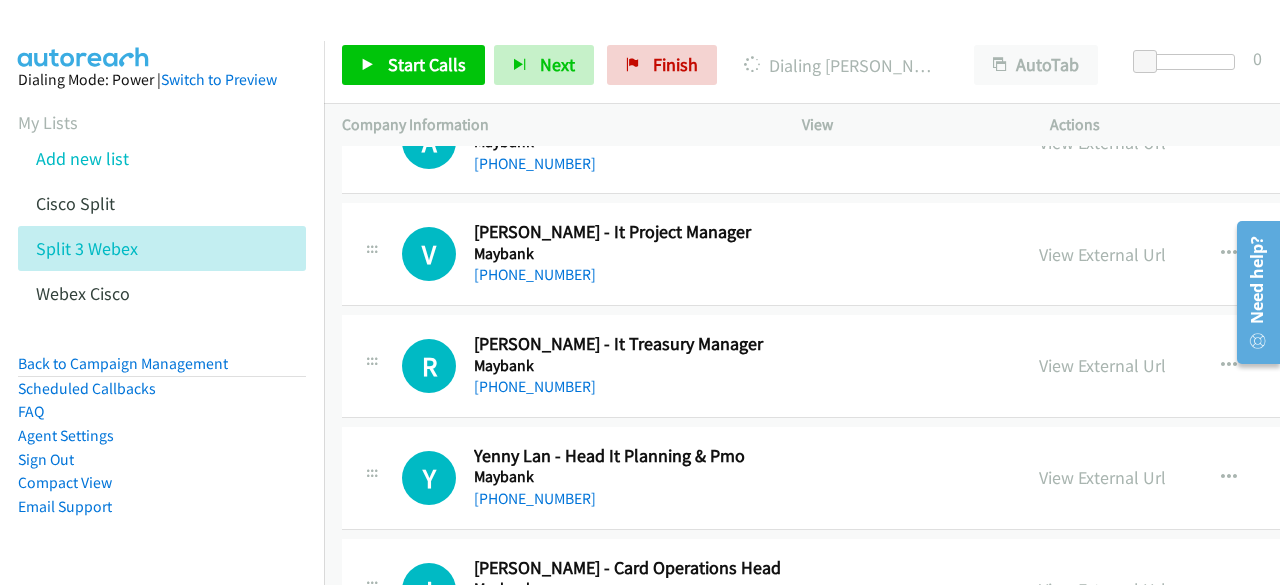 scroll, scrollTop: 7994, scrollLeft: 0, axis: vertical 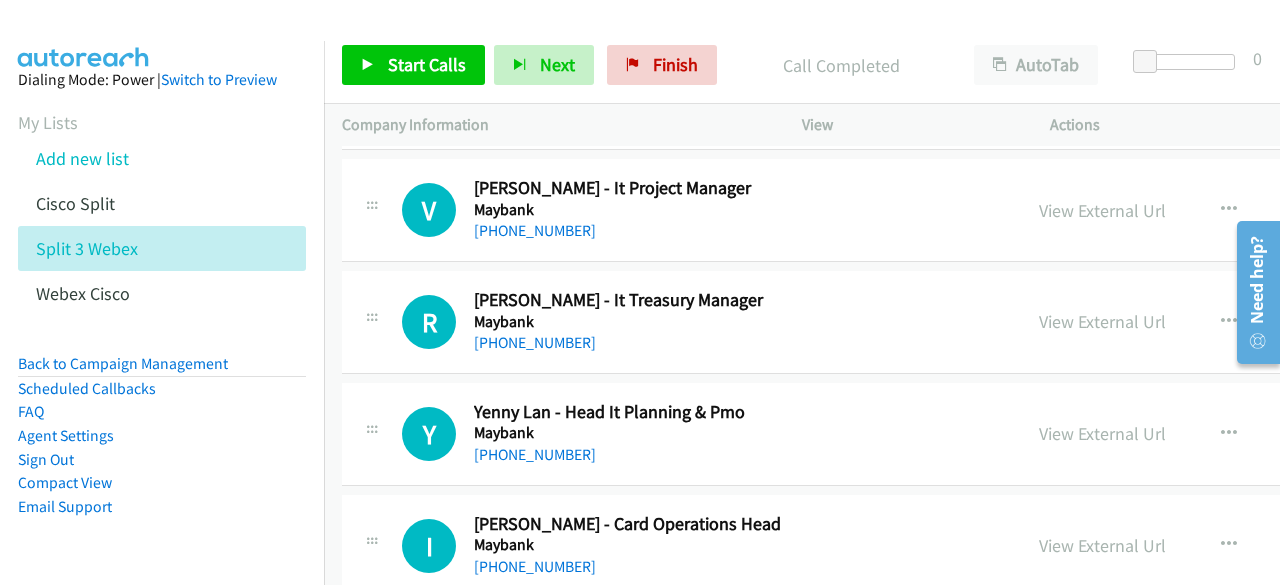 click on "R
Callback Scheduled
Rifky Lukman Hakim - It Treasury Manager
Maybank
Asia/Jakarta
+62 812-8936-4858
View External Url
View External Url
Schedule/Manage Callback
Start Calls Here
Remove from list
Add to do not call list
Reset Call Status" at bounding box center [985, 323] 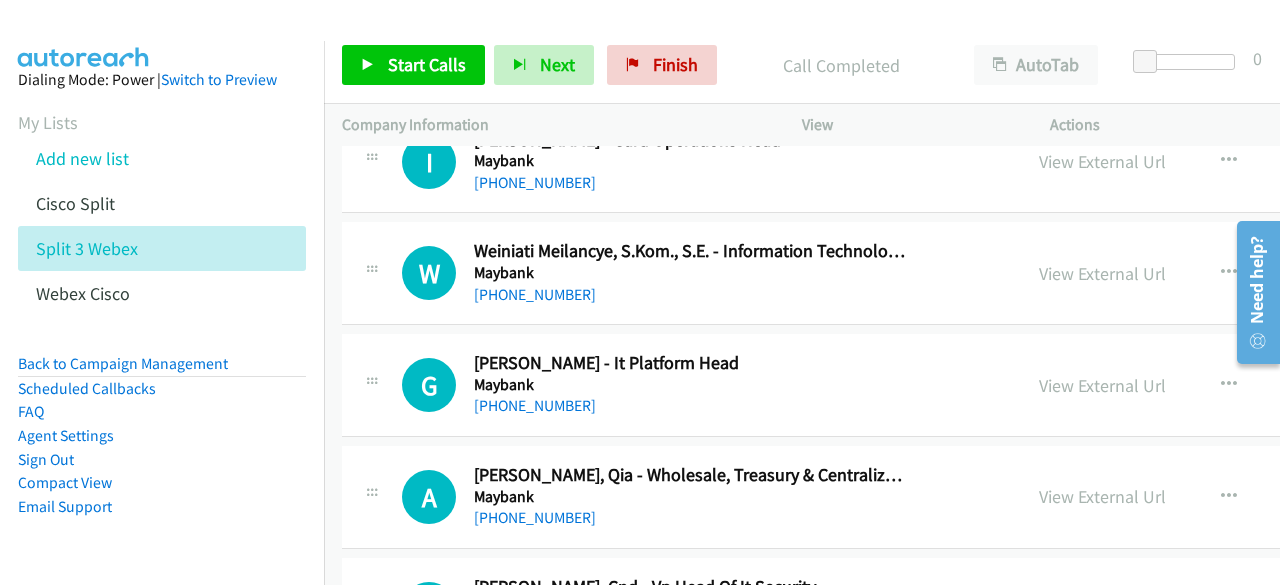 scroll, scrollTop: 8394, scrollLeft: 0, axis: vertical 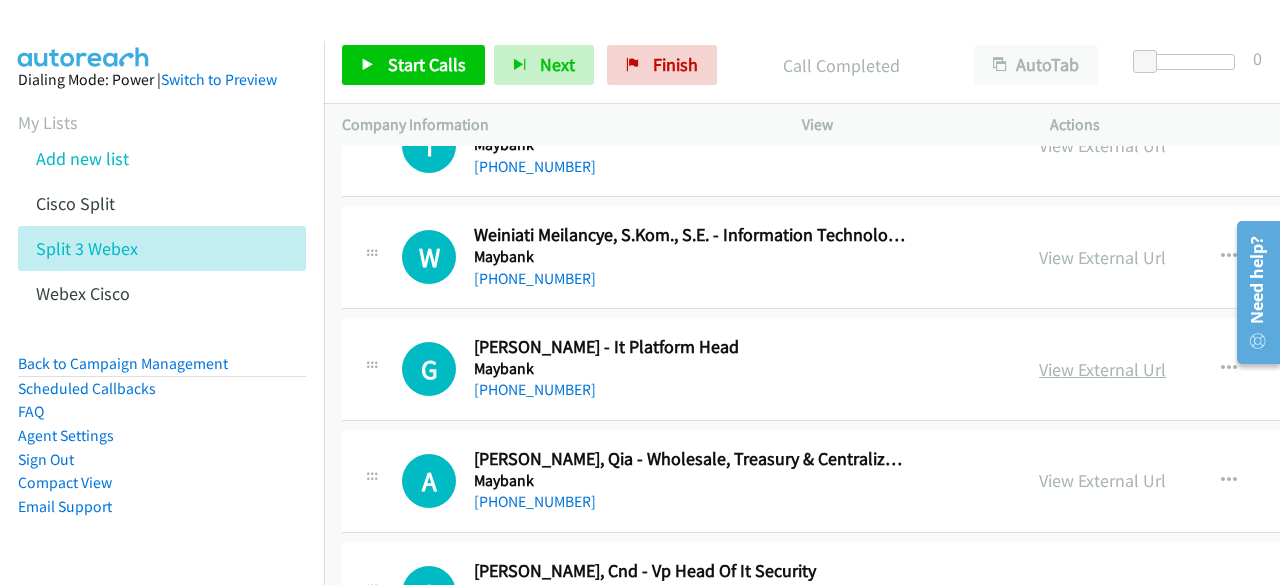 click on "View External Url" at bounding box center [1102, 369] 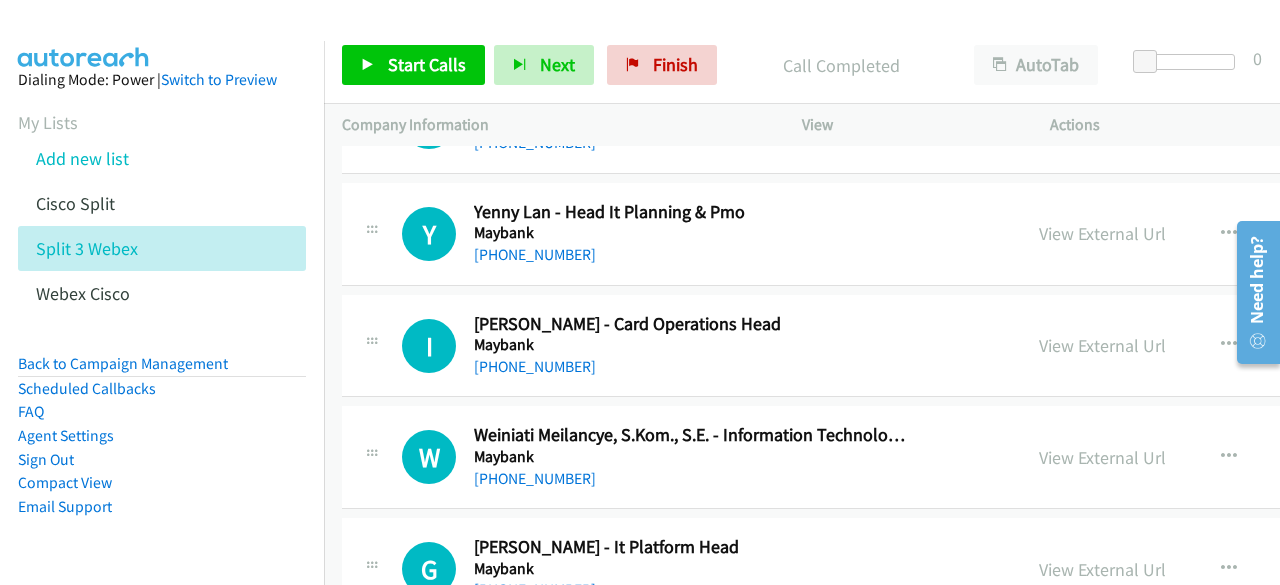 scroll, scrollTop: 8094, scrollLeft: 0, axis: vertical 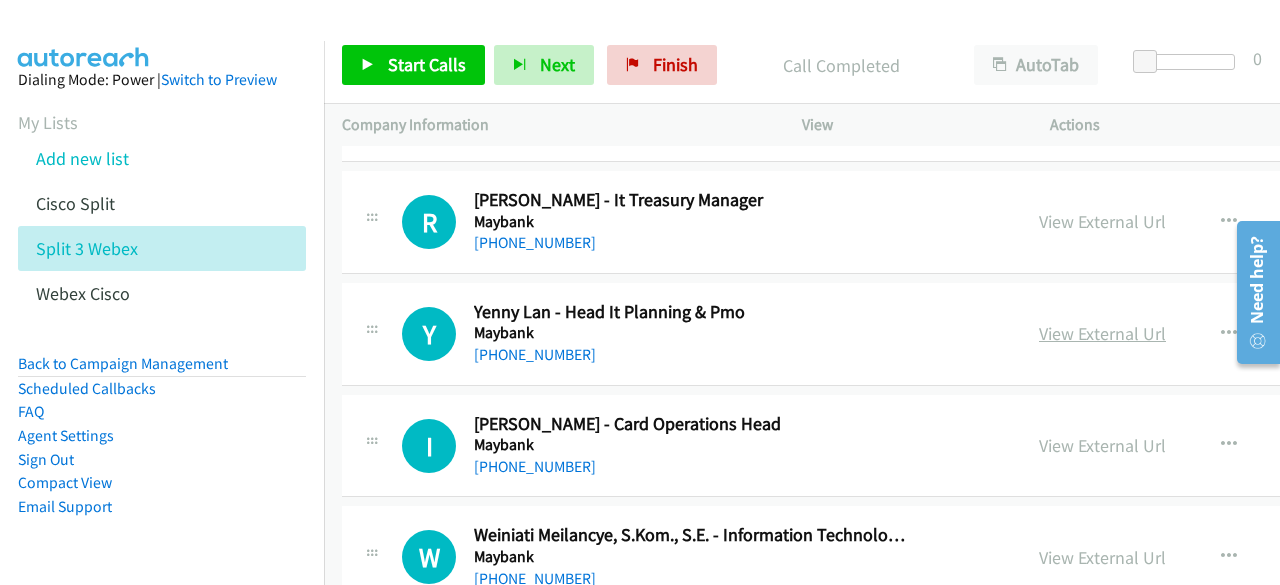 click on "View External Url" at bounding box center (1102, 333) 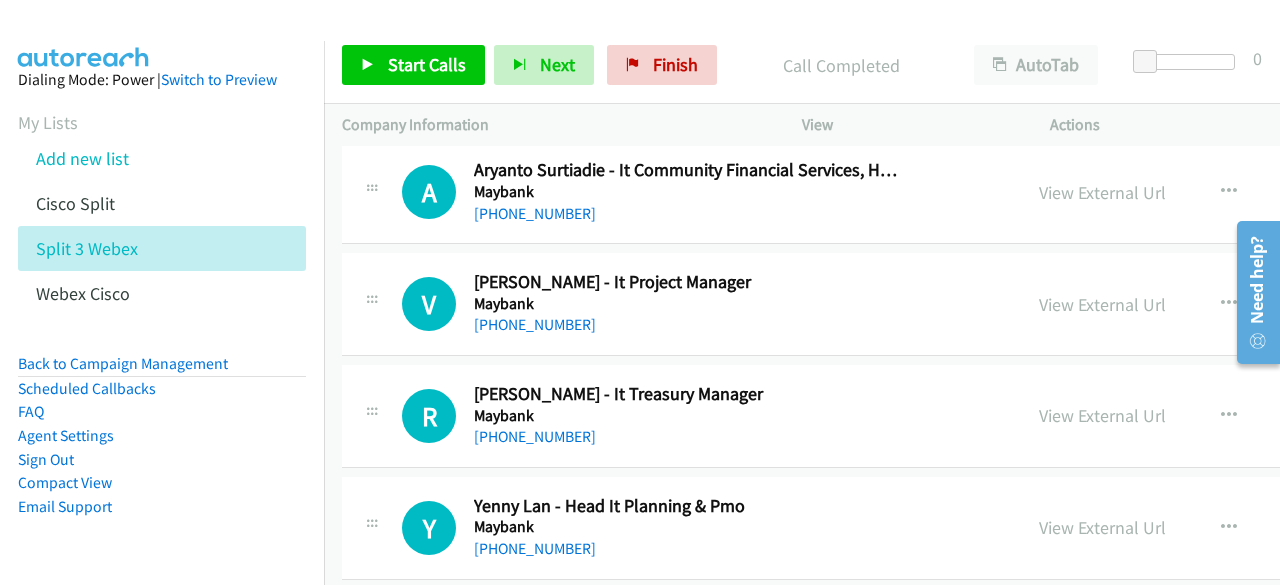 scroll, scrollTop: 7894, scrollLeft: 0, axis: vertical 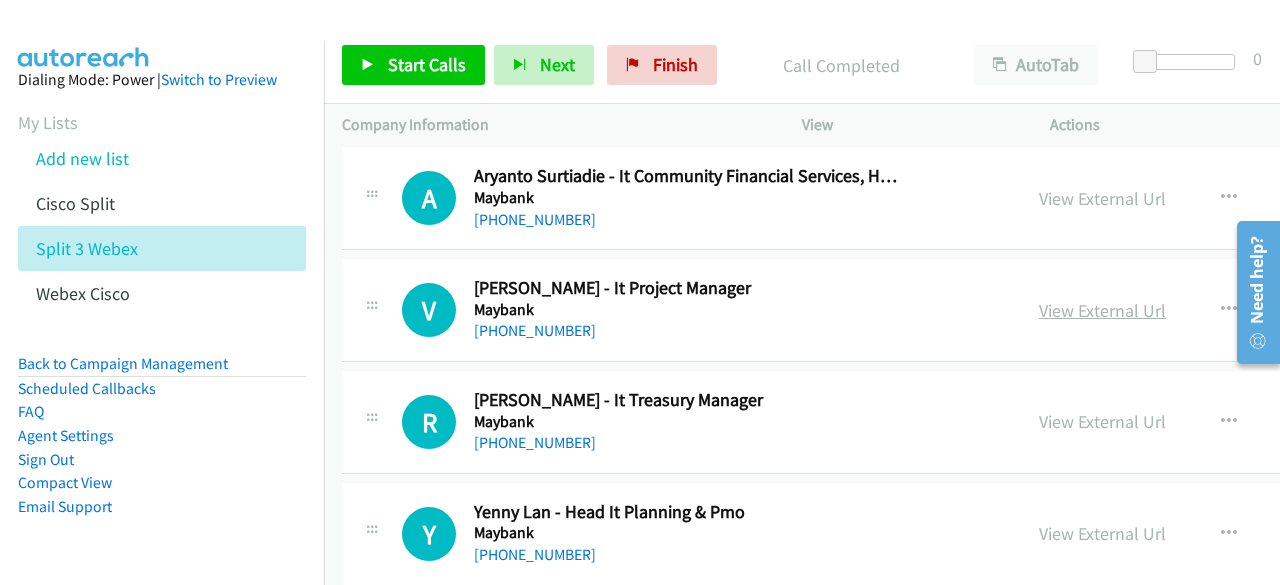 click on "View External Url" at bounding box center [1102, 310] 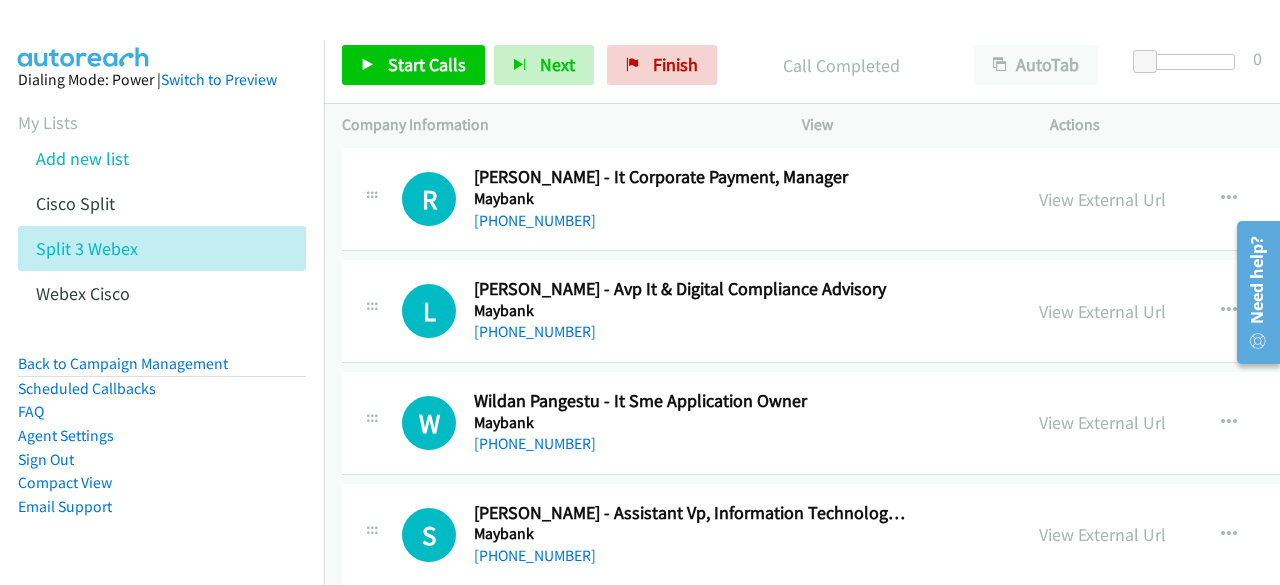 scroll, scrollTop: 9694, scrollLeft: 0, axis: vertical 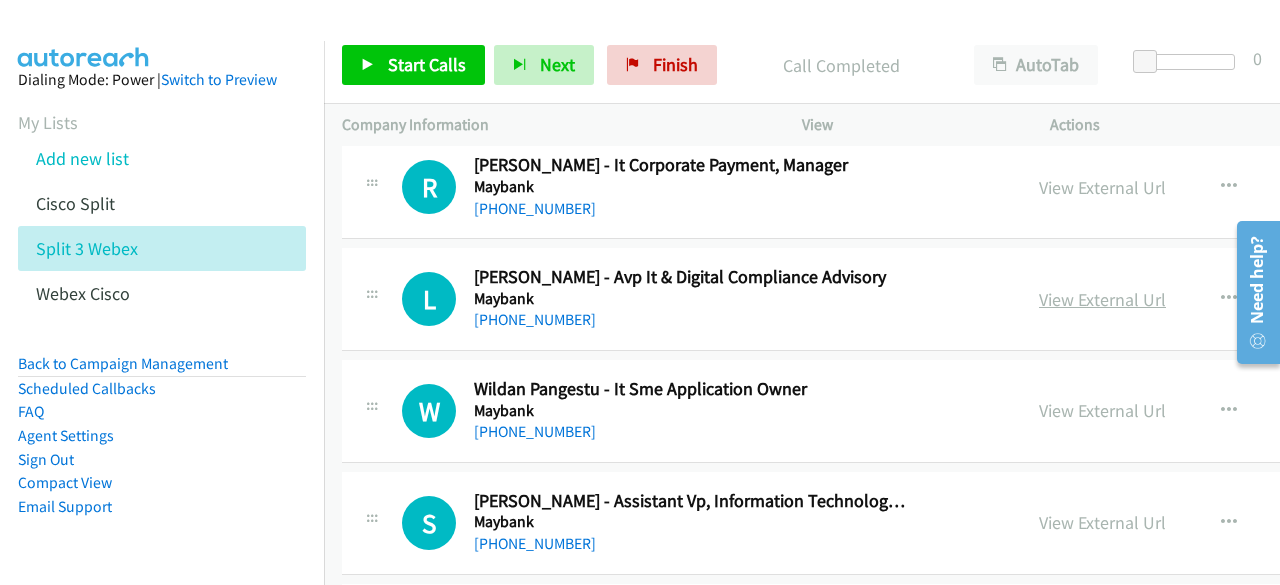 click on "View External Url" at bounding box center [1102, 299] 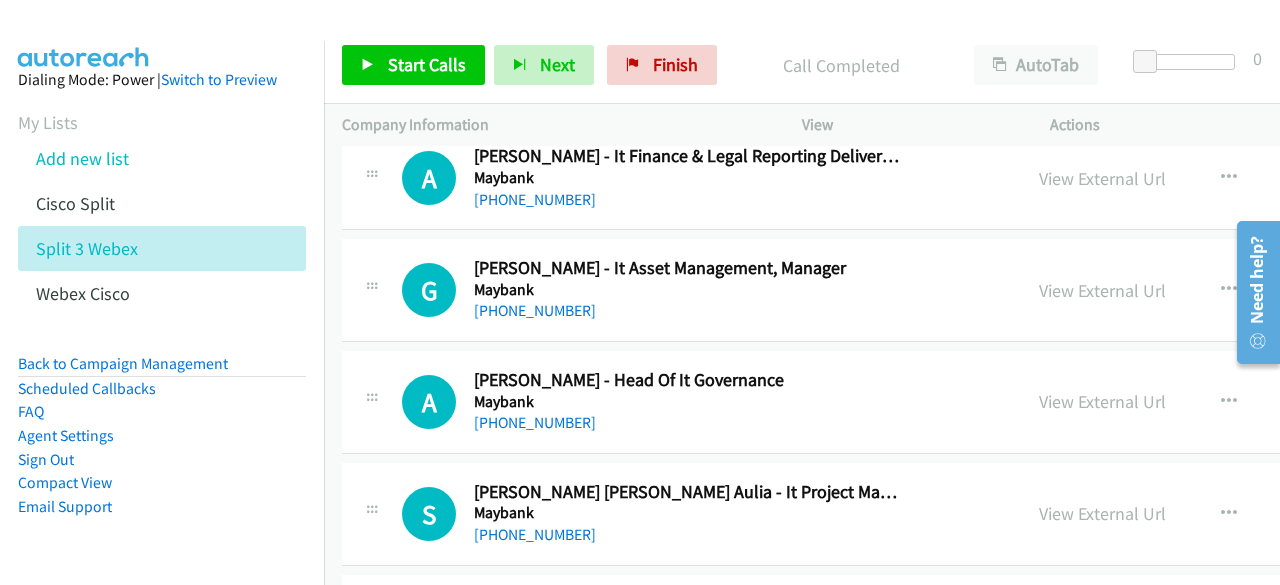 scroll, scrollTop: 10294, scrollLeft: 0, axis: vertical 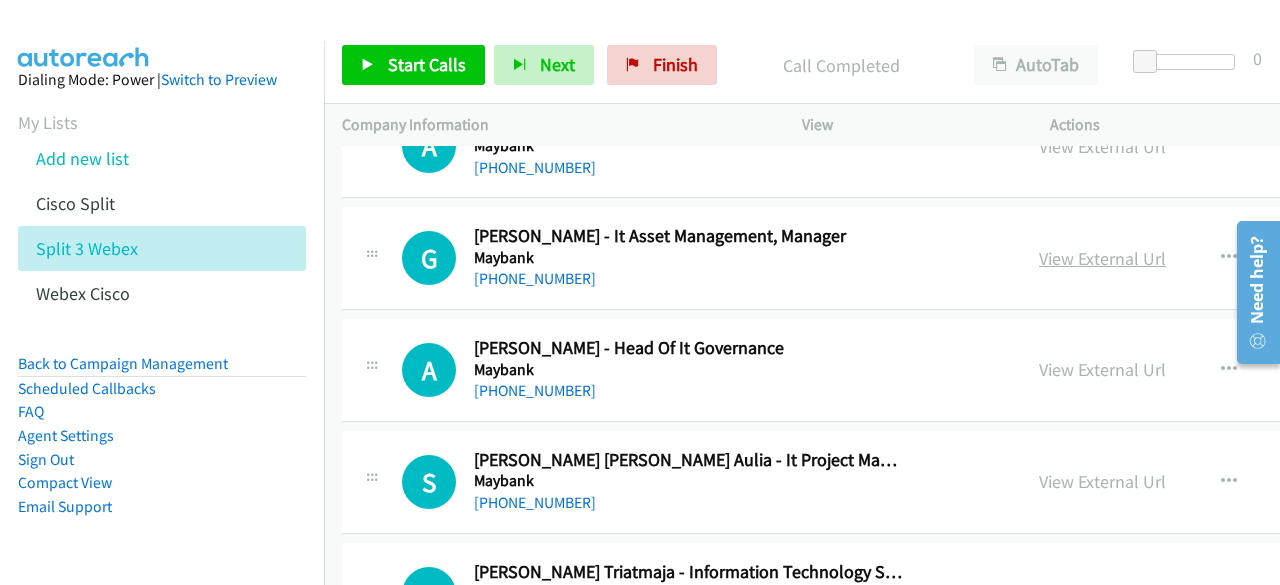 click on "View External Url" at bounding box center [1102, 258] 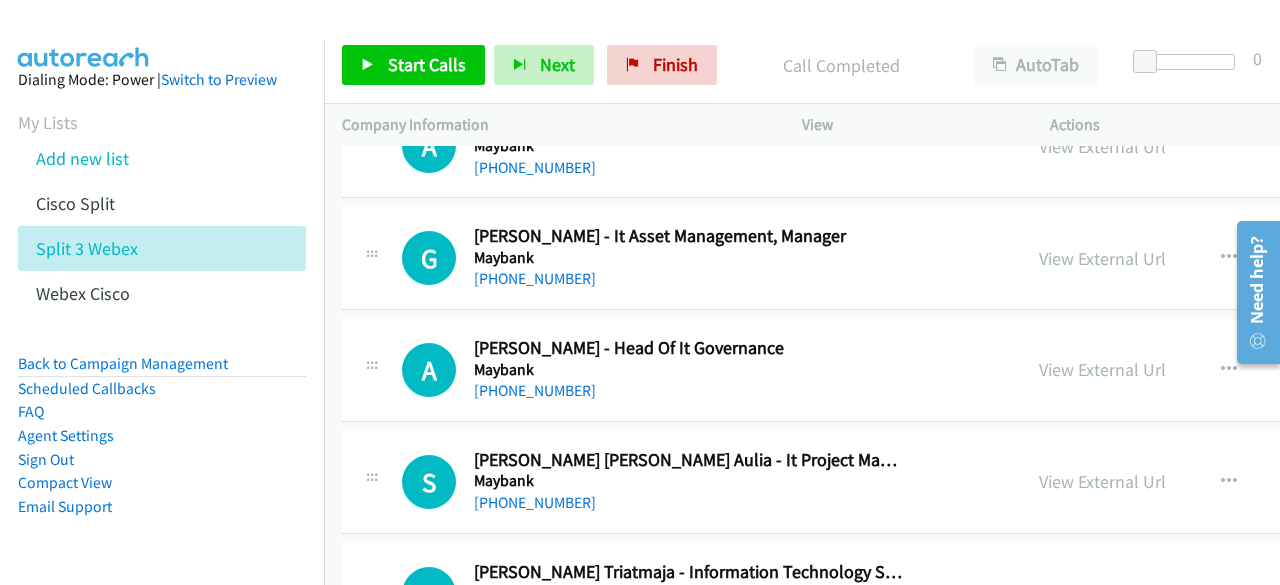 click on "Company Information" at bounding box center (554, 125) 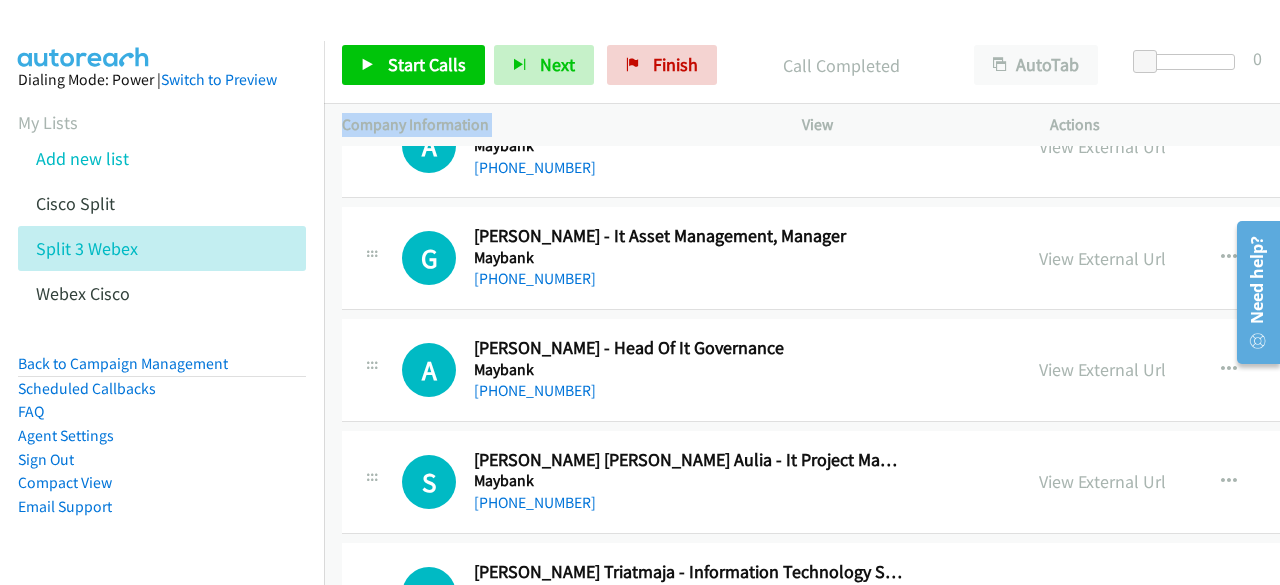 click on "Company Information" at bounding box center [554, 125] 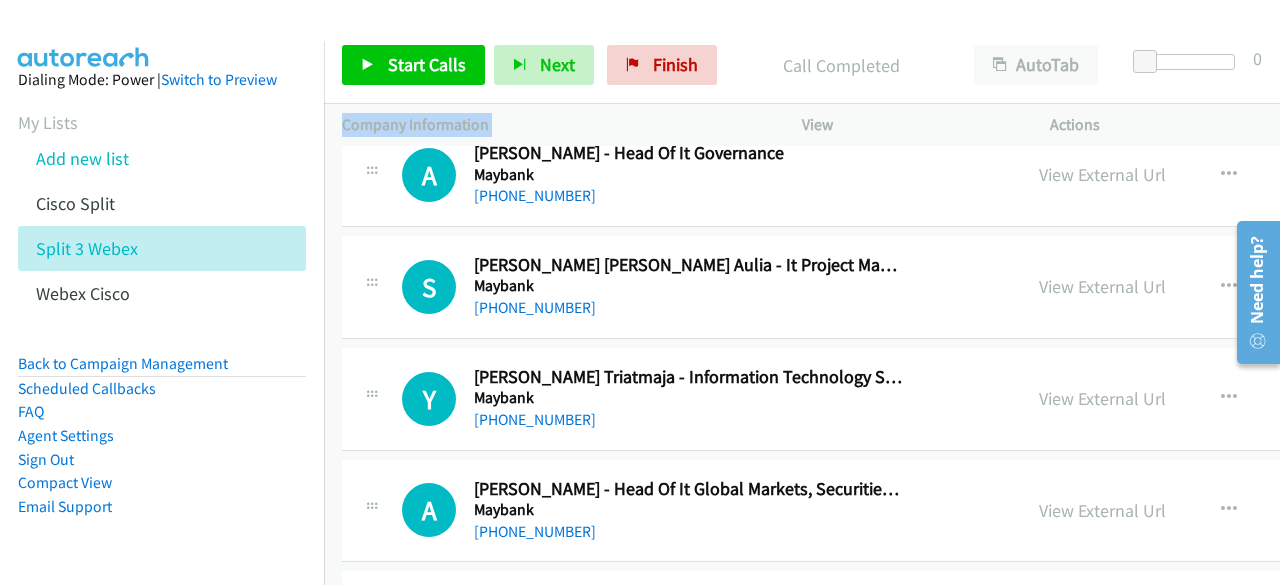 scroll, scrollTop: 10490, scrollLeft: 0, axis: vertical 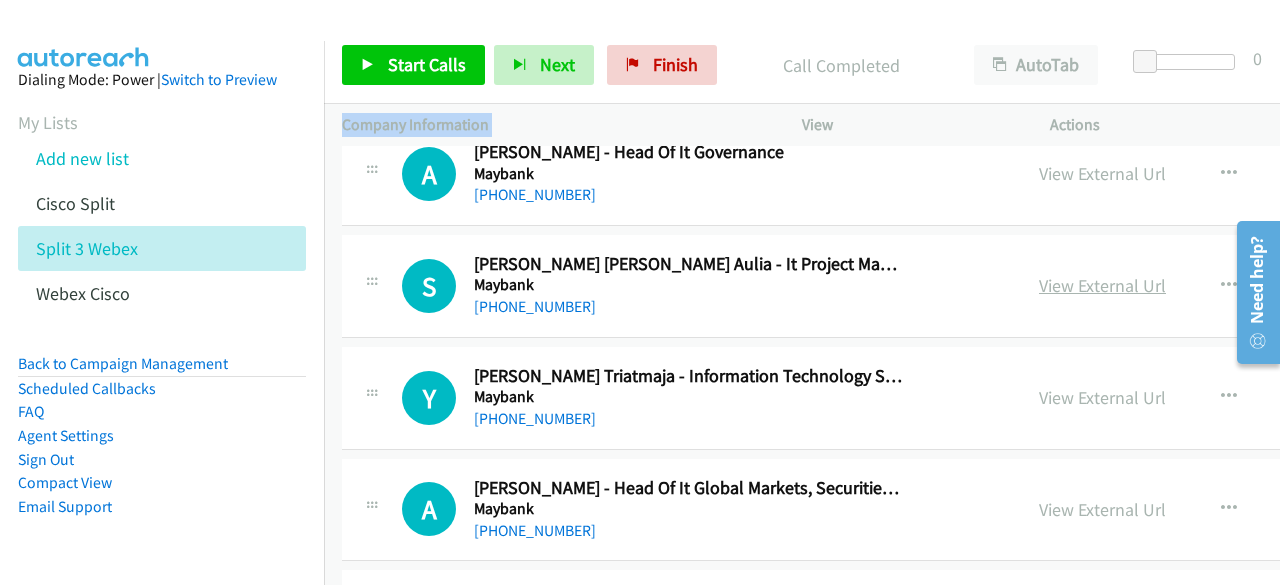 click on "View External Url" at bounding box center [1102, 285] 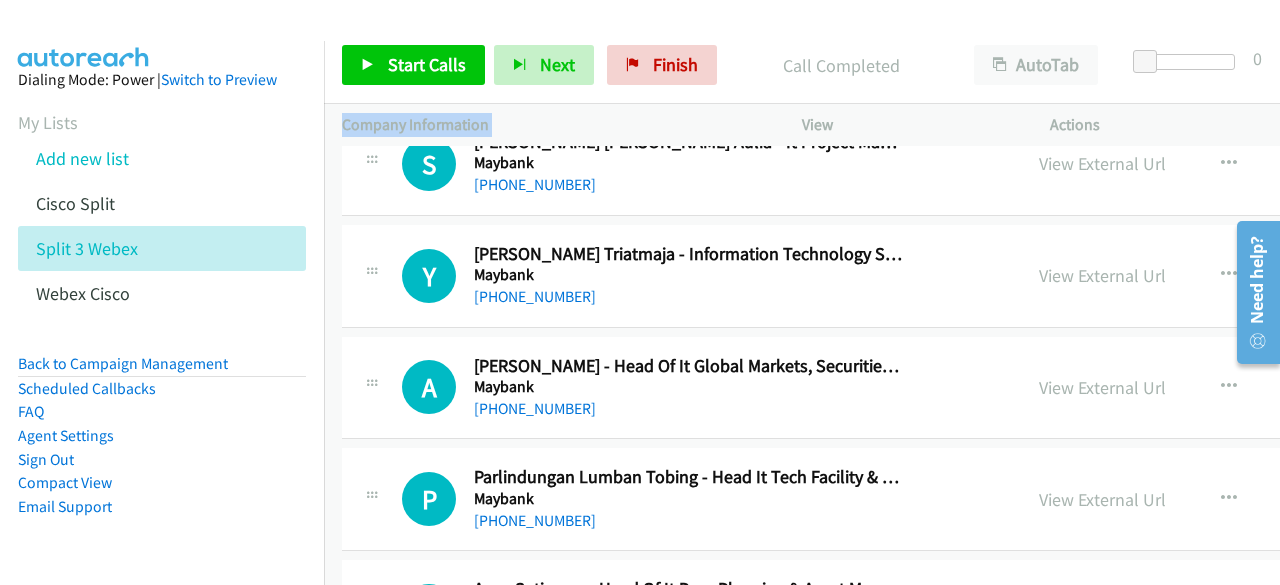 scroll, scrollTop: 10616, scrollLeft: 0, axis: vertical 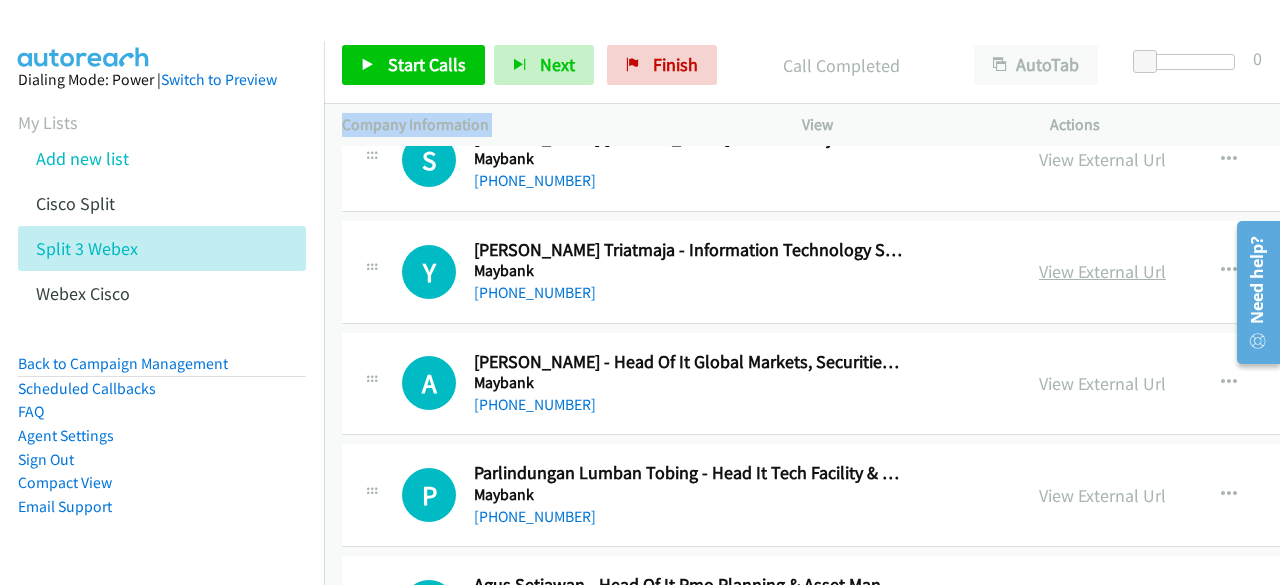 click on "View External Url" at bounding box center [1102, 271] 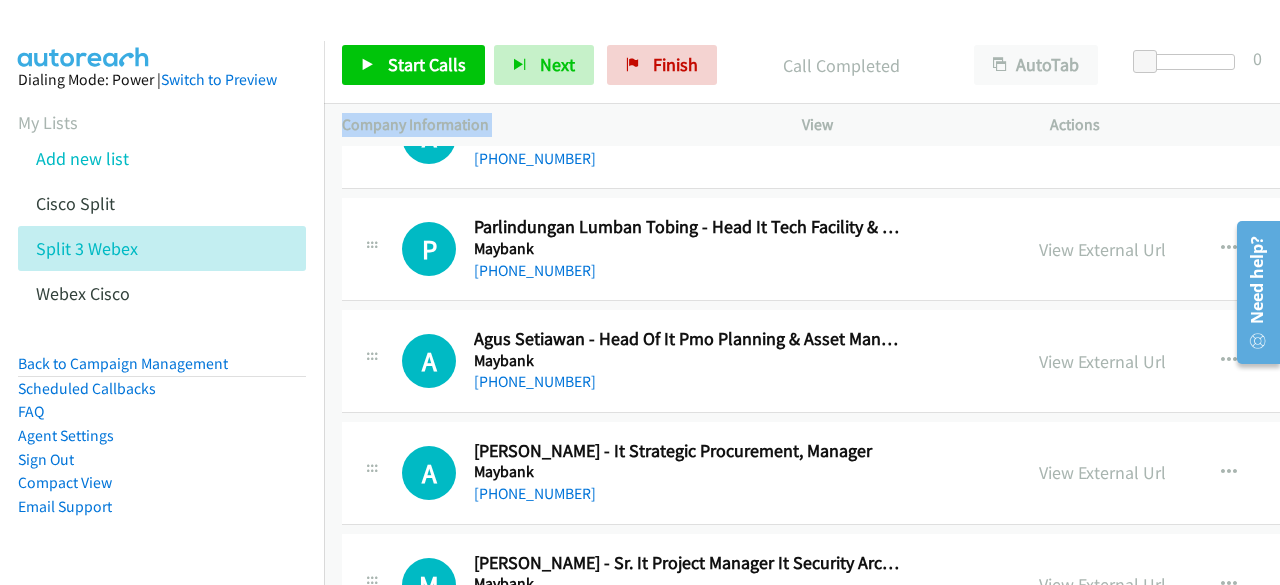 scroll, scrollTop: 10861, scrollLeft: 0, axis: vertical 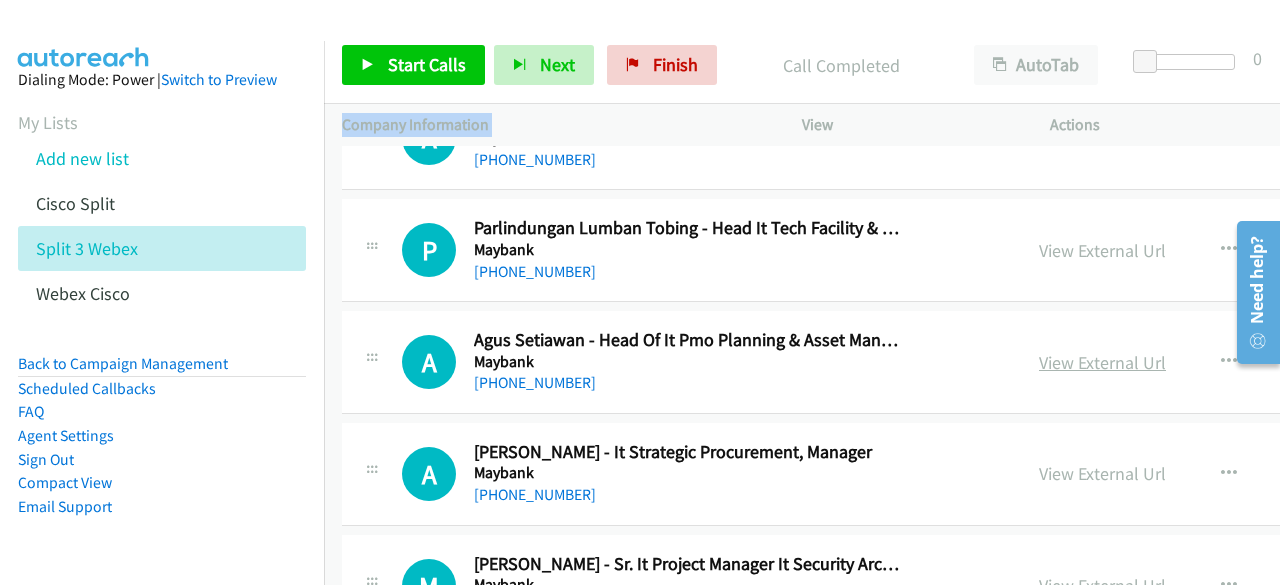 click on "View External Url" at bounding box center (1102, 362) 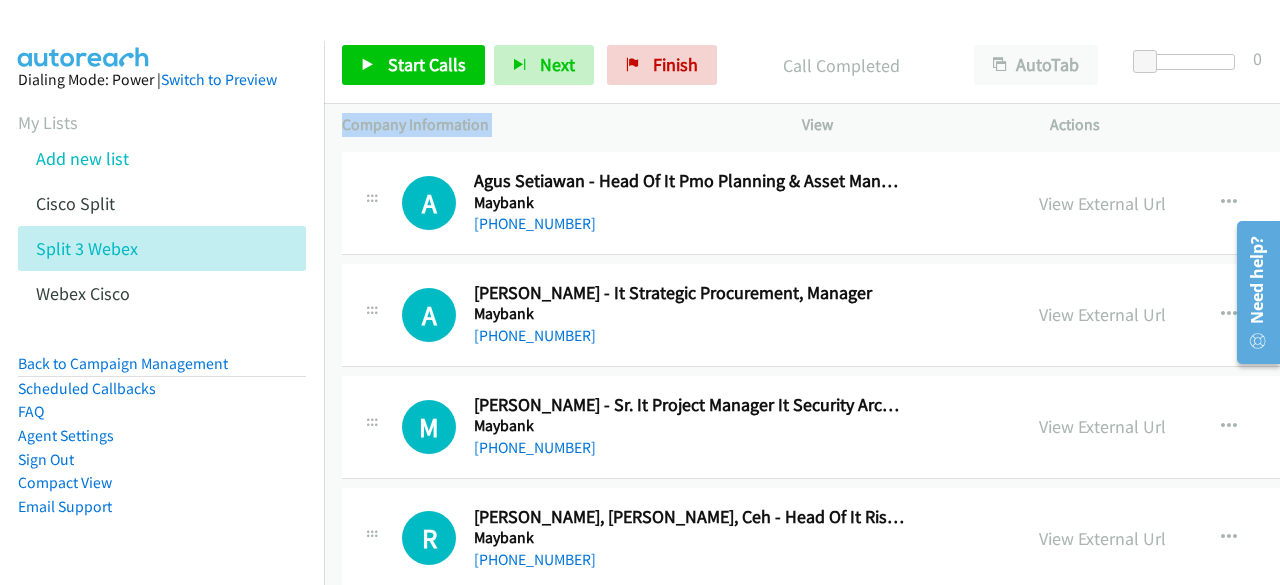 scroll, scrollTop: 11021, scrollLeft: 0, axis: vertical 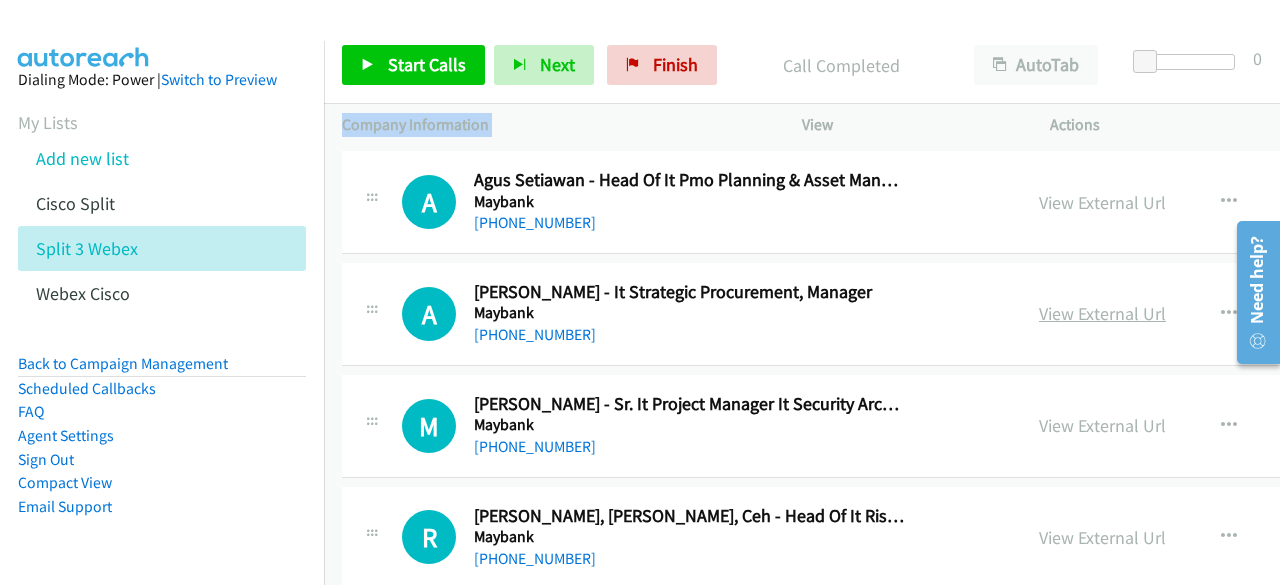 click on "View External Url" at bounding box center (1102, 313) 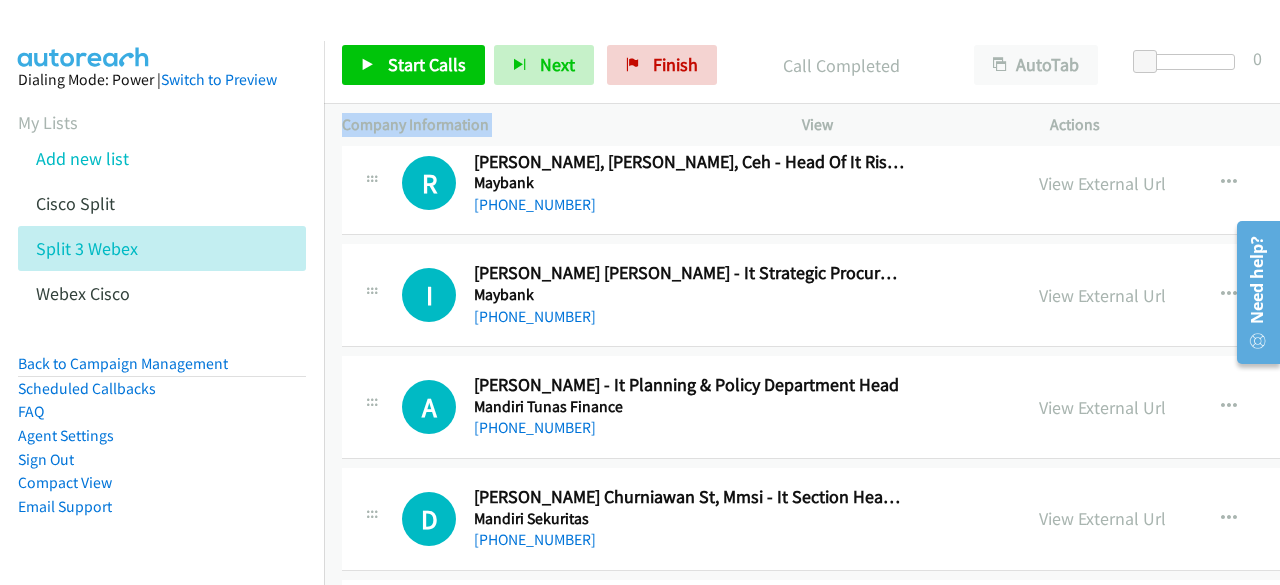 scroll, scrollTop: 11388, scrollLeft: 0, axis: vertical 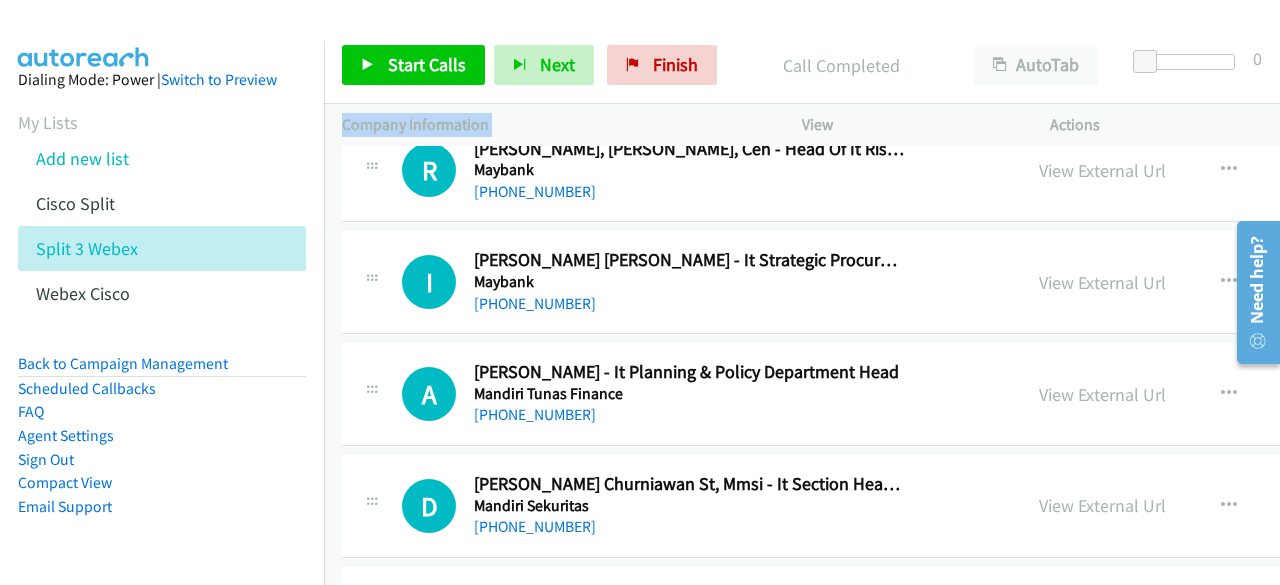 click on "View External Url
View External Url
Schedule/Manage Callback
Start Calls Here
Remove from list
Add to do not call list
Reset Call Status" at bounding box center (1200, 282) 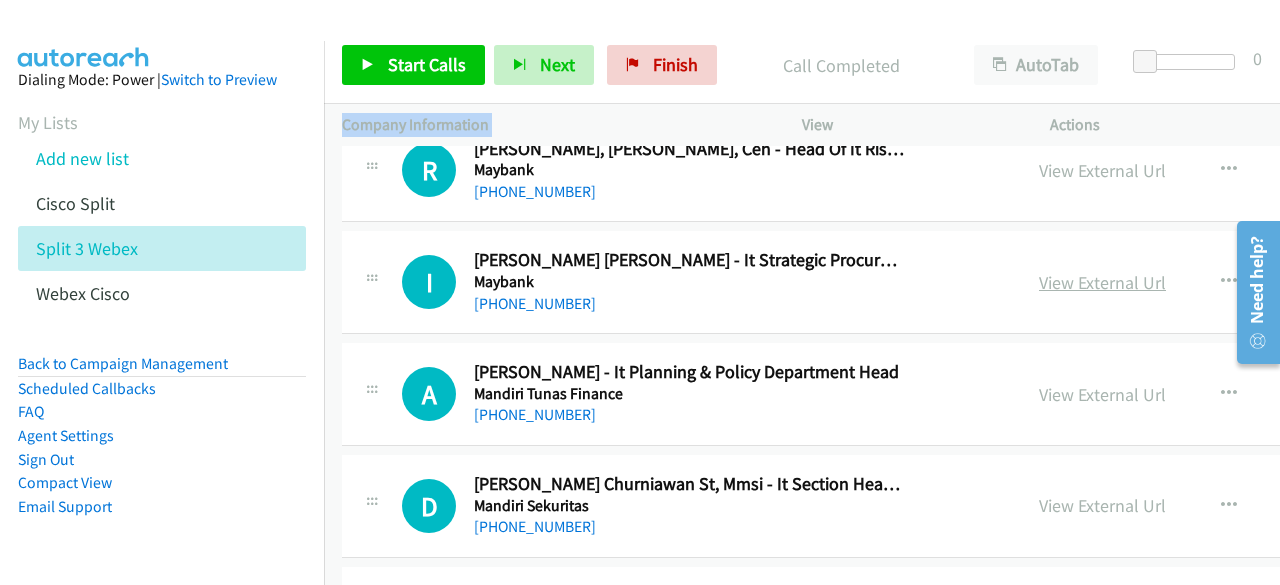 click on "View External Url" at bounding box center [1102, 282] 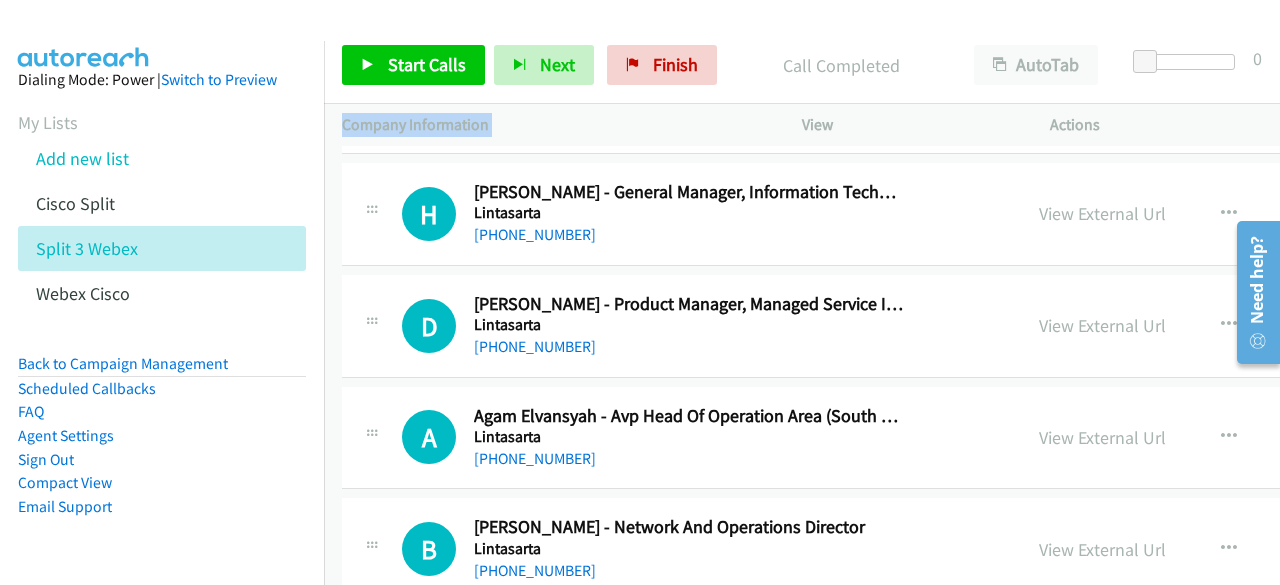 scroll, scrollTop: 12366, scrollLeft: 0, axis: vertical 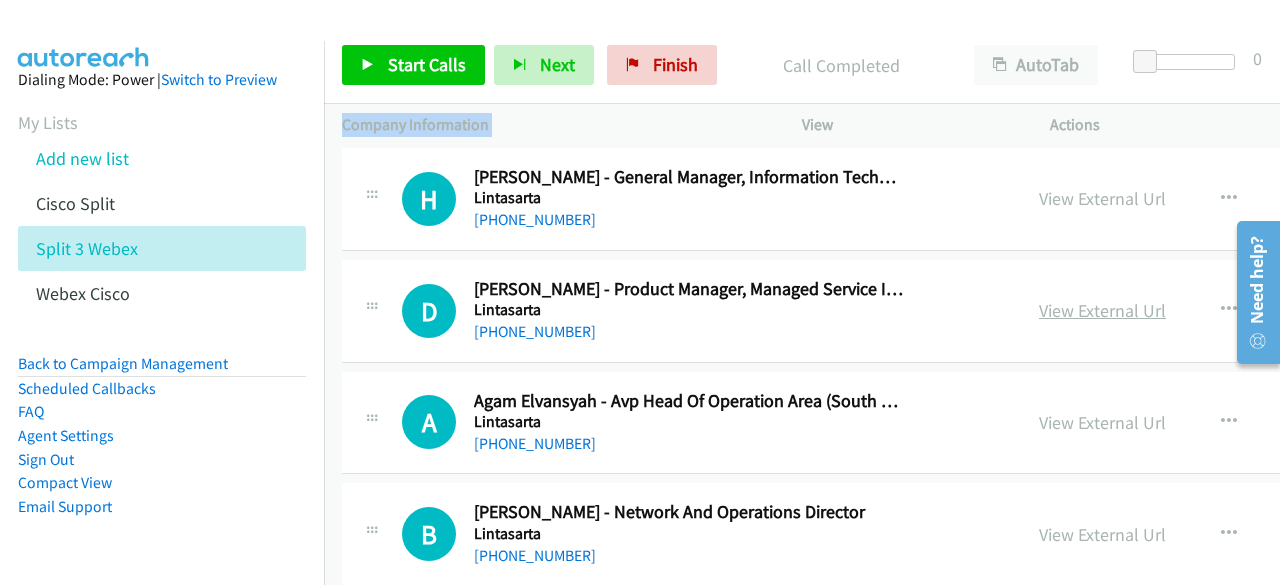 click on "View External Url" at bounding box center [1102, 310] 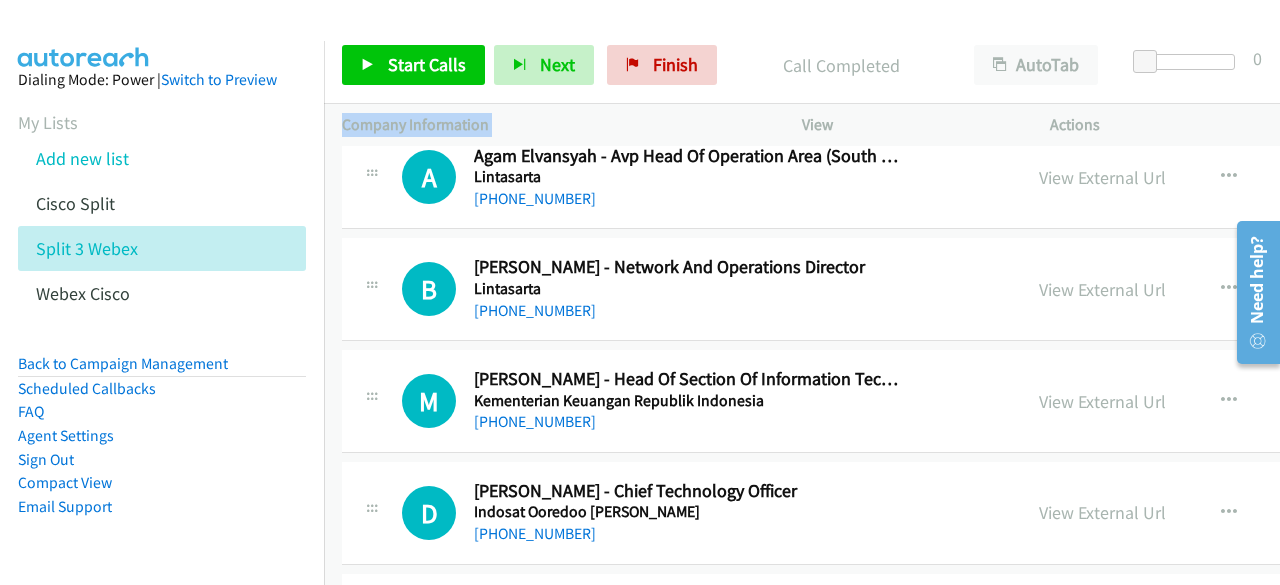 scroll, scrollTop: 12612, scrollLeft: 0, axis: vertical 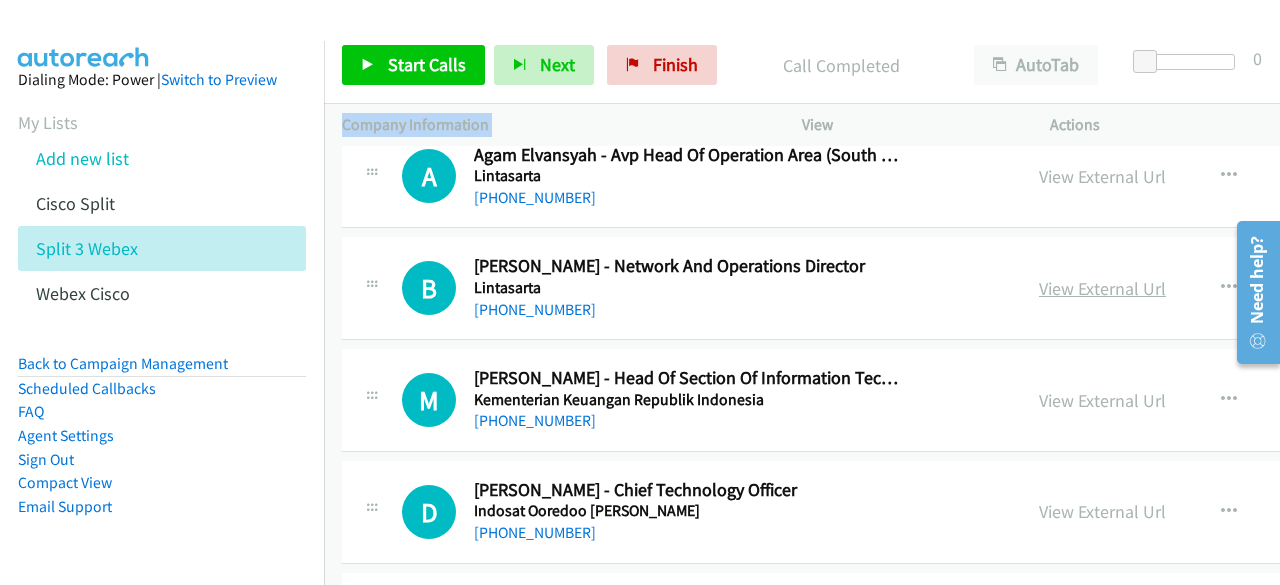 click on "View External Url" at bounding box center [1102, 288] 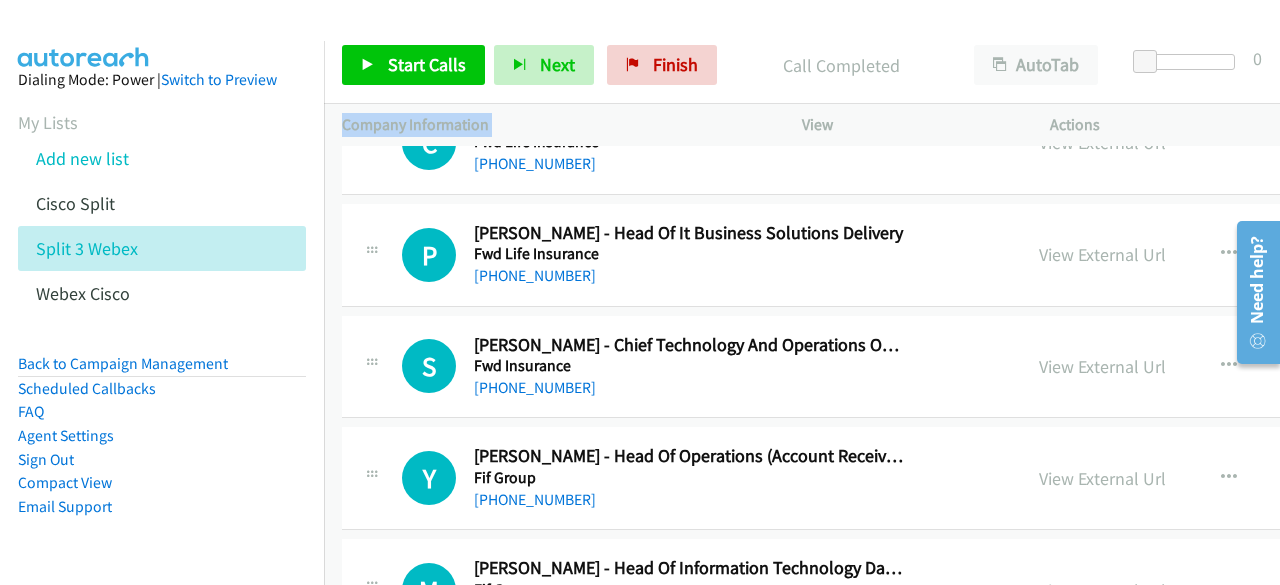 scroll, scrollTop: 16006, scrollLeft: 0, axis: vertical 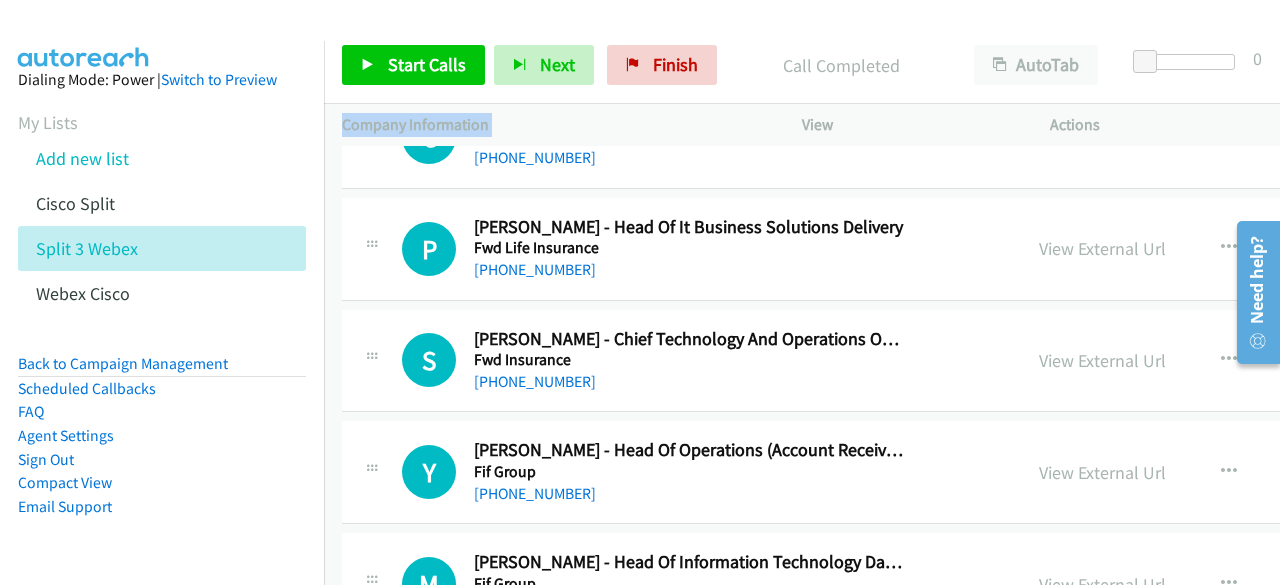 click on "Y
Callback Scheduled
Yulian Miftakhul Rizal - Head Of Operations (Account Receivable/Recovery)
Fif Group
Asia/Jakarta
+62 856-5511-0484
View External Url
View External Url
Schedule/Manage Callback
Start Calls Here
Remove from list
Add to do not call list
Reset Call Status" at bounding box center [985, 473] 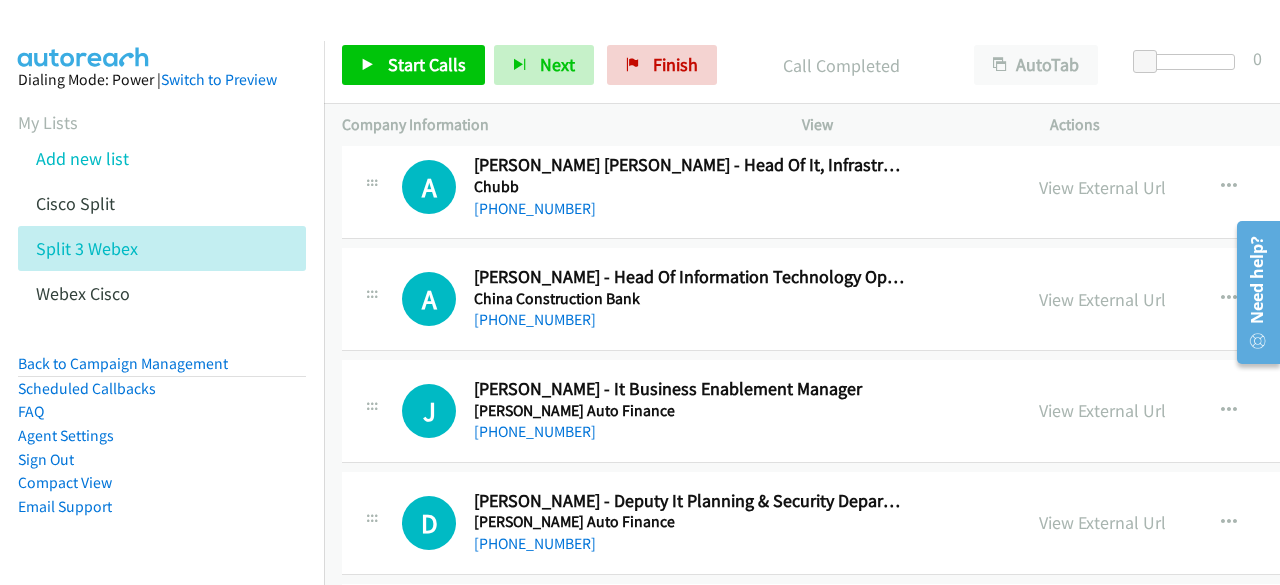 scroll, scrollTop: 24106, scrollLeft: 0, axis: vertical 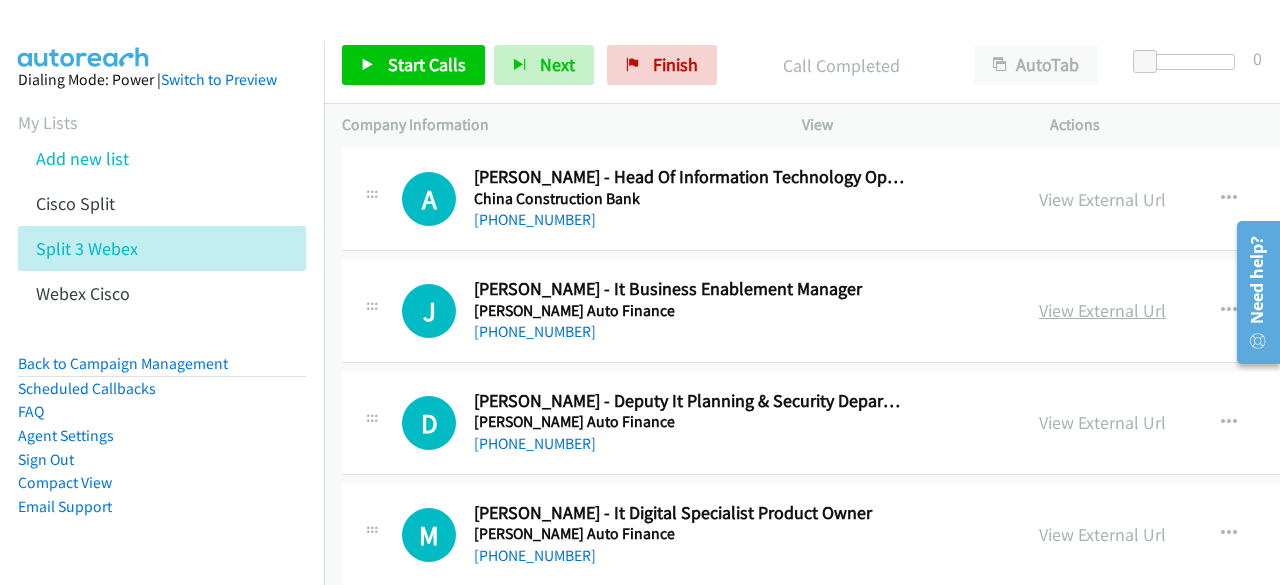 click on "View External Url" at bounding box center [1102, 310] 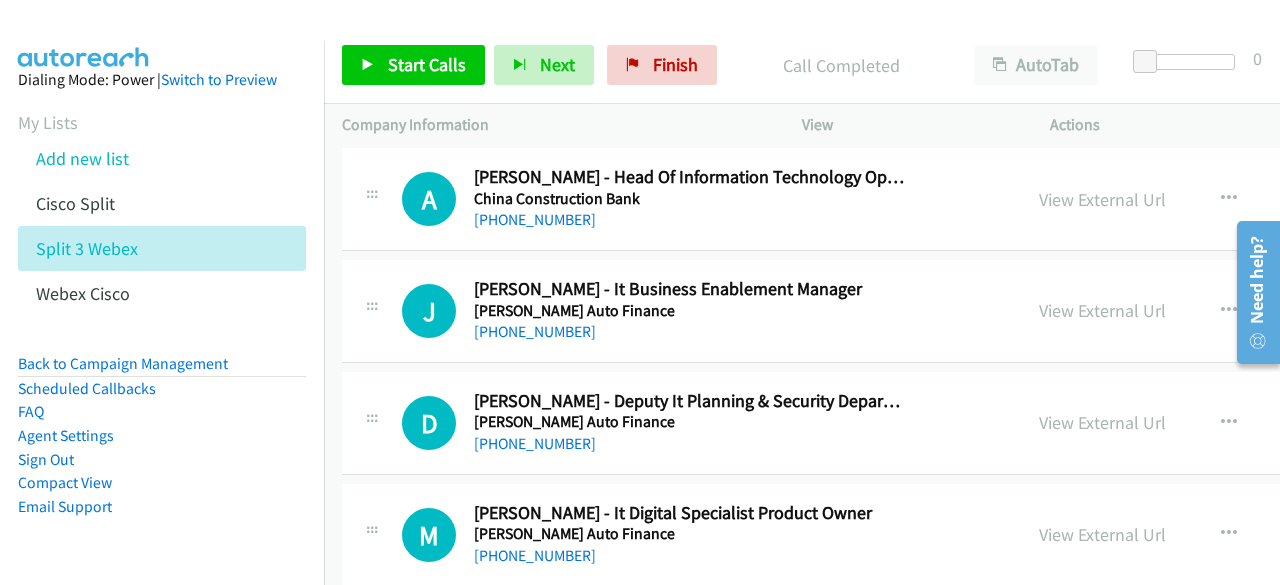 scroll, scrollTop: 24206, scrollLeft: 0, axis: vertical 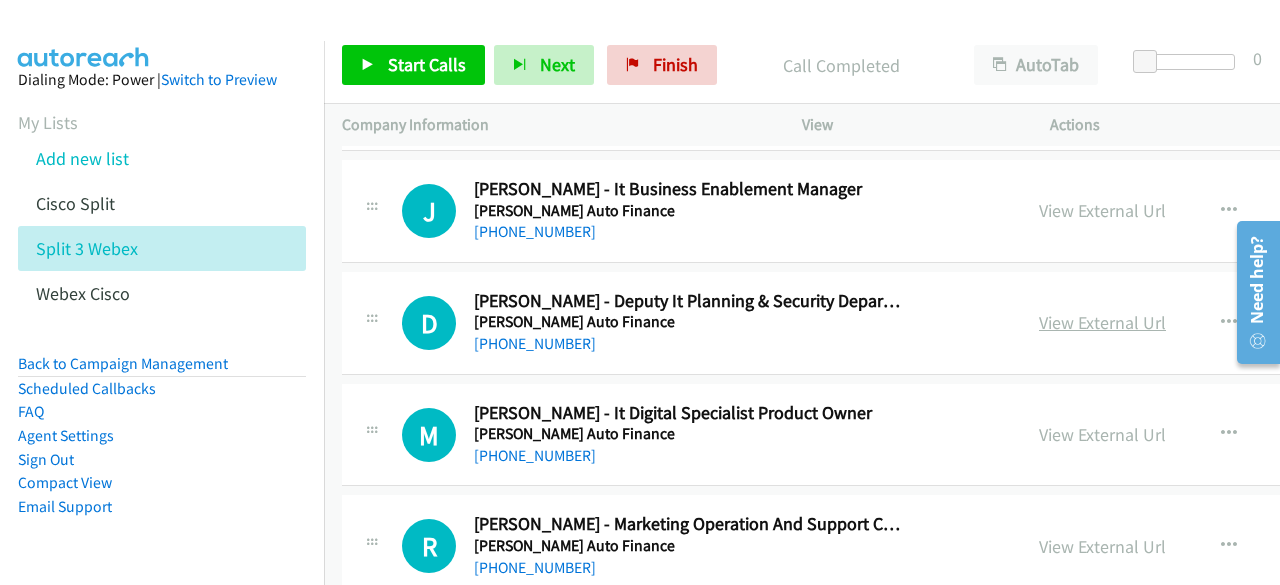 click on "View External Url" at bounding box center [1102, 322] 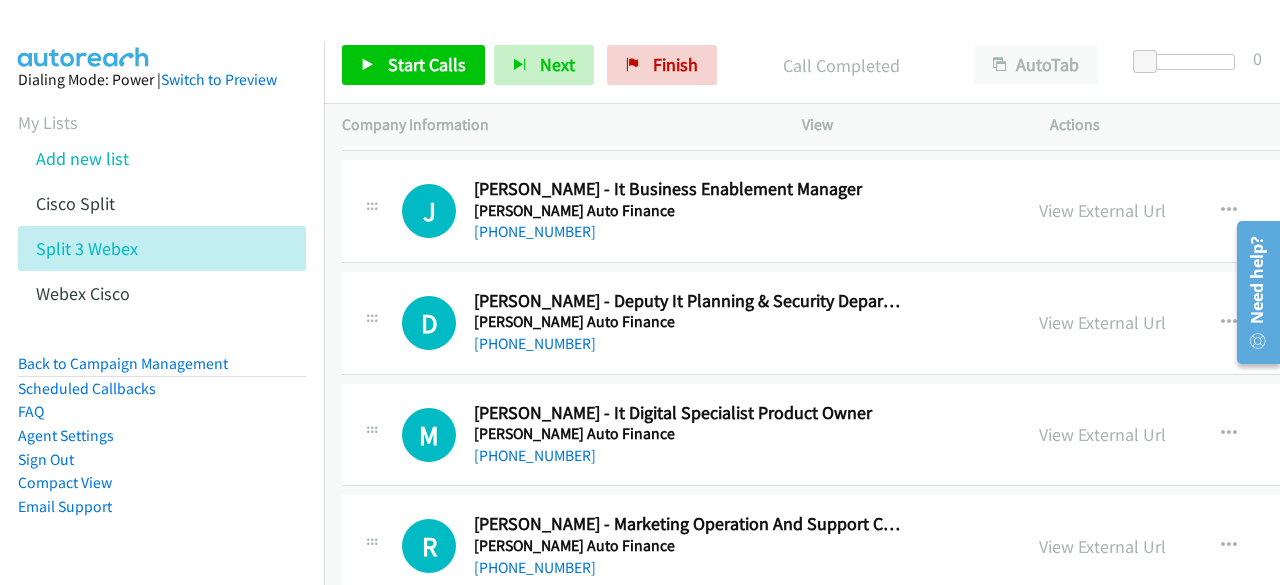scroll, scrollTop: 24306, scrollLeft: 0, axis: vertical 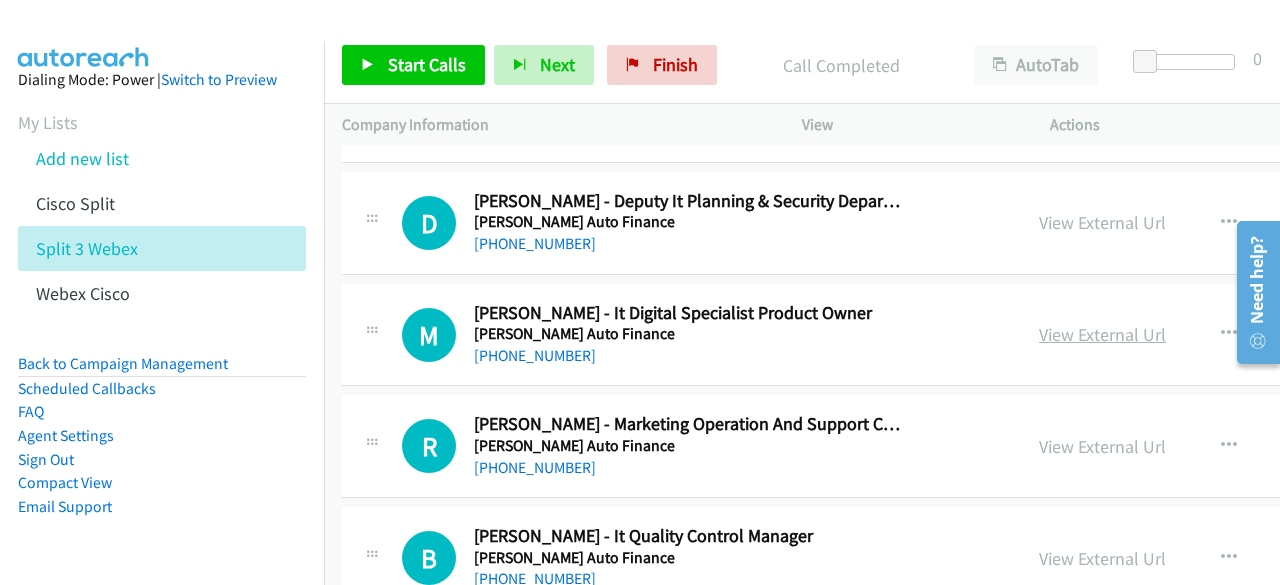 click on "View External Url" at bounding box center (1102, 334) 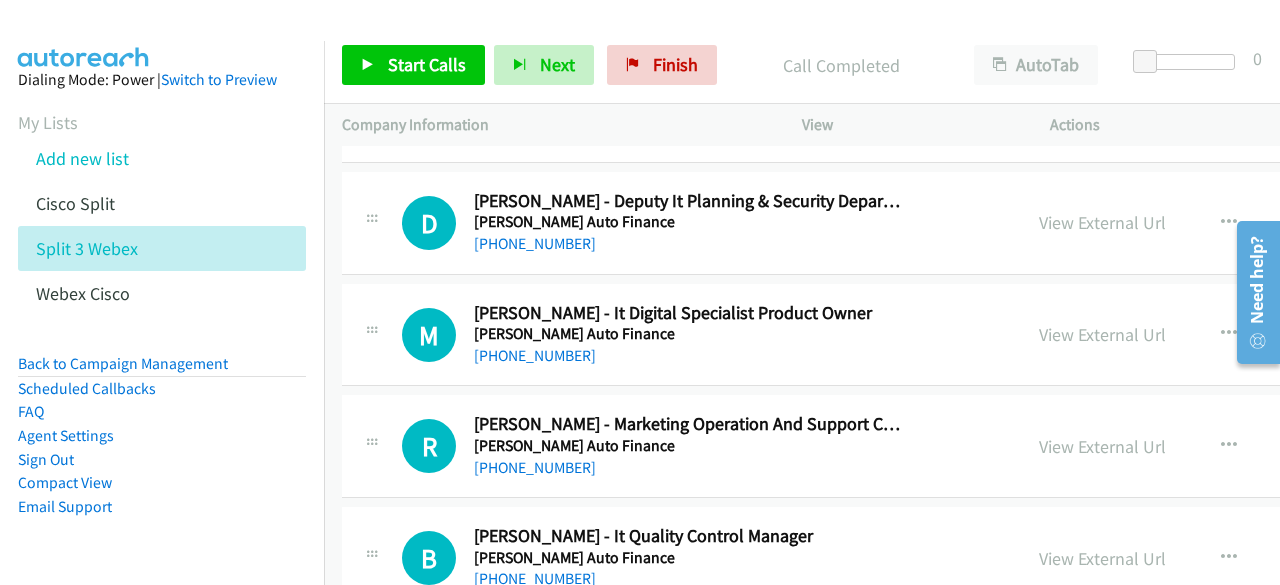 scroll, scrollTop: 24406, scrollLeft: 0, axis: vertical 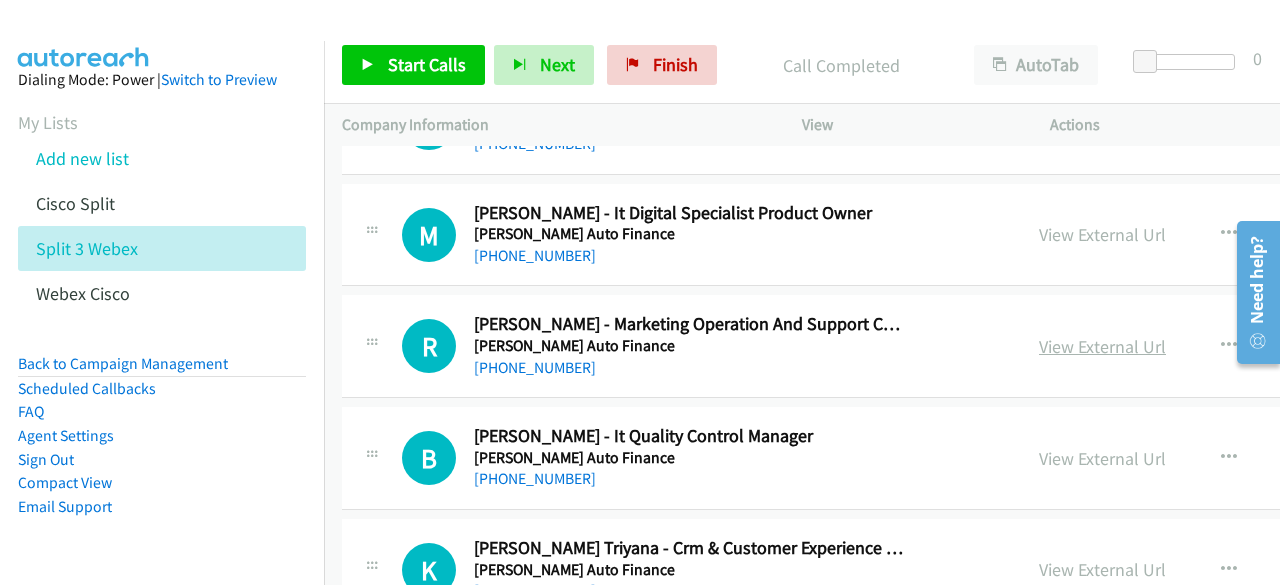 click on "View External Url" at bounding box center [1102, 346] 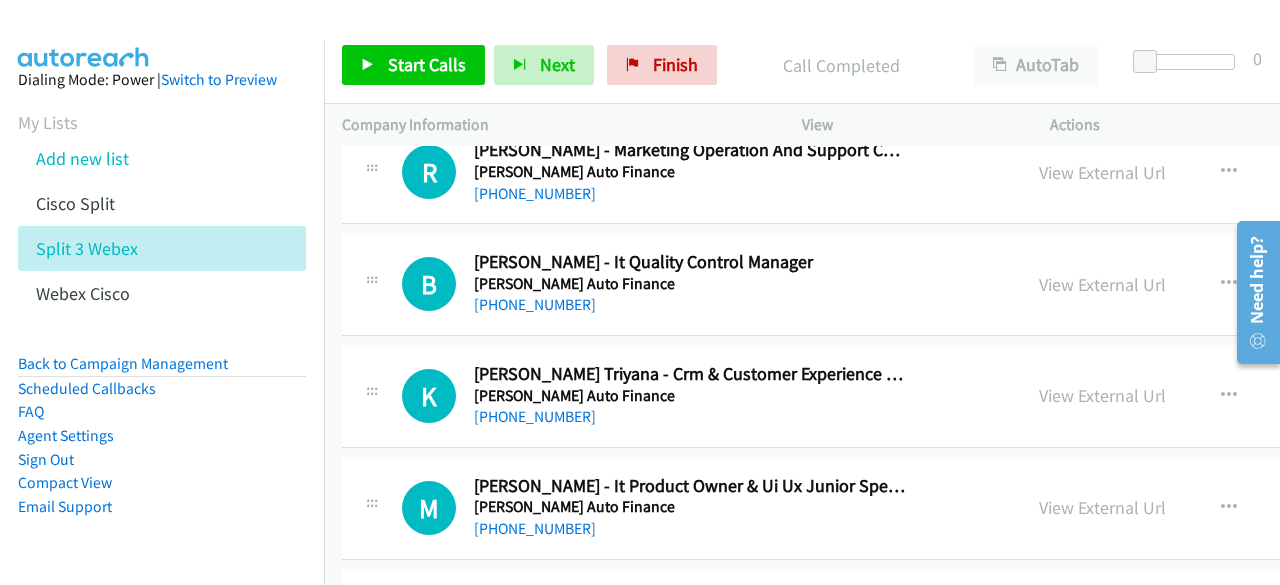 scroll, scrollTop: 24606, scrollLeft: 0, axis: vertical 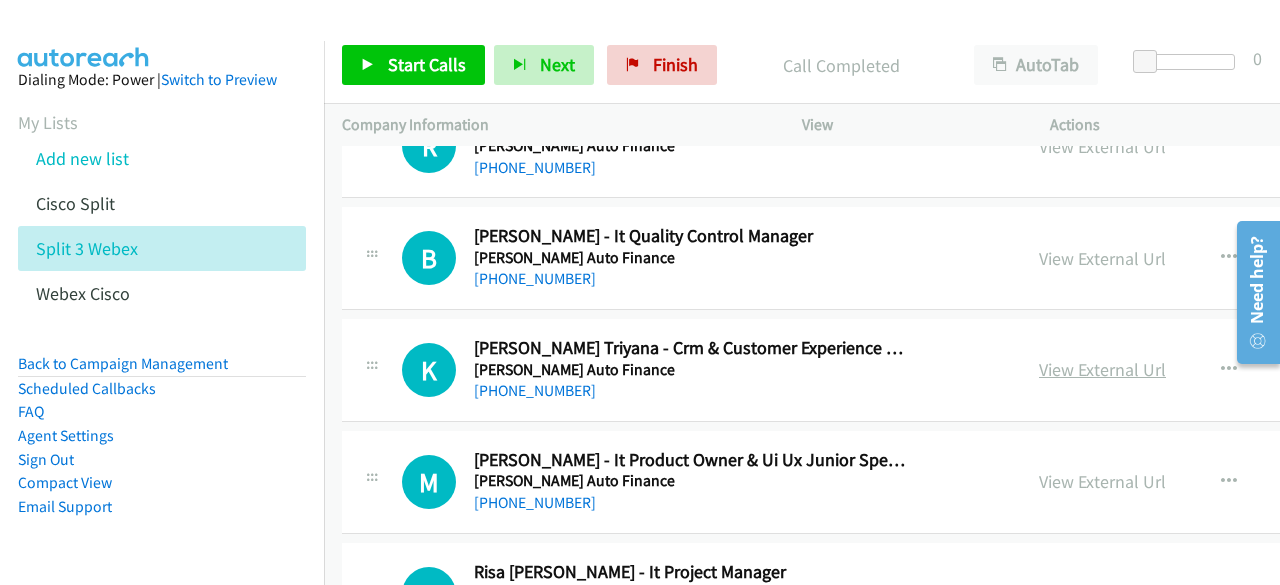 click on "View External Url" at bounding box center [1102, 369] 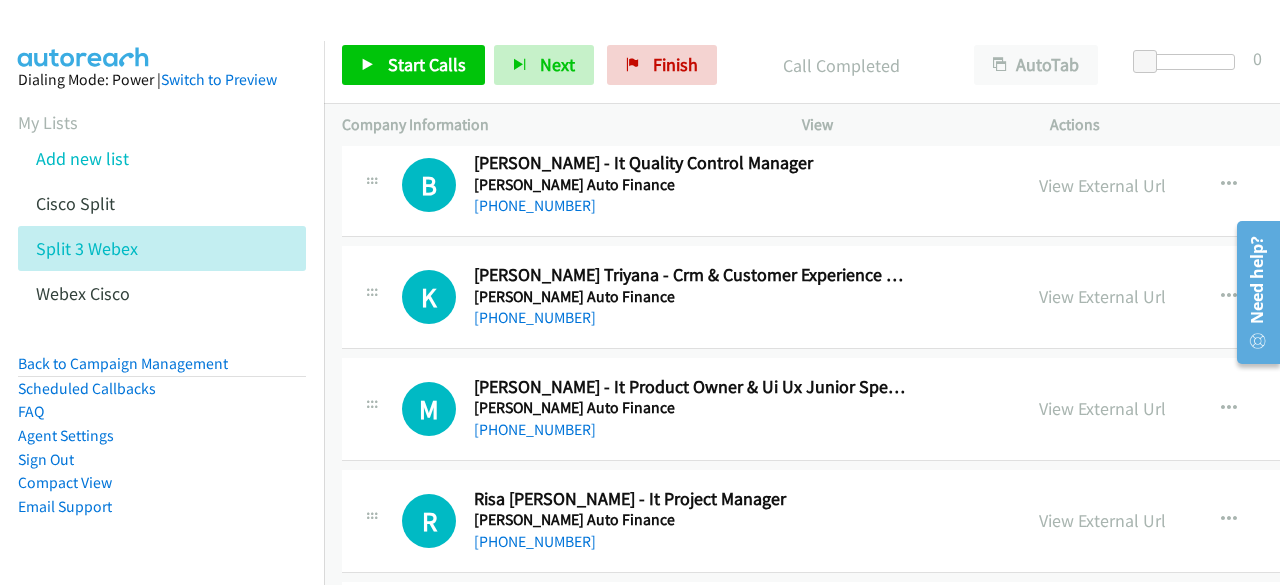 scroll, scrollTop: 24706, scrollLeft: 0, axis: vertical 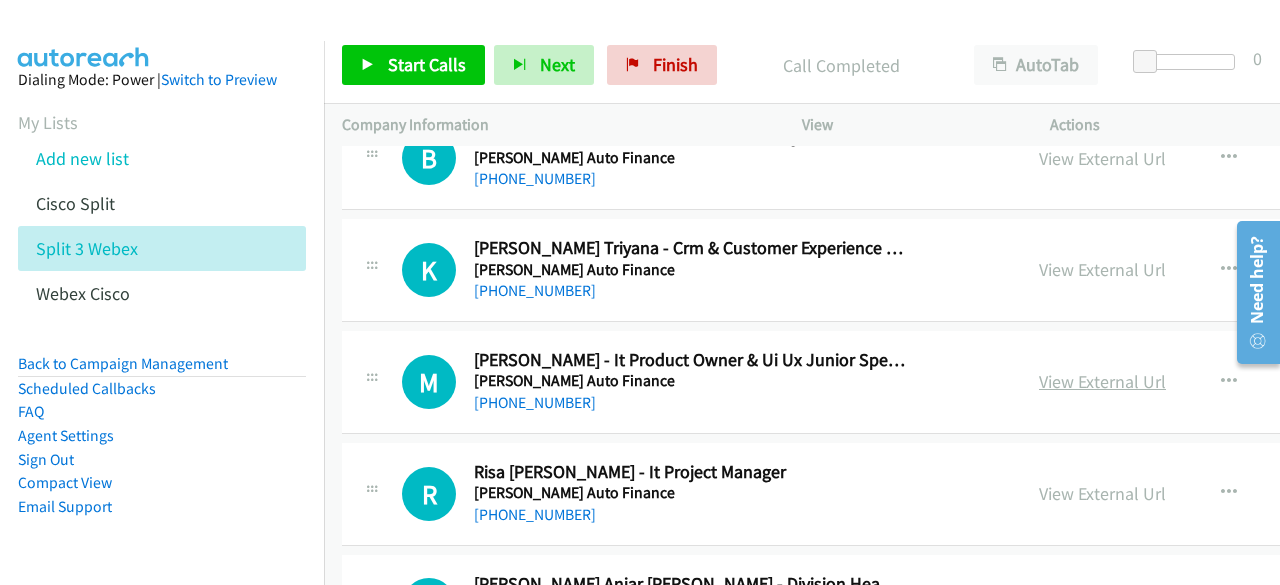 click on "View External Url" at bounding box center [1102, 381] 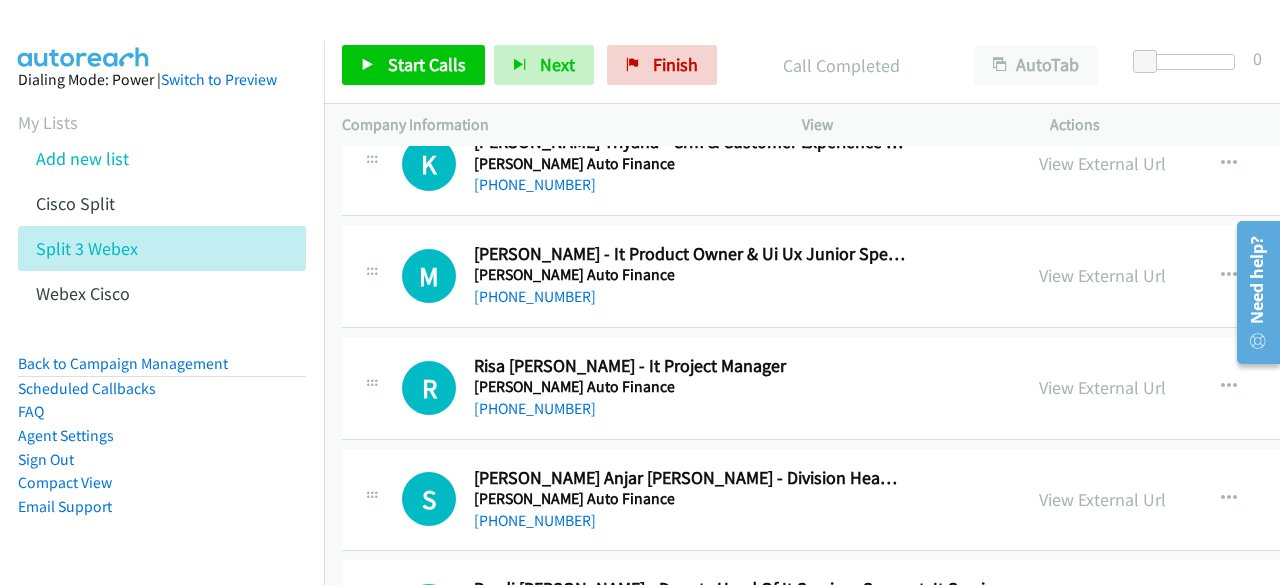 scroll, scrollTop: 24906, scrollLeft: 0, axis: vertical 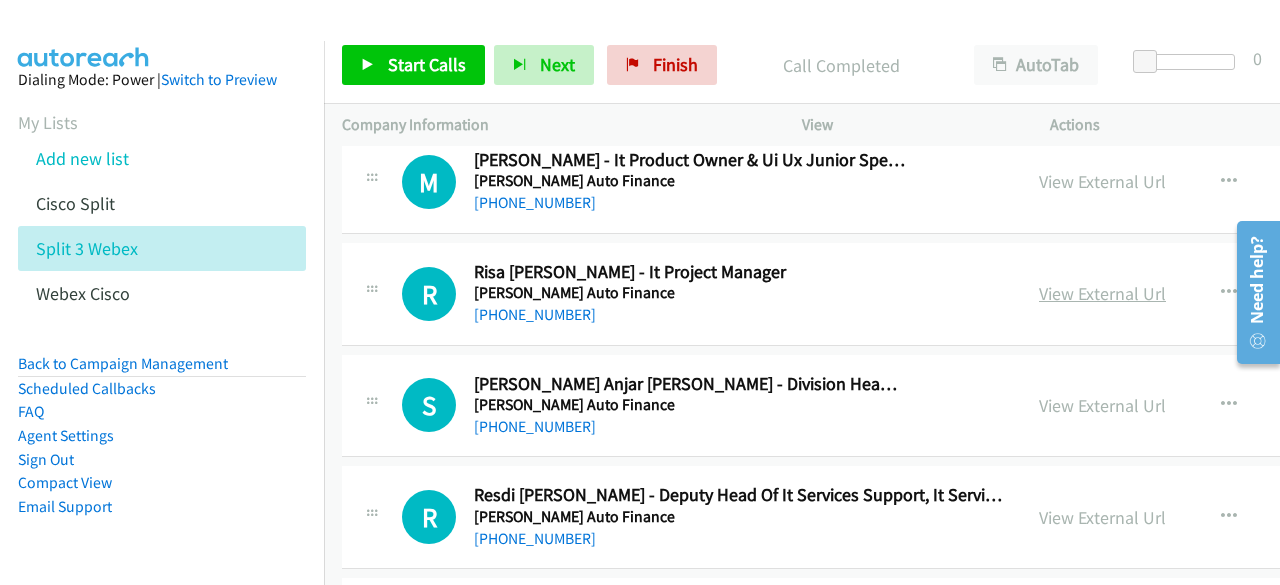 click on "View External Url" at bounding box center [1102, 293] 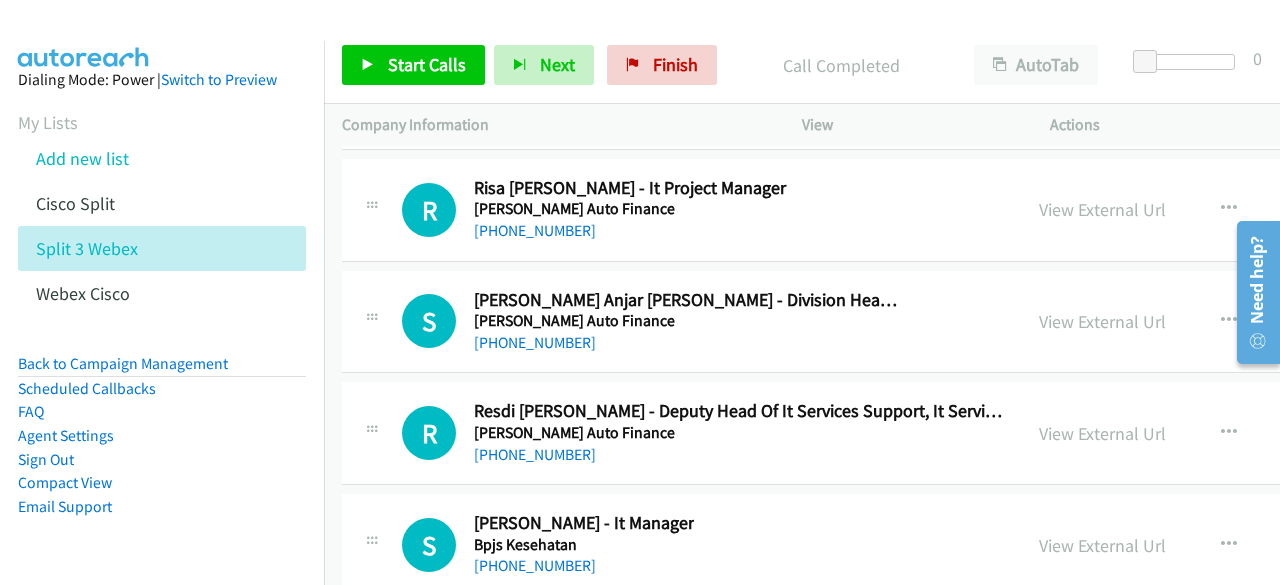 scroll, scrollTop: 25006, scrollLeft: 0, axis: vertical 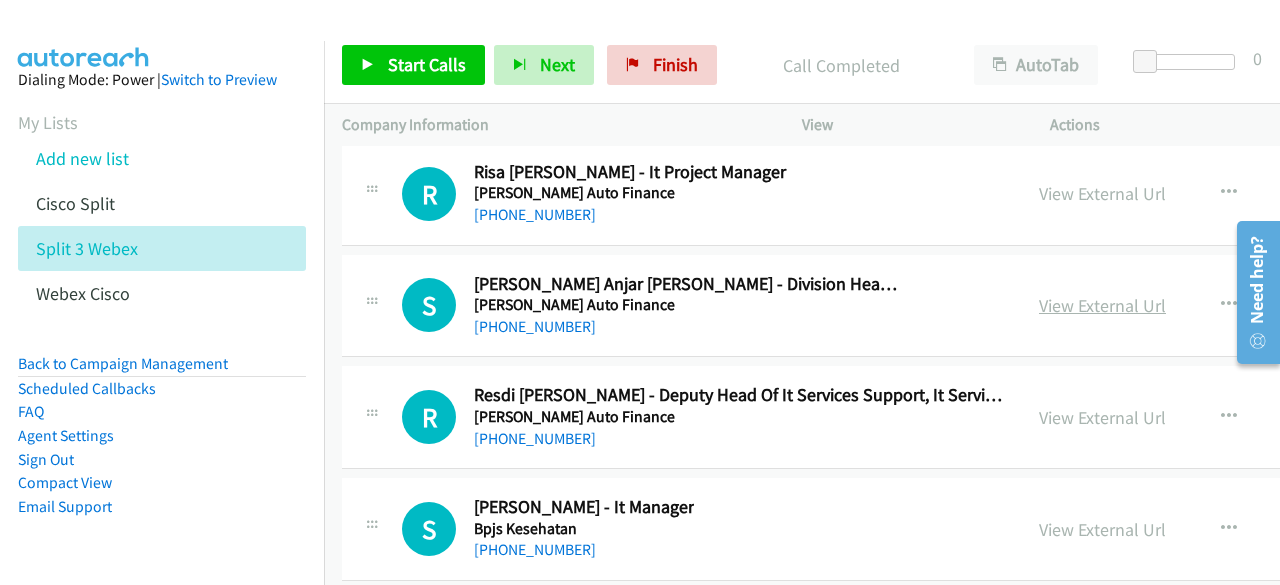 click on "View External Url" at bounding box center [1102, 305] 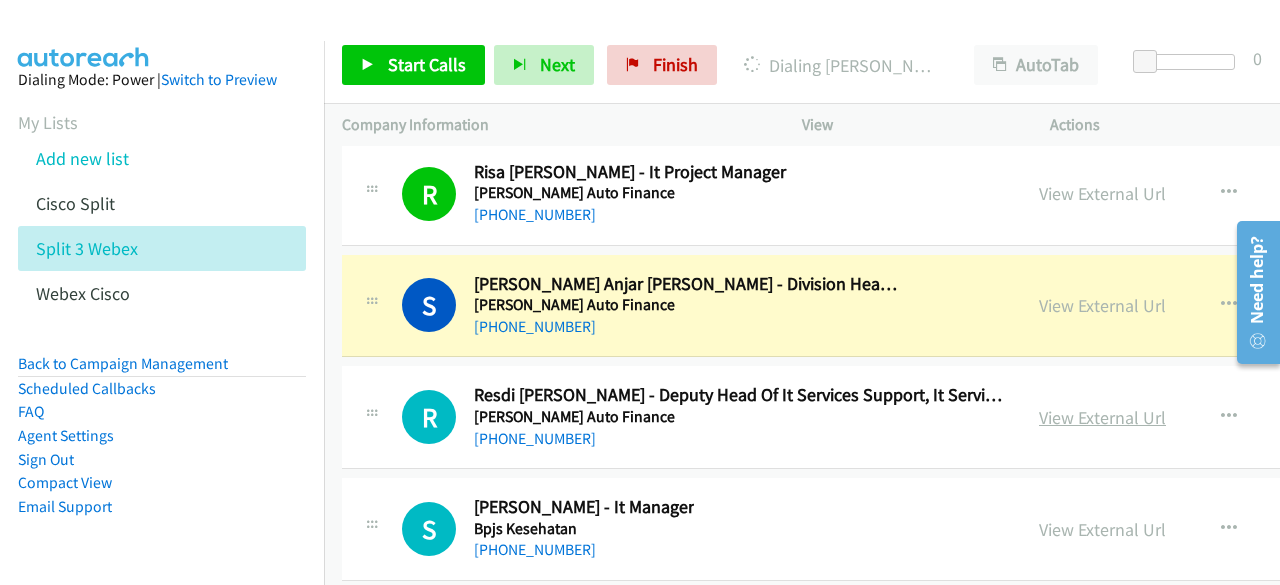 click on "View External Url" at bounding box center (1102, 417) 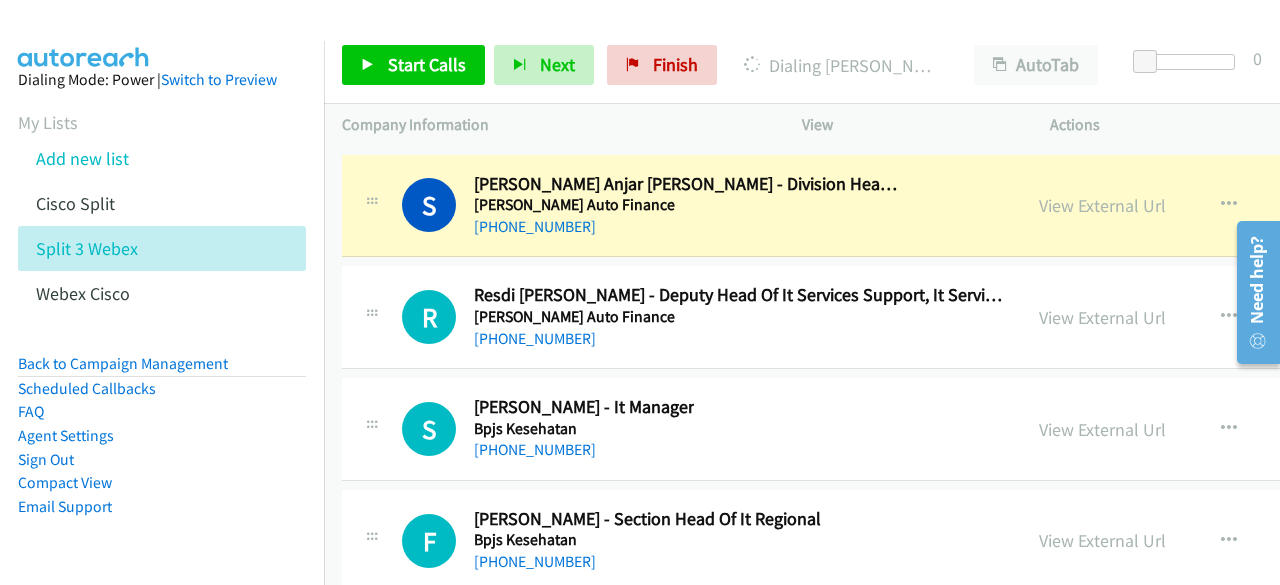 scroll, scrollTop: 25206, scrollLeft: 0, axis: vertical 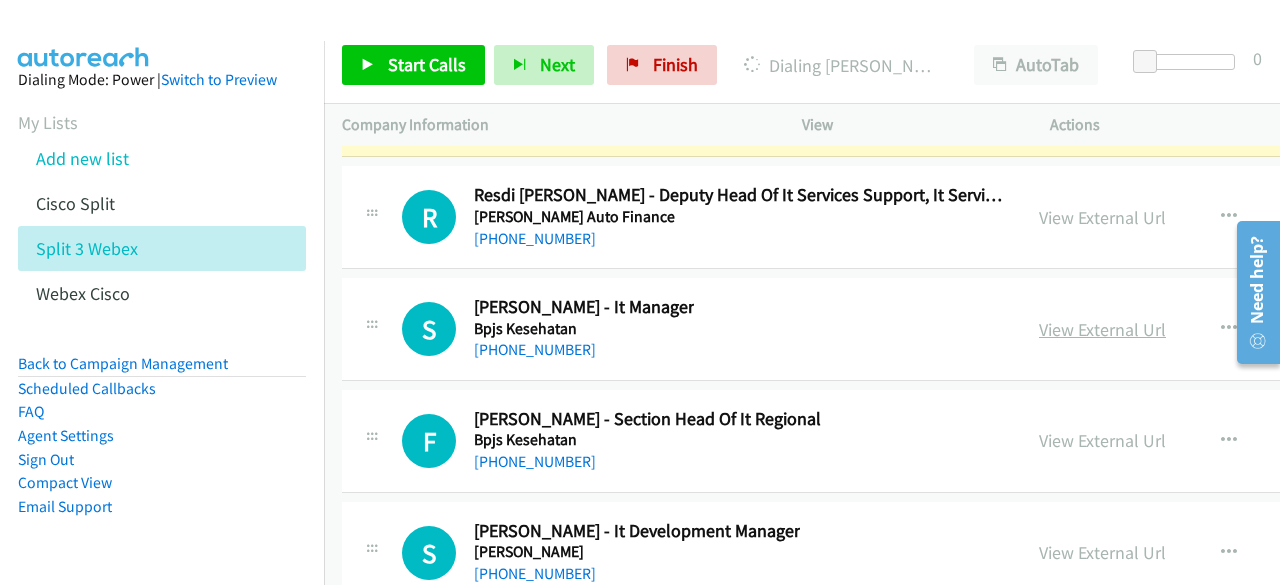 click on "View External Url" at bounding box center (1102, 329) 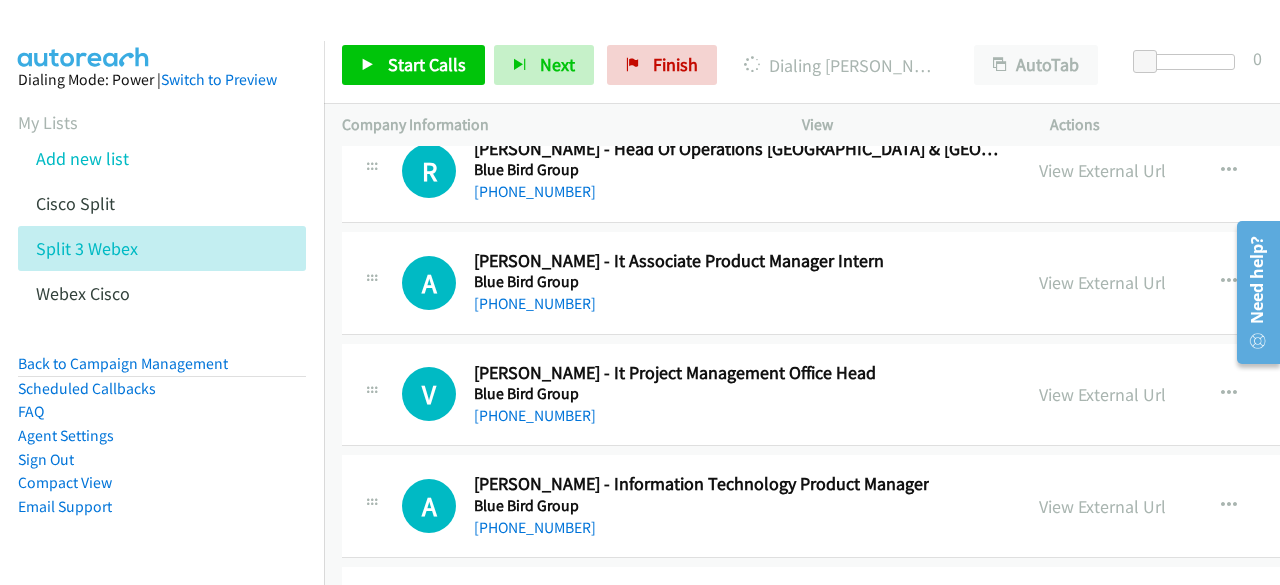 scroll, scrollTop: 26806, scrollLeft: 0, axis: vertical 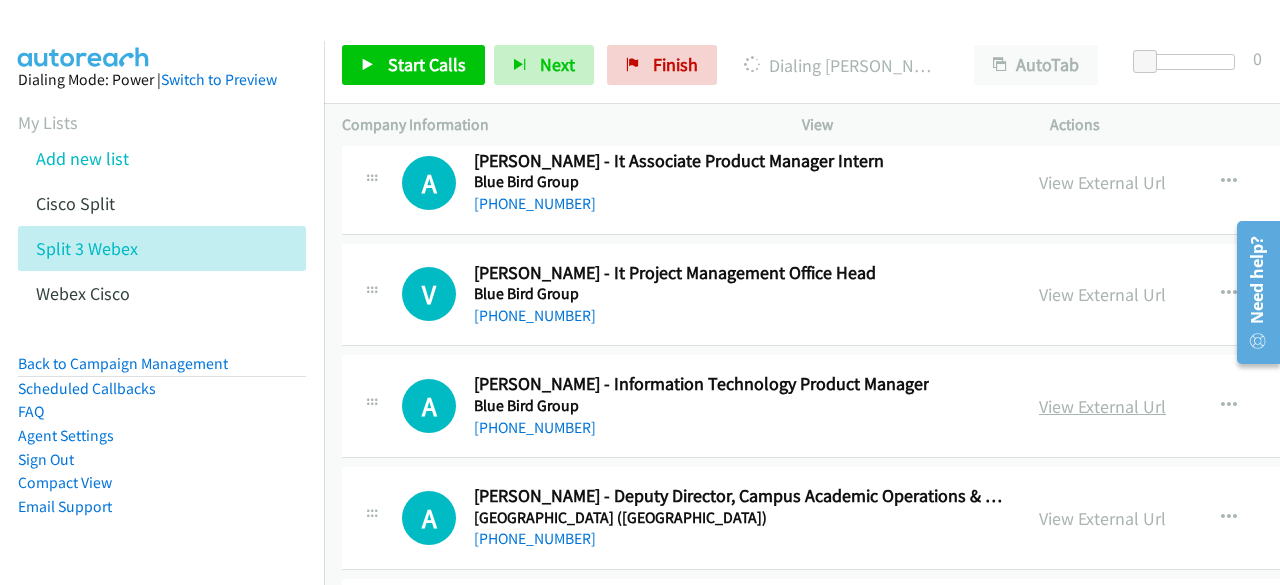 click on "View External Url" at bounding box center [1102, 406] 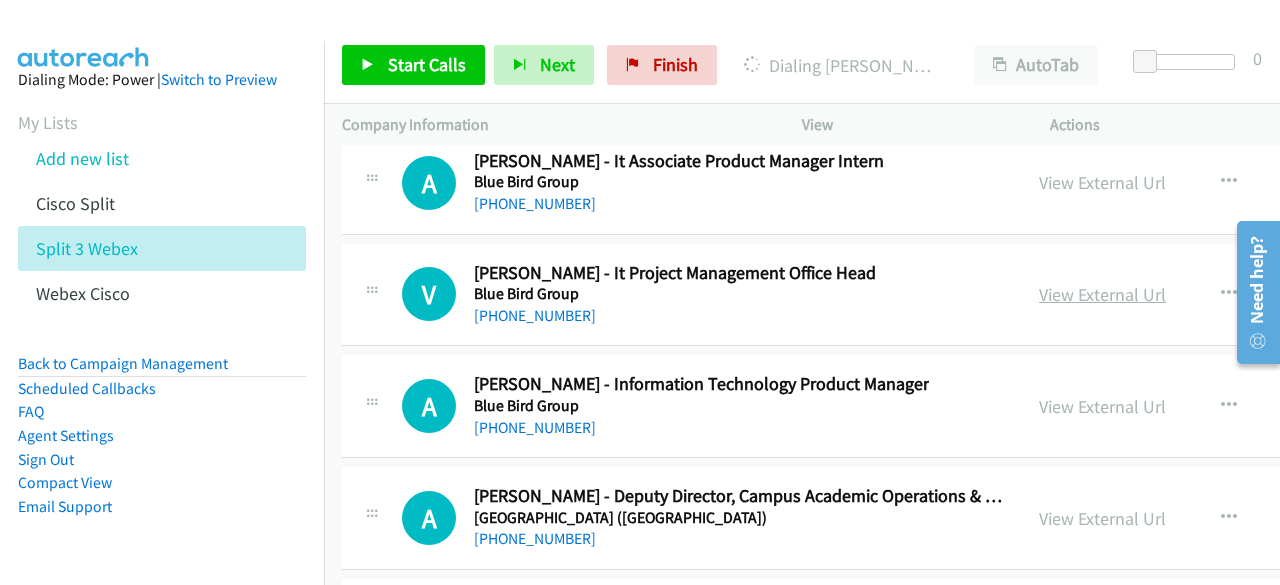 click on "View External Url" at bounding box center (1102, 294) 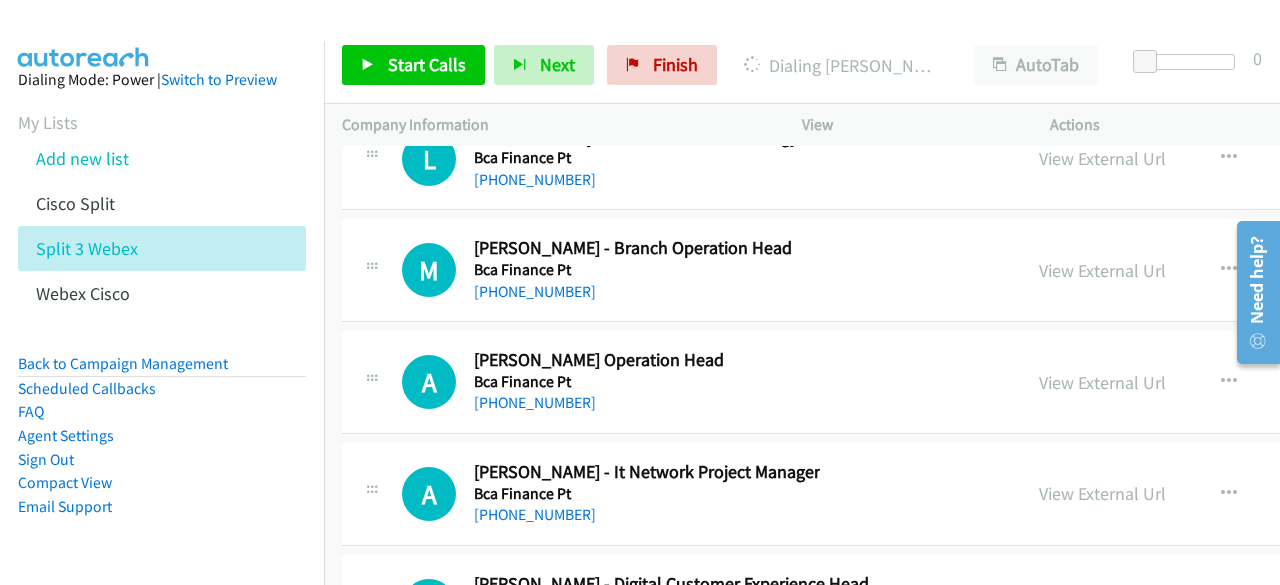 scroll, scrollTop: 28106, scrollLeft: 0, axis: vertical 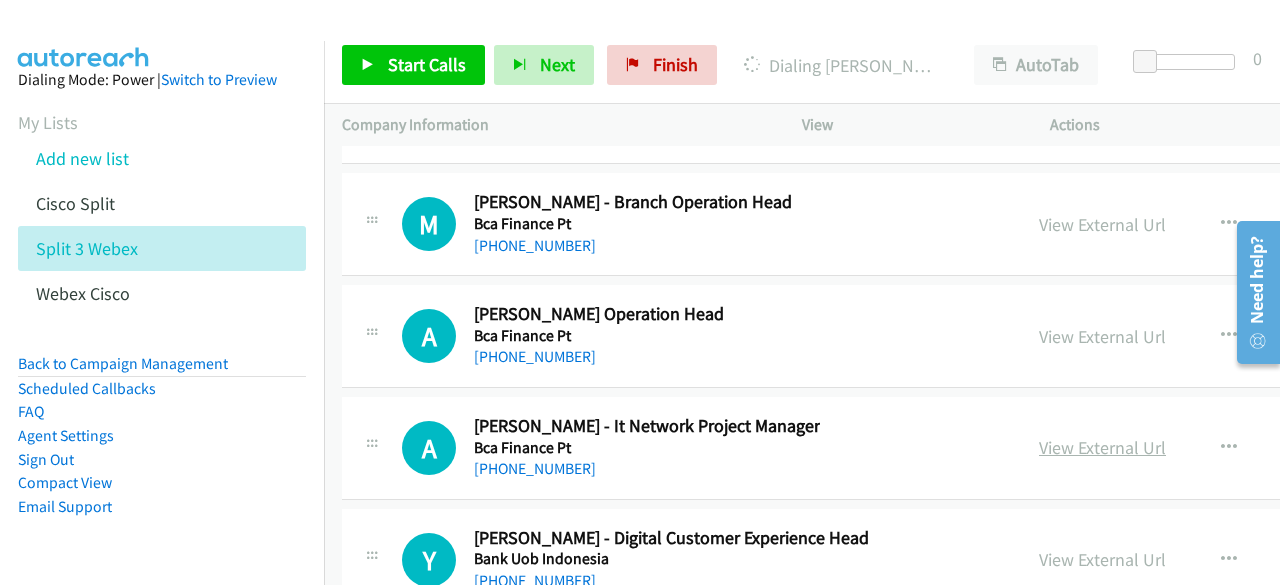 click on "View External Url" at bounding box center [1102, 447] 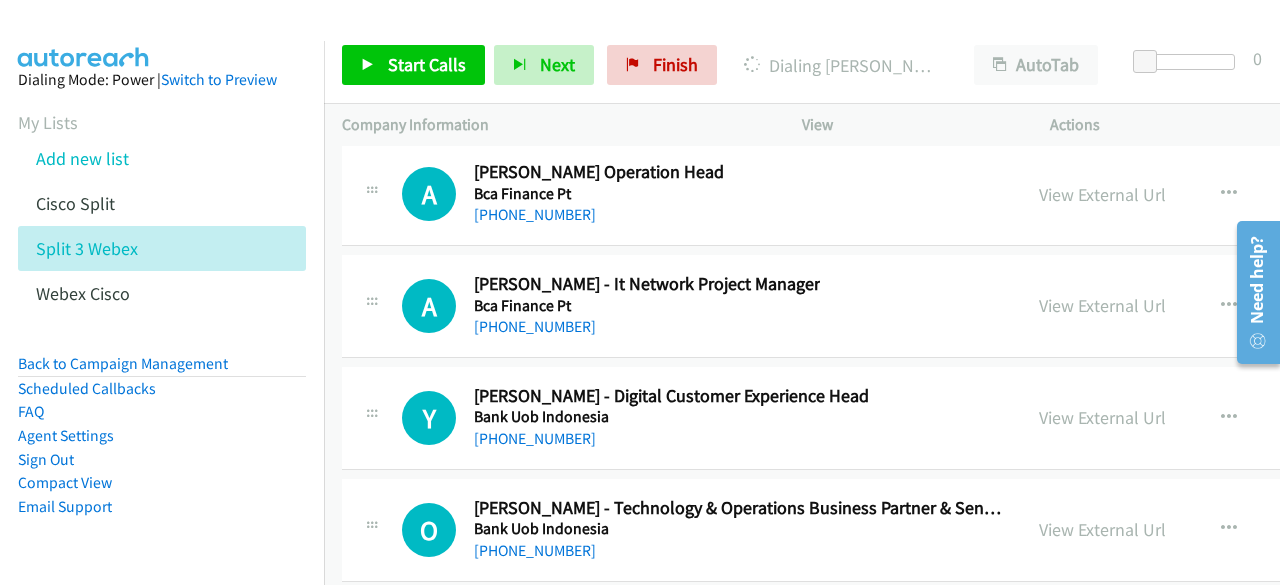 scroll, scrollTop: 28306, scrollLeft: 0, axis: vertical 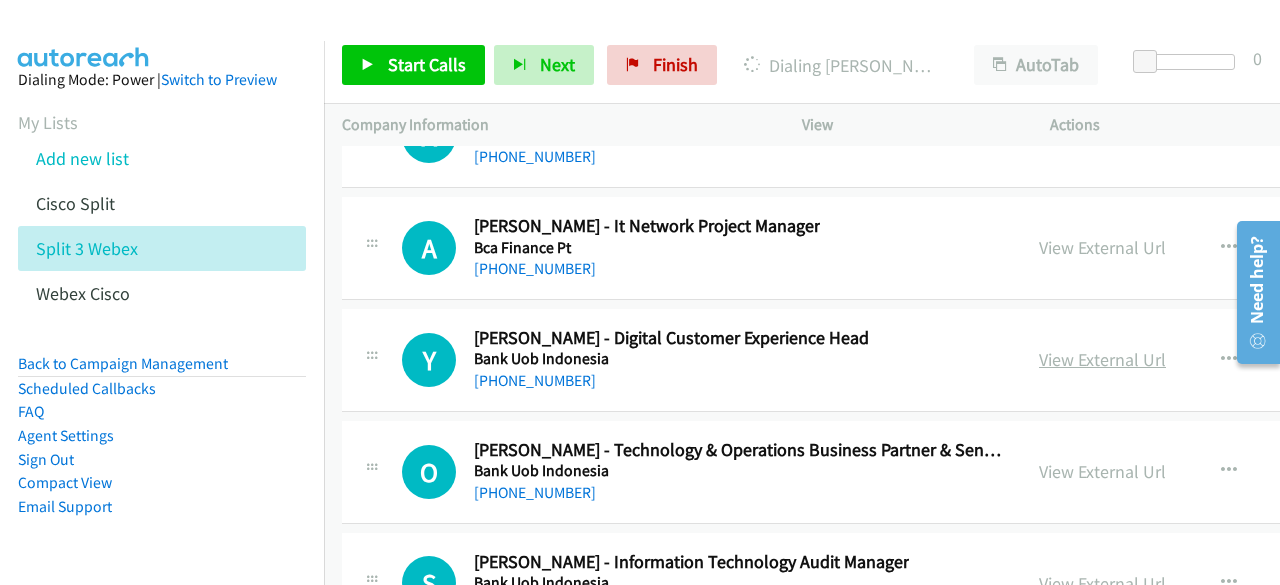 click on "View External Url" at bounding box center [1102, 359] 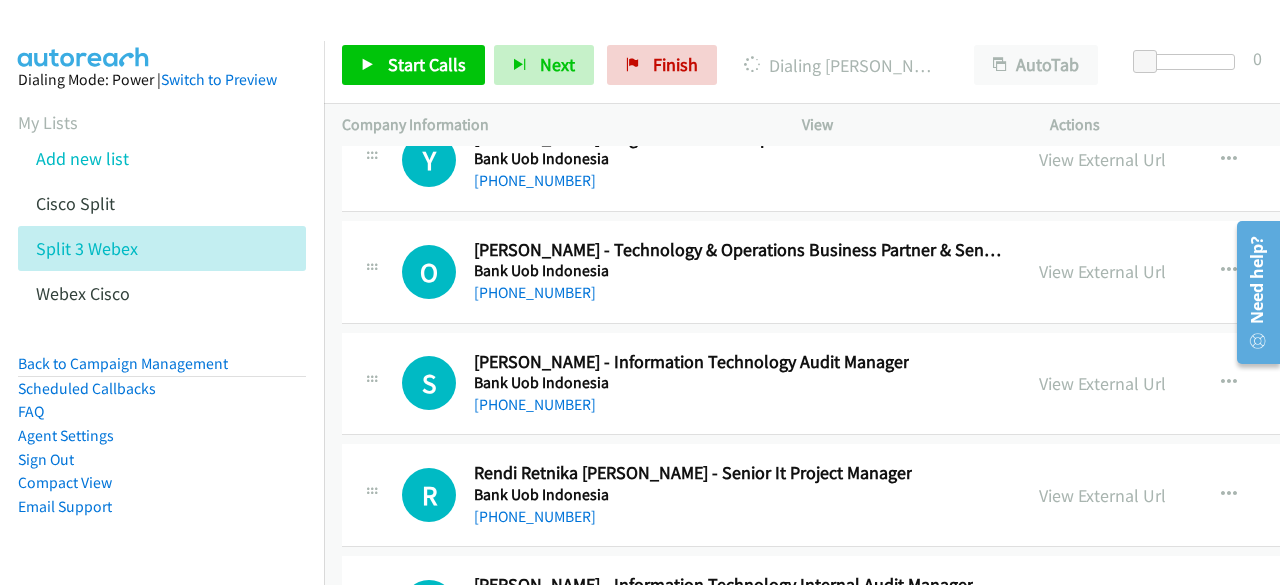 scroll, scrollTop: 28606, scrollLeft: 0, axis: vertical 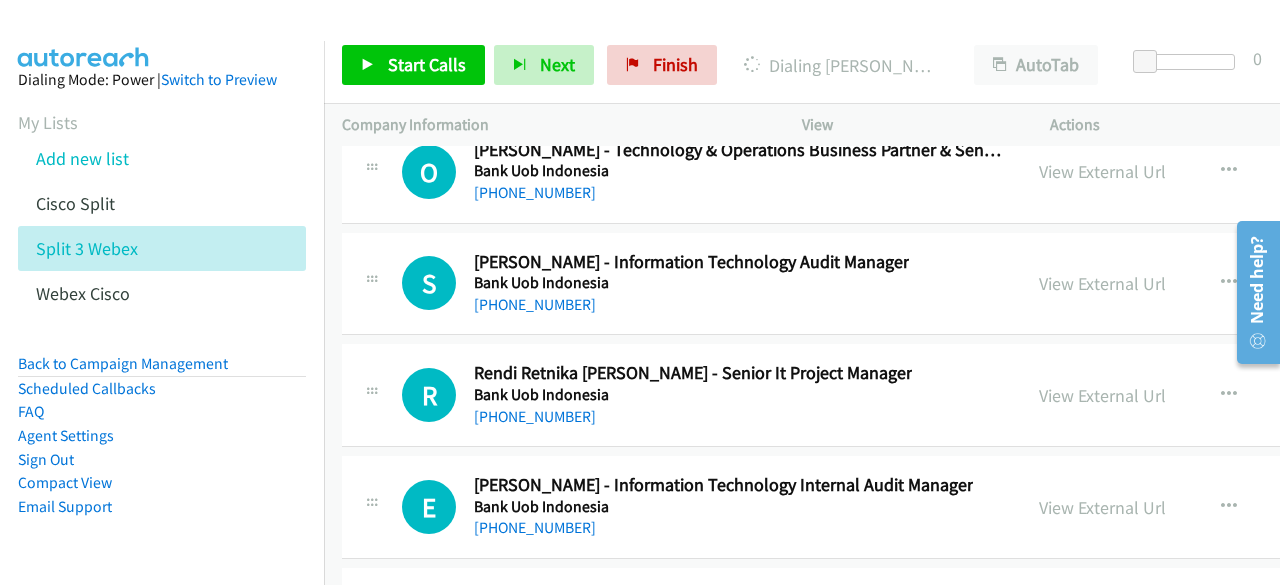 click on "View External Url
View External Url
Schedule/Manage Callback
Start Calls Here
Remove from list
Add to do not call list
Reset Call Status" at bounding box center [1200, 395] 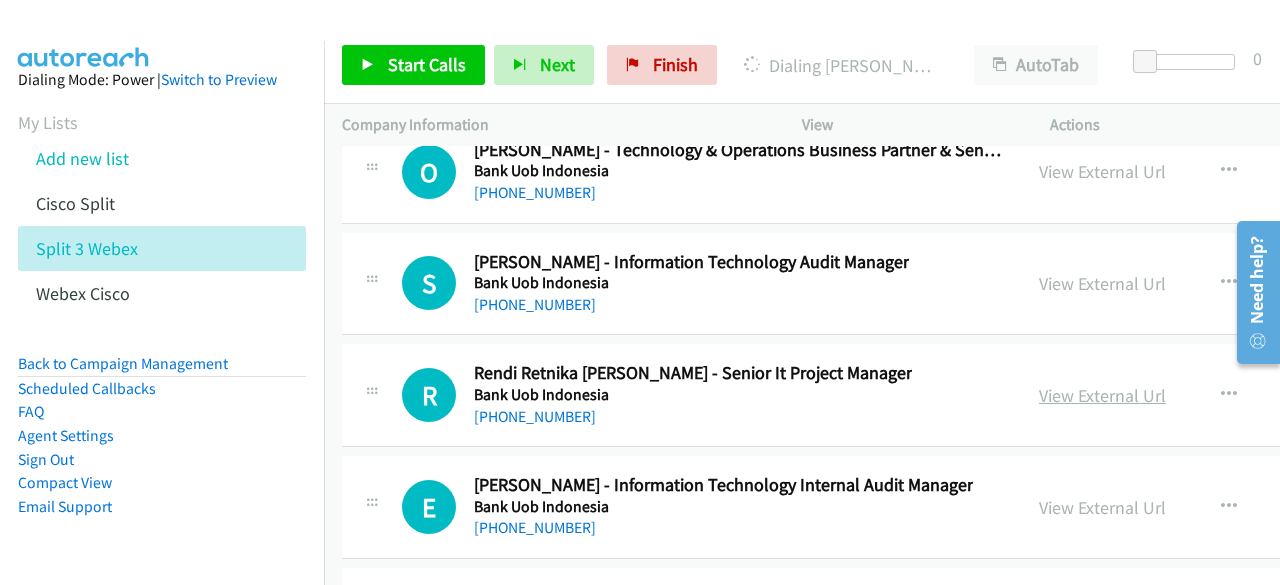 click on "View External Url" at bounding box center [1102, 395] 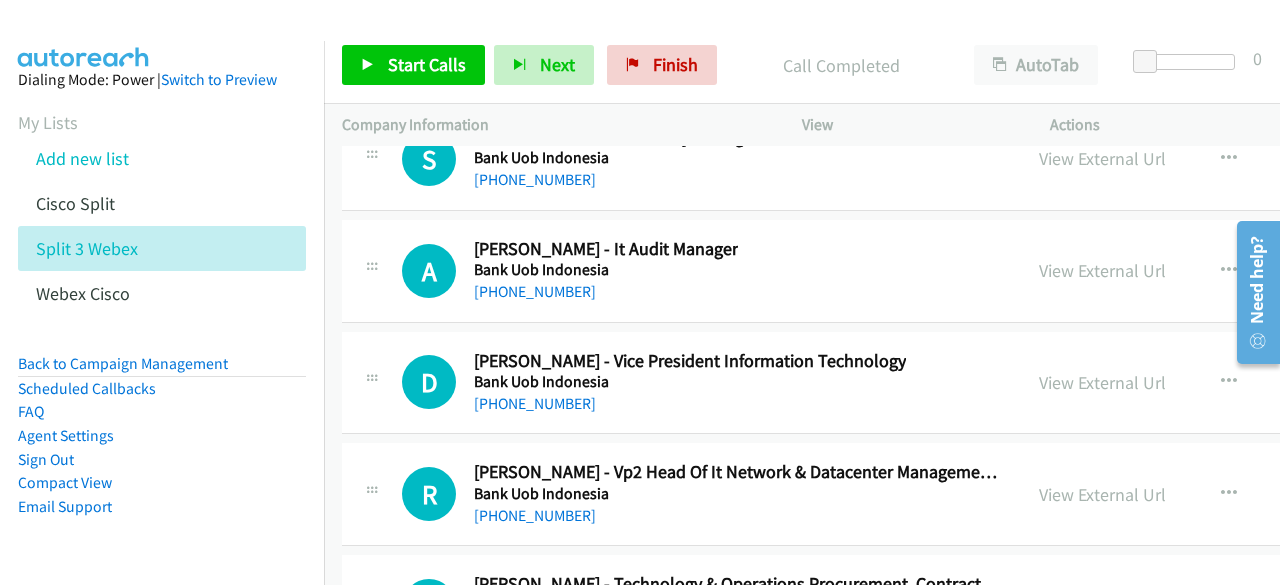 scroll, scrollTop: 29106, scrollLeft: 0, axis: vertical 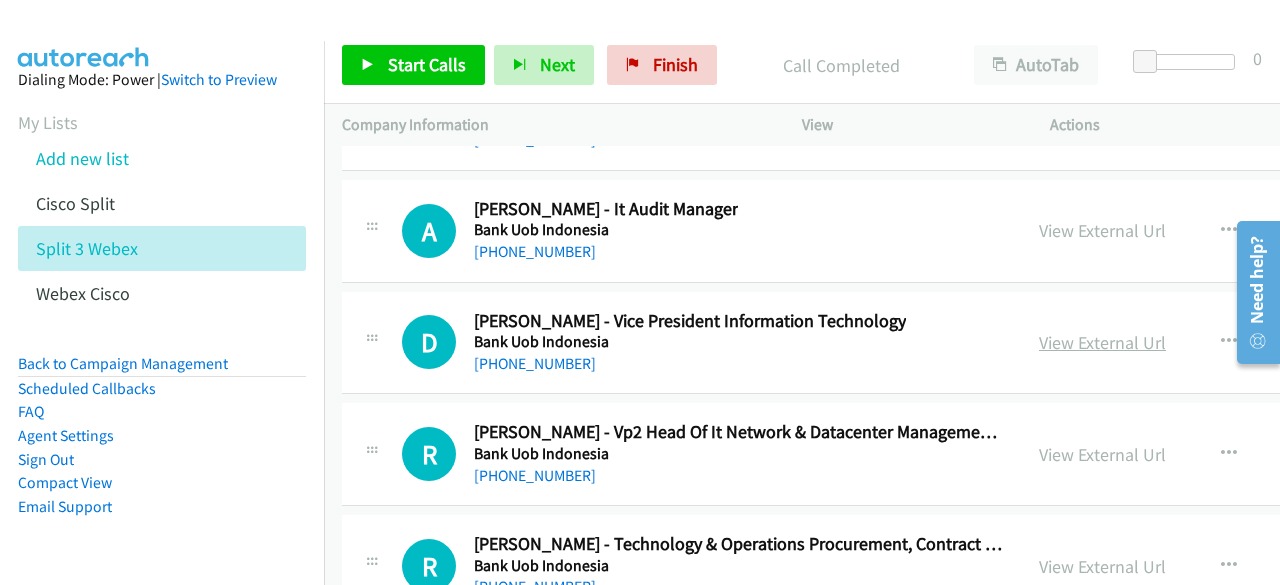 click on "View External Url" at bounding box center (1102, 342) 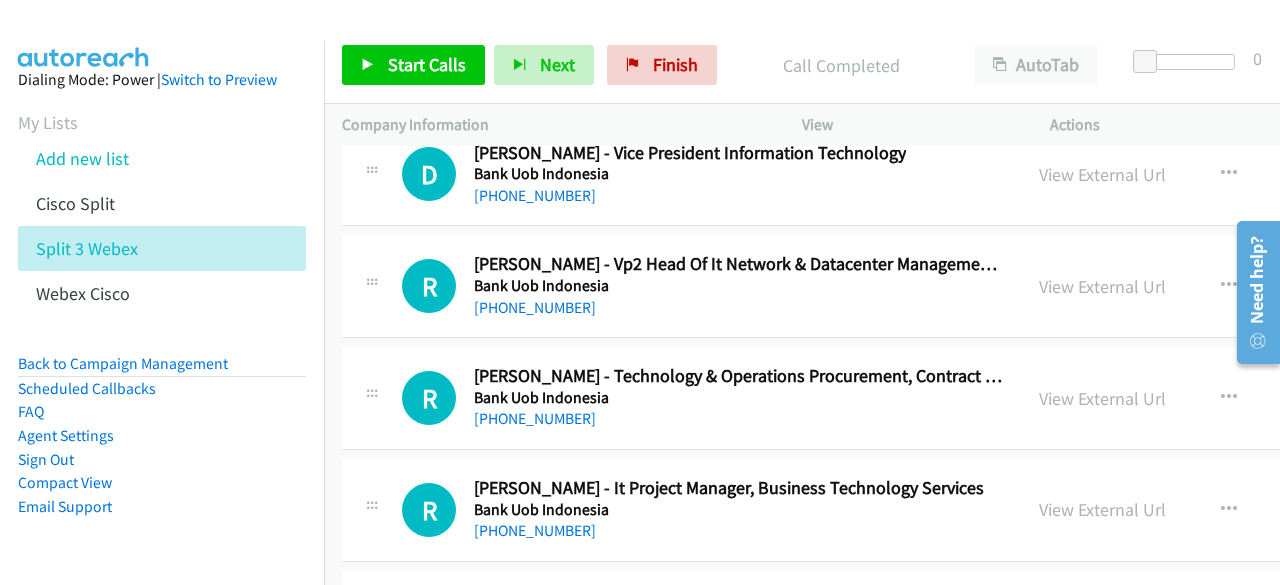 scroll, scrollTop: 29306, scrollLeft: 0, axis: vertical 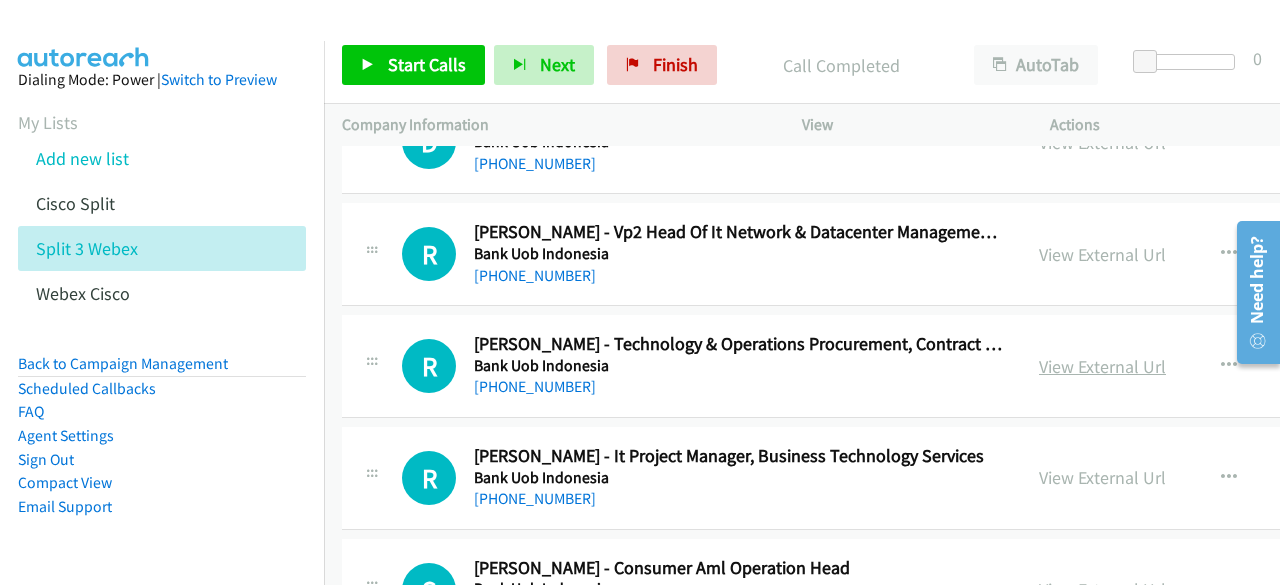 click on "View External Url" at bounding box center (1102, 366) 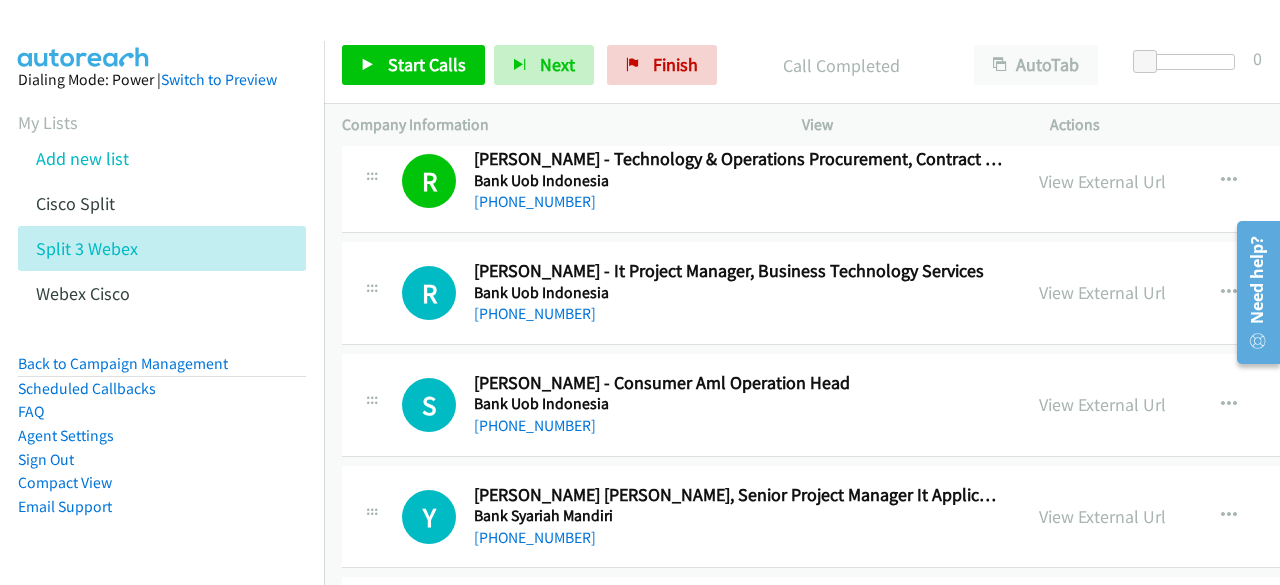 scroll, scrollTop: 29506, scrollLeft: 0, axis: vertical 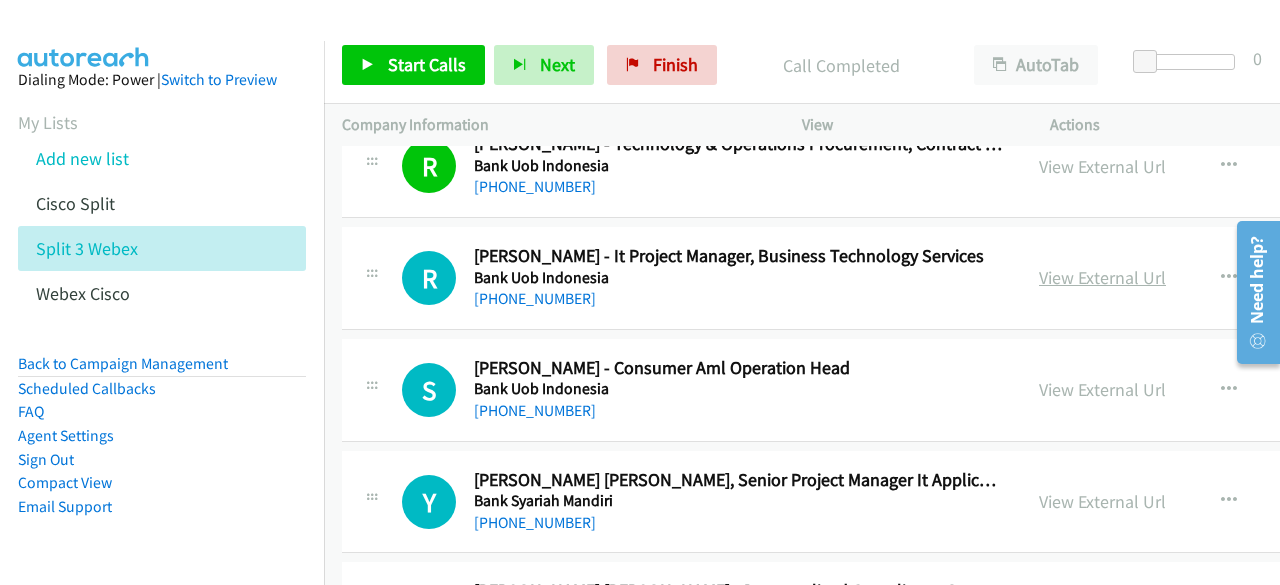 click on "View External Url" at bounding box center [1102, 277] 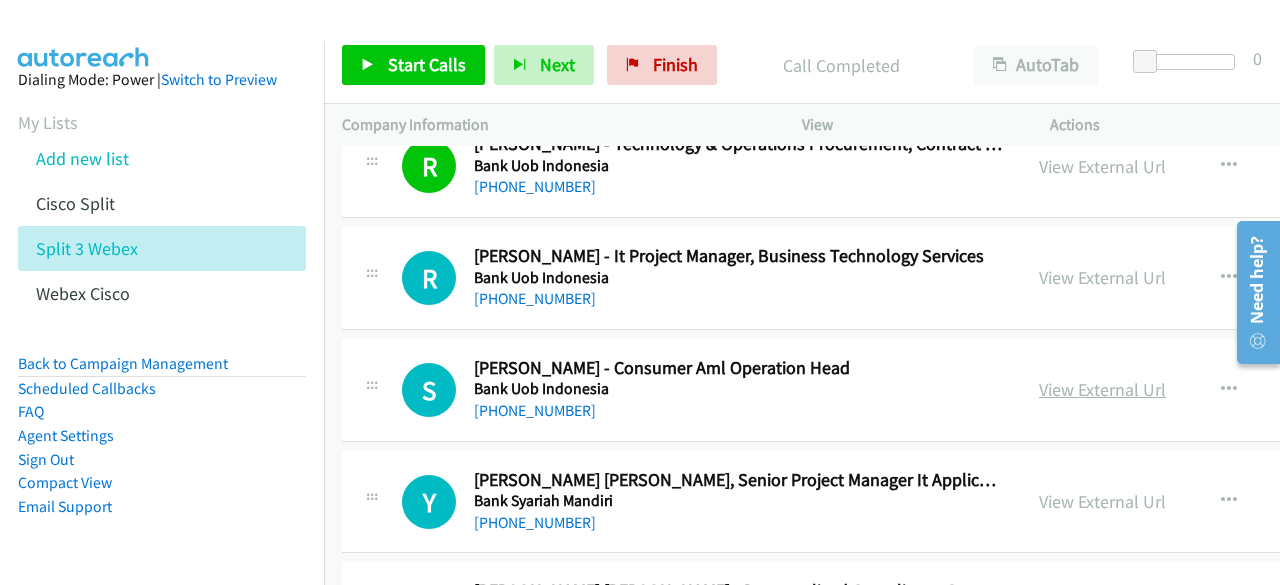 click on "View External Url" at bounding box center (1102, 389) 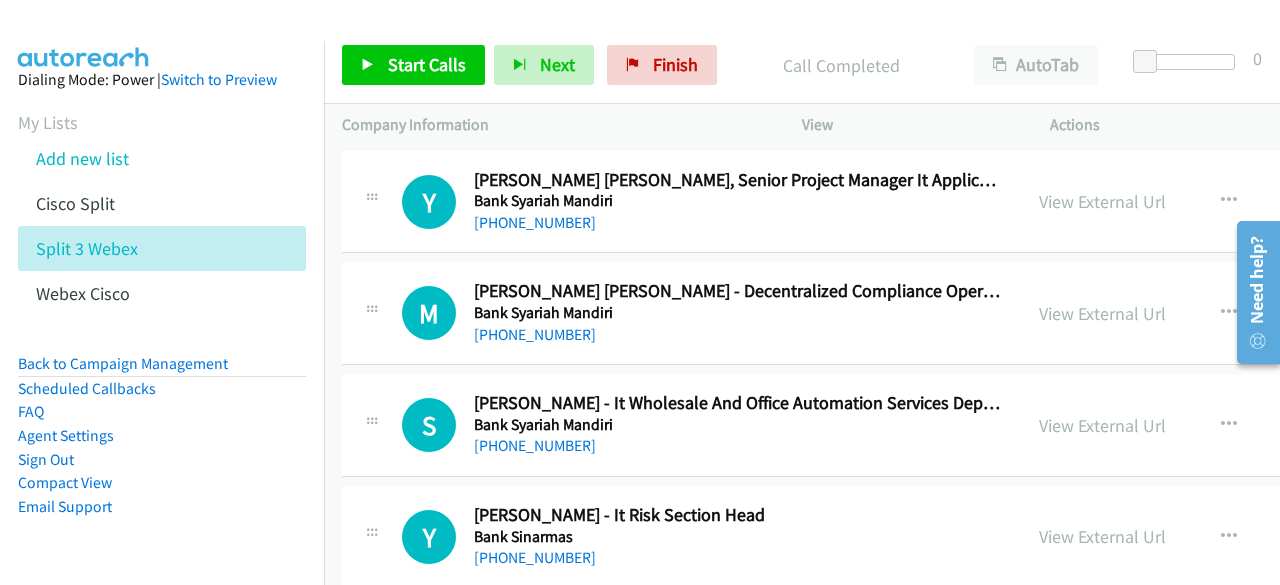 scroll, scrollTop: 29906, scrollLeft: 0, axis: vertical 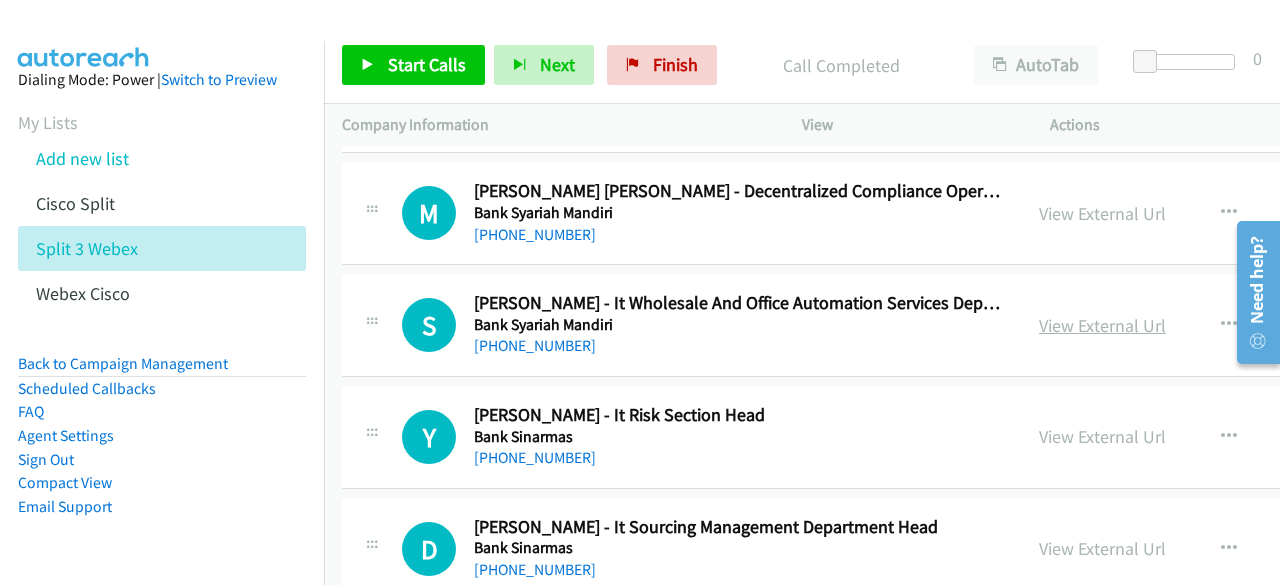click on "View External Url" at bounding box center [1102, 325] 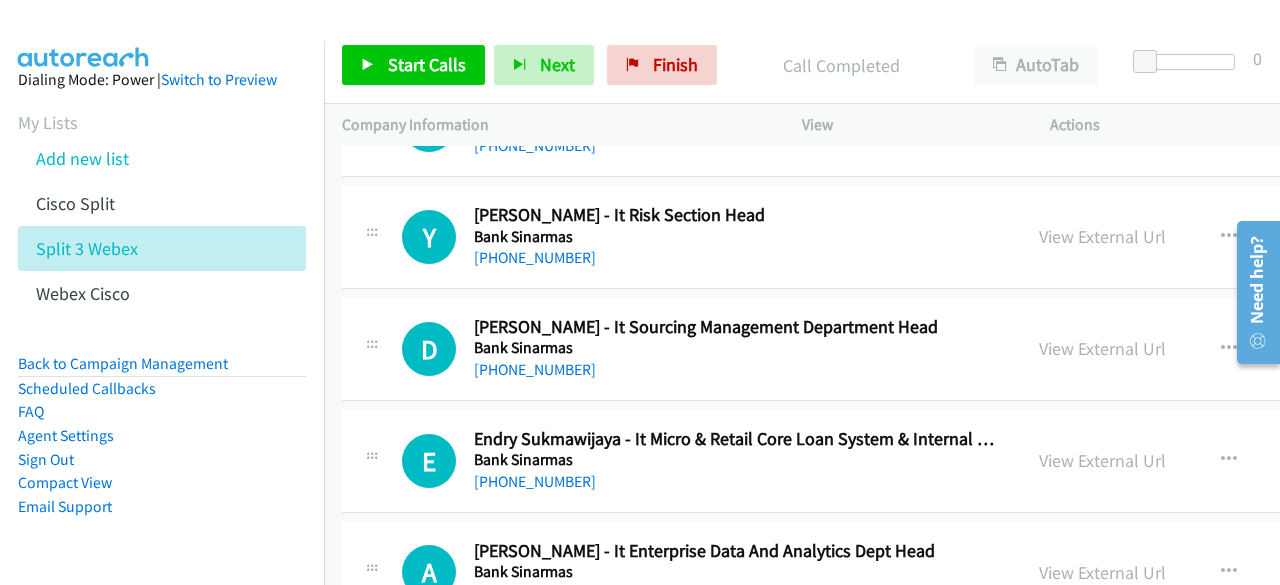 scroll, scrollTop: 30206, scrollLeft: 0, axis: vertical 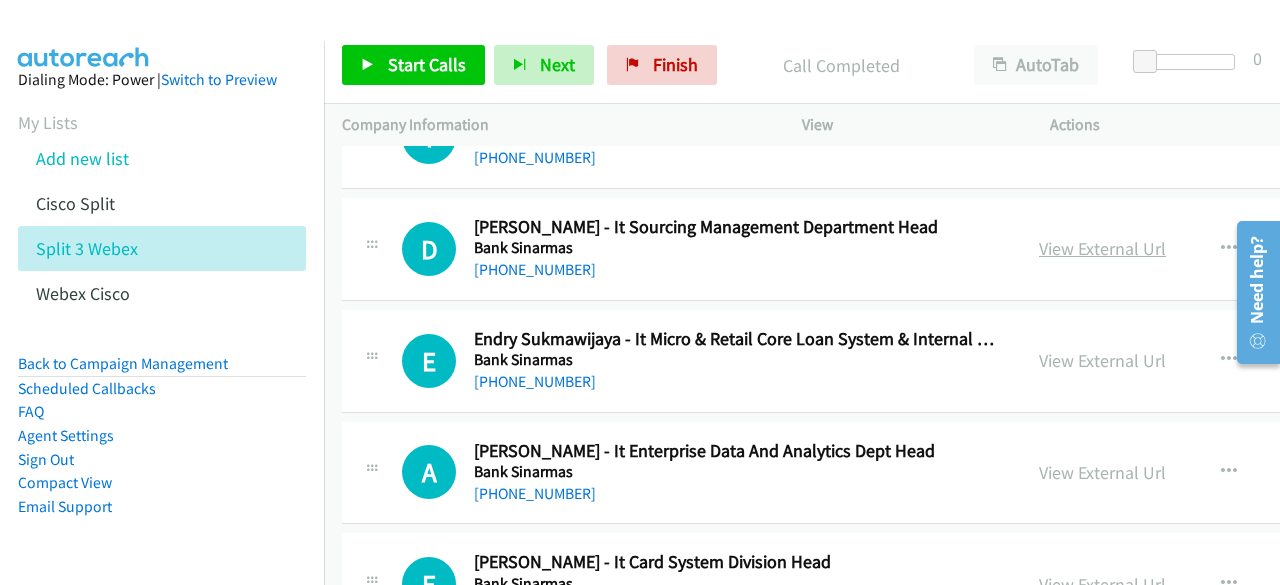 click on "View External Url" at bounding box center [1102, 248] 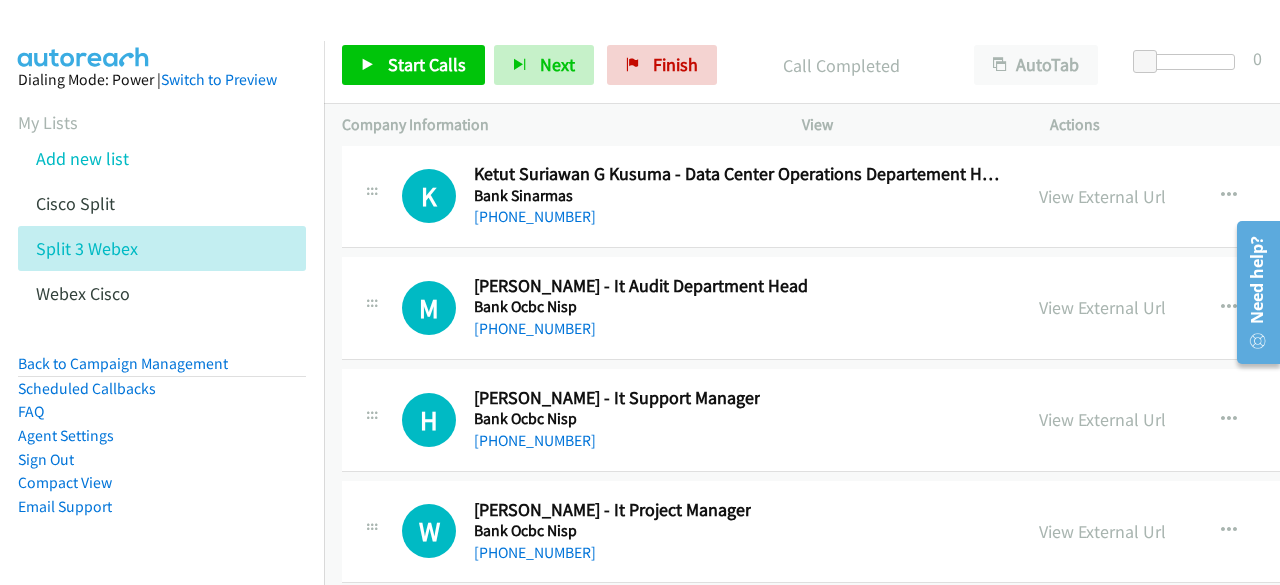 scroll, scrollTop: 30806, scrollLeft: 0, axis: vertical 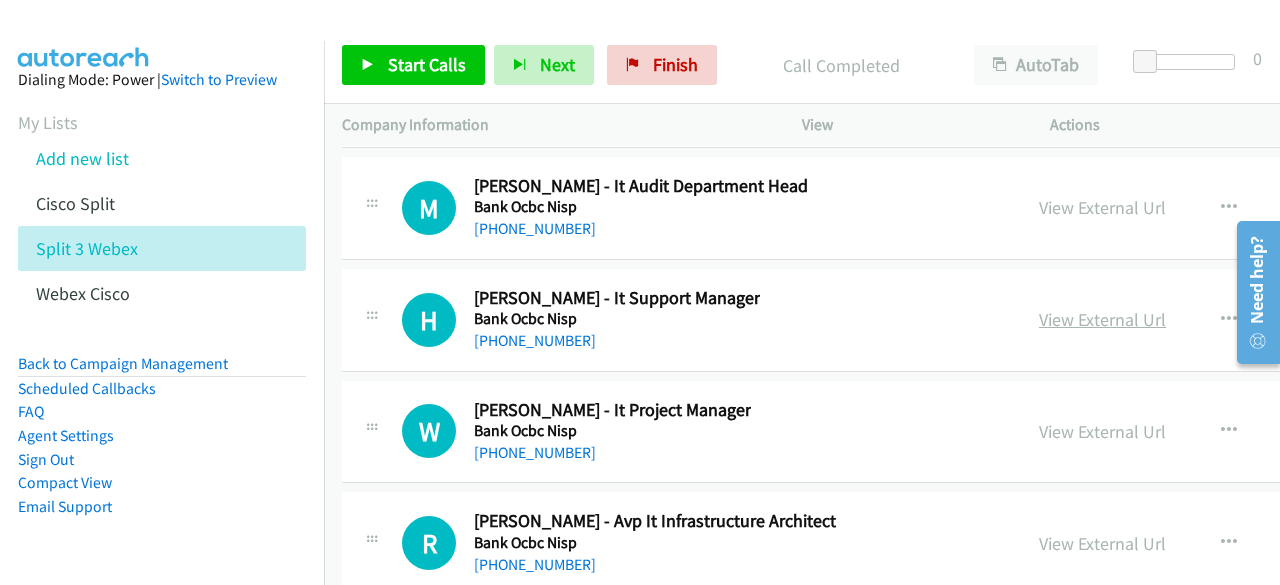 click on "View External Url" at bounding box center (1102, 319) 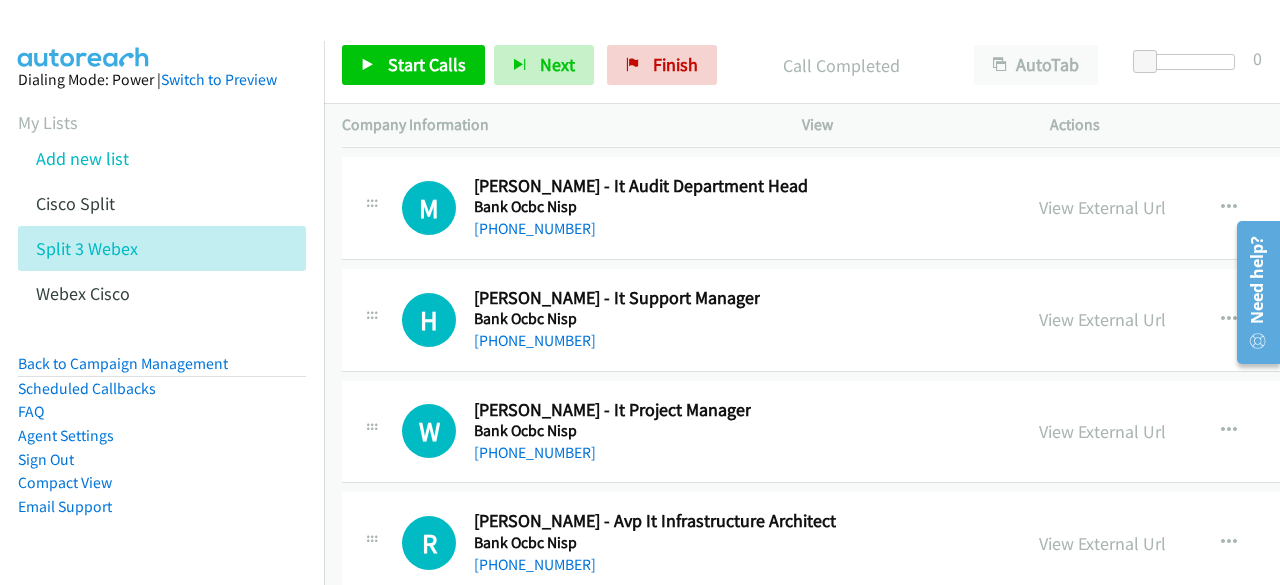 scroll, scrollTop: 30906, scrollLeft: 0, axis: vertical 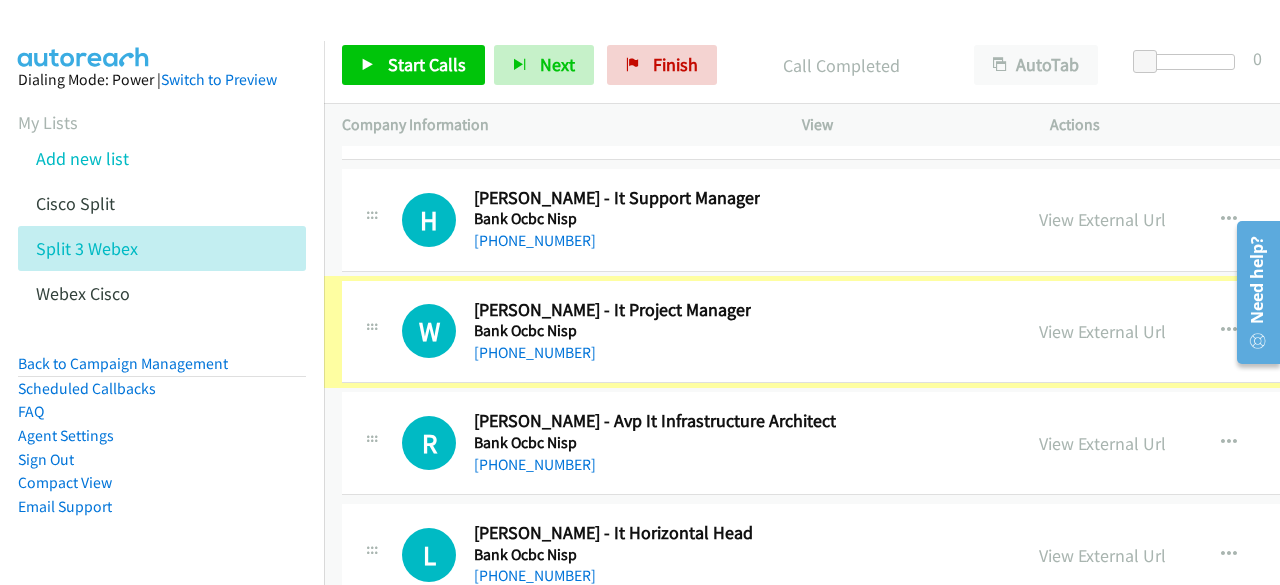 click on "View External Url" at bounding box center [1102, 331] 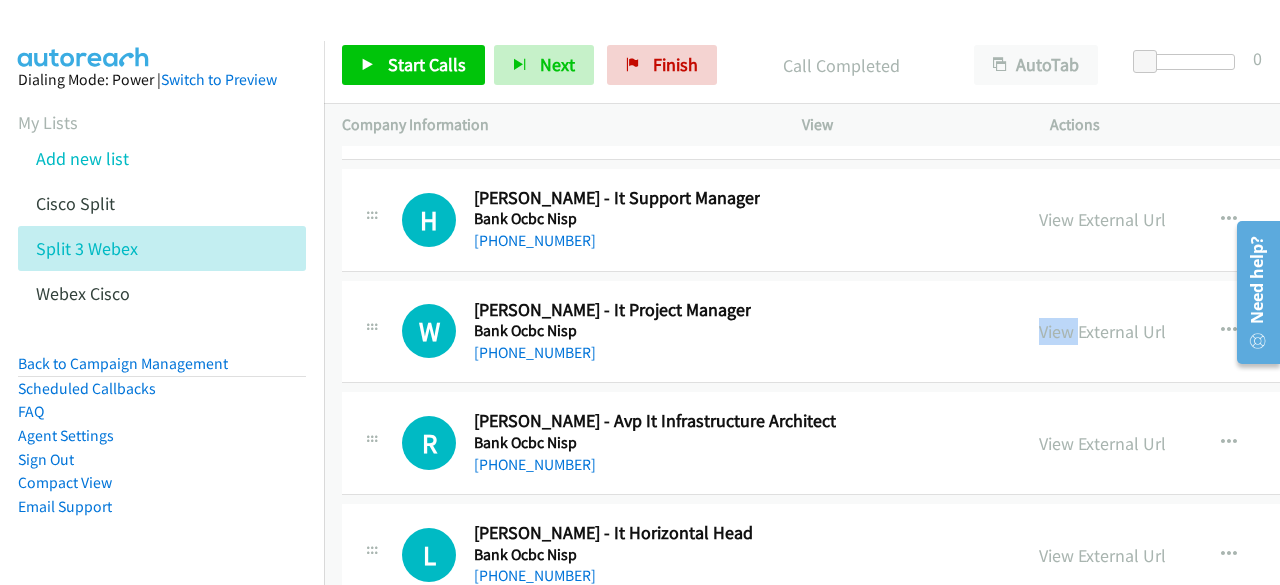 click on "W
Callback Scheduled
Wili Suwandi - It Project Manager
Bank Ocbc Nisp
Asia/Jakarta
+62 812-1495-035" at bounding box center (702, 332) 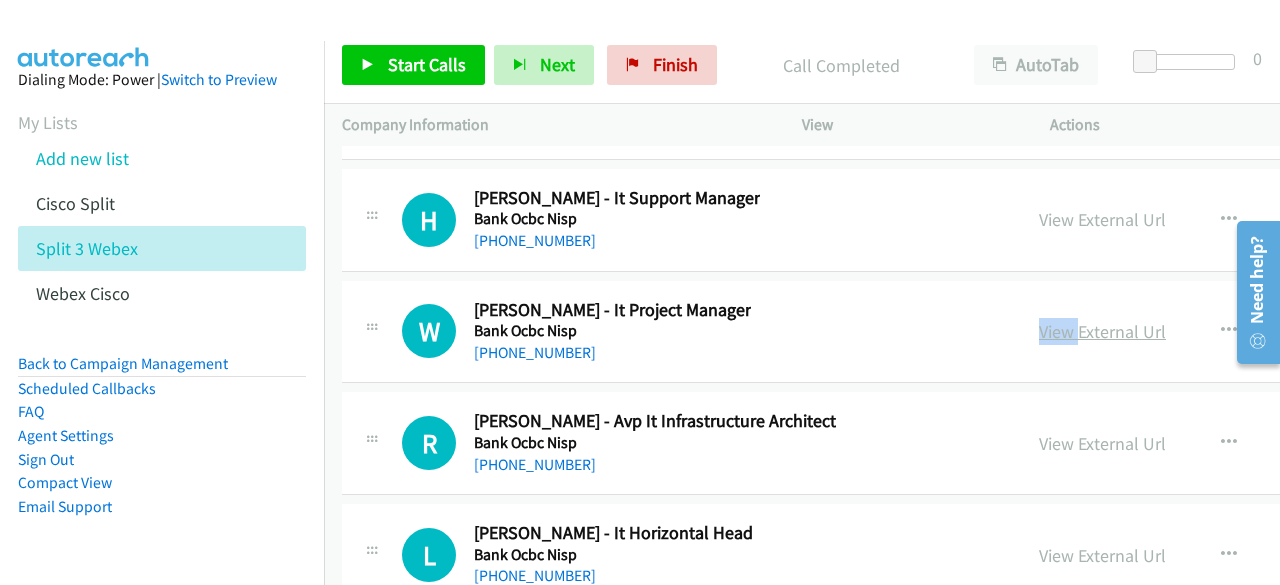 click on "View External Url" at bounding box center (1102, 331) 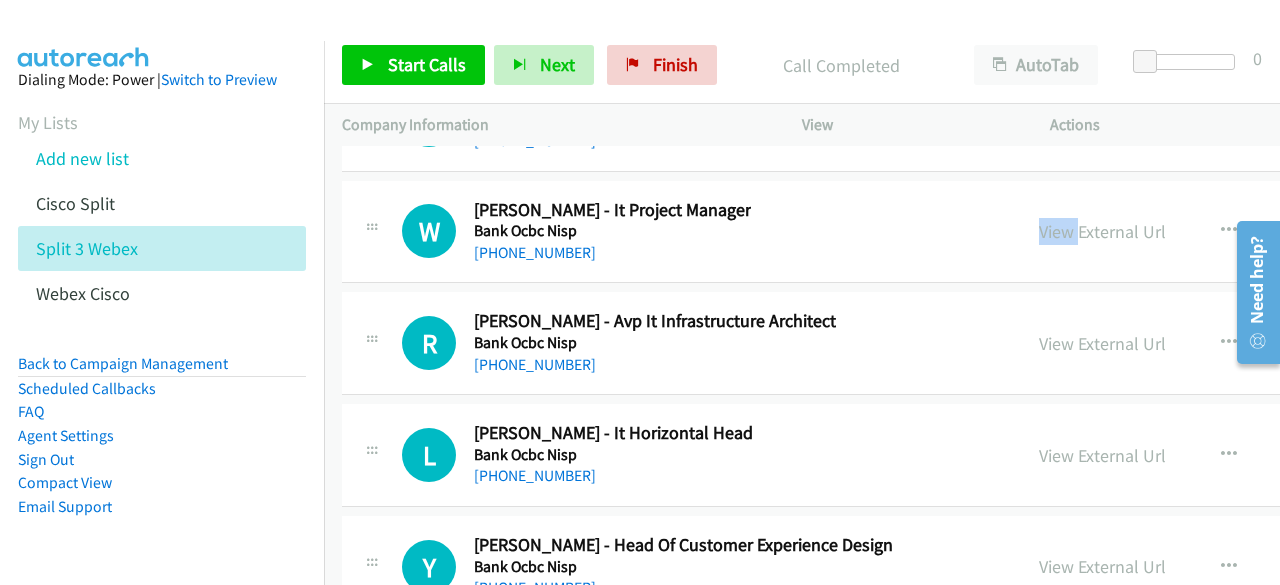 scroll, scrollTop: 31106, scrollLeft: 0, axis: vertical 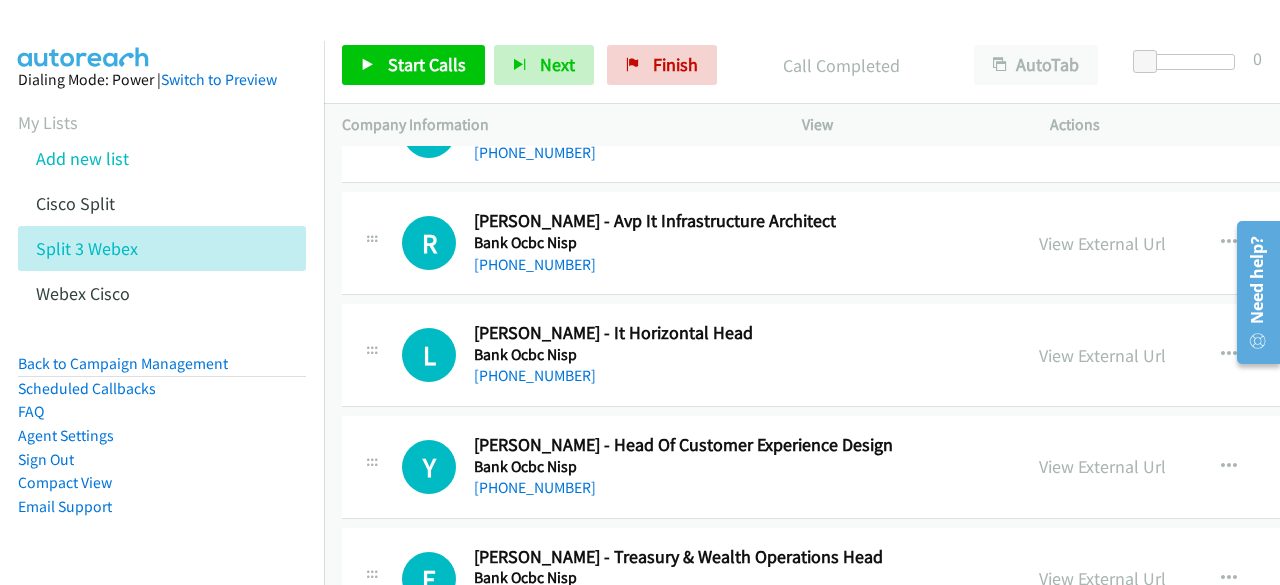 click on "L
Callback Scheduled
Leo Handy Rodjito - It Horizontal Head
Bank Ocbc Nisp
Asia/Jakarta
+62 813-8109-9288" at bounding box center [702, 355] 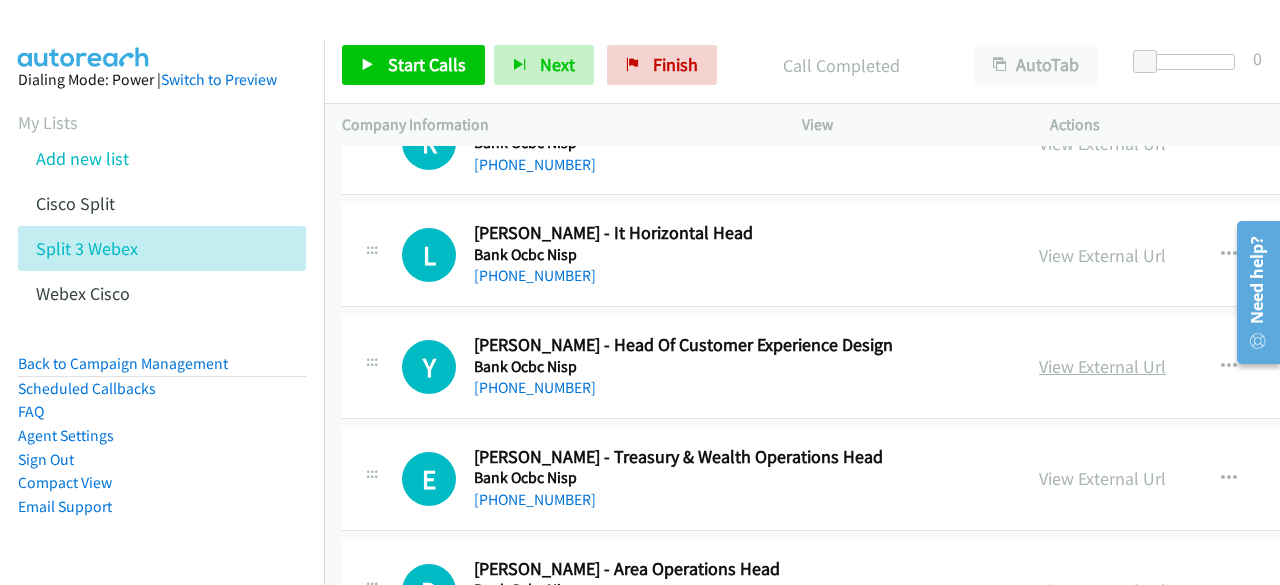 click on "View External Url" at bounding box center [1102, 366] 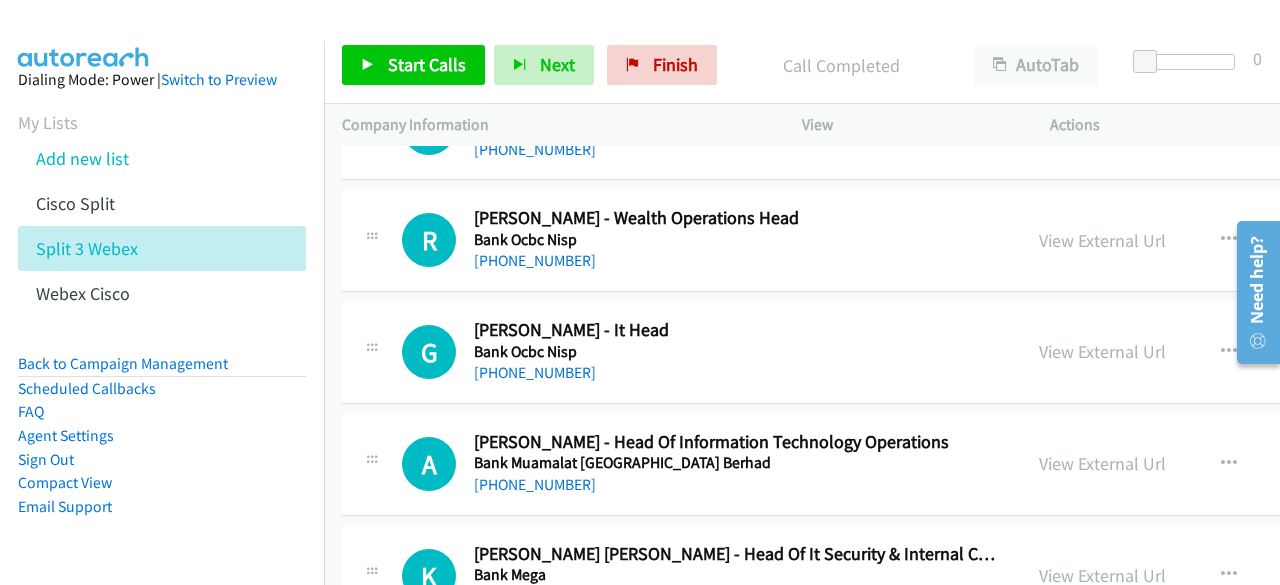 scroll, scrollTop: 31806, scrollLeft: 0, axis: vertical 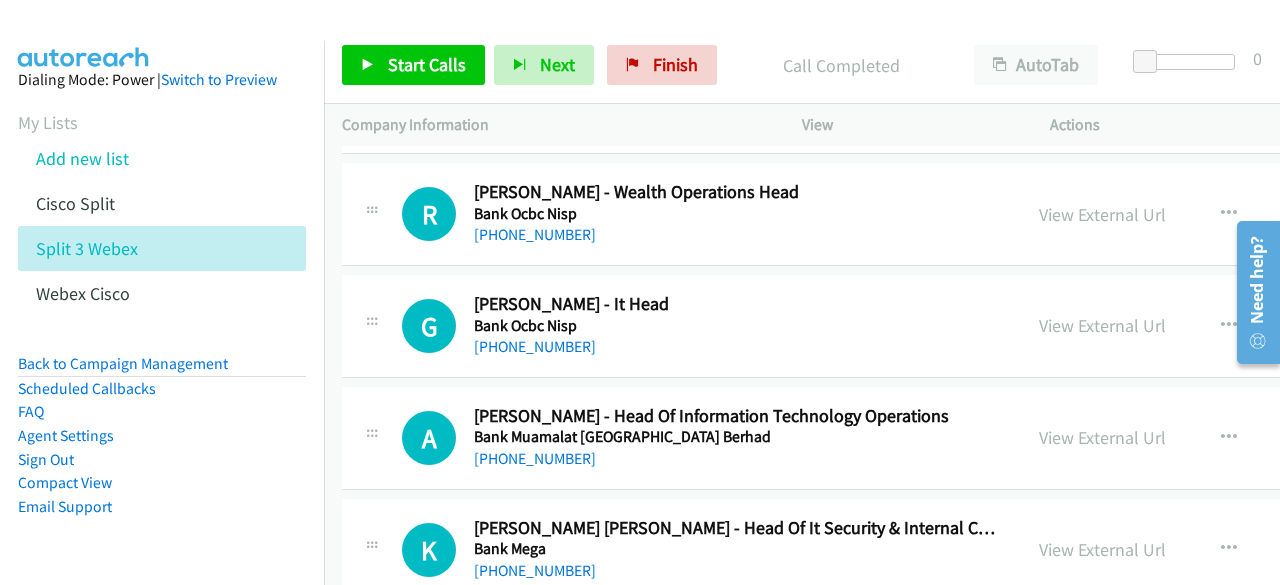 click on "G
Callback Scheduled
Gunawan Ali - It Head
Bank Ocbc Nisp
Asia/Makassar
+62 811-9930-132
View External Url
View External Url
Schedule/Manage Callback
Start Calls Here
Remove from list
Add to do not call list
Reset Call Status" at bounding box center [985, 327] 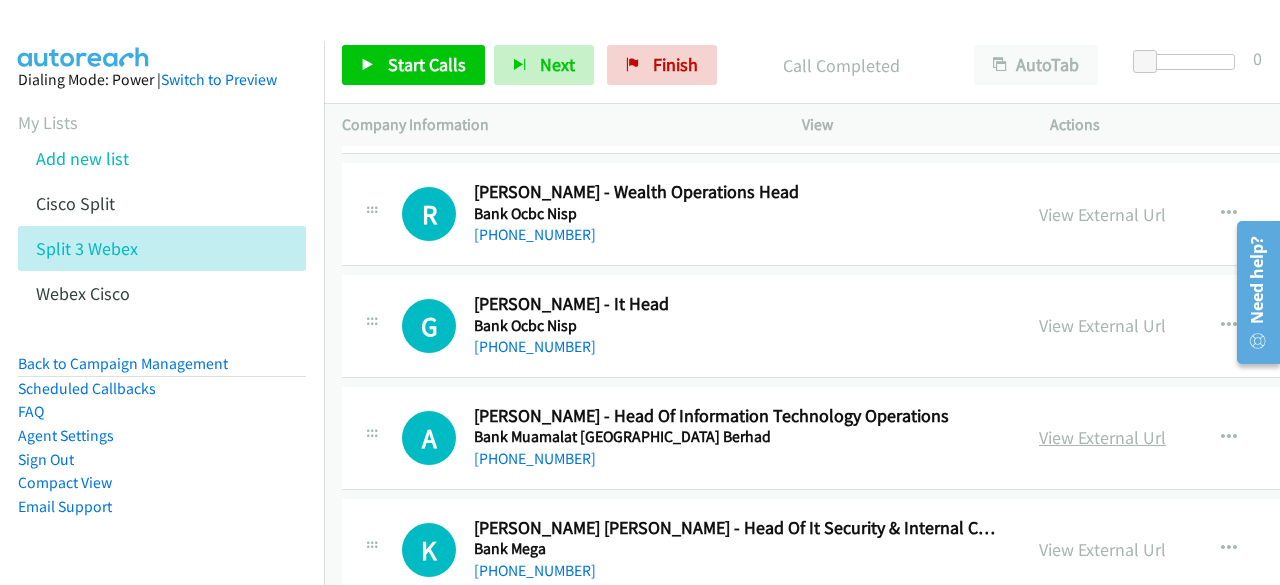 click on "View External Url" at bounding box center [1102, 437] 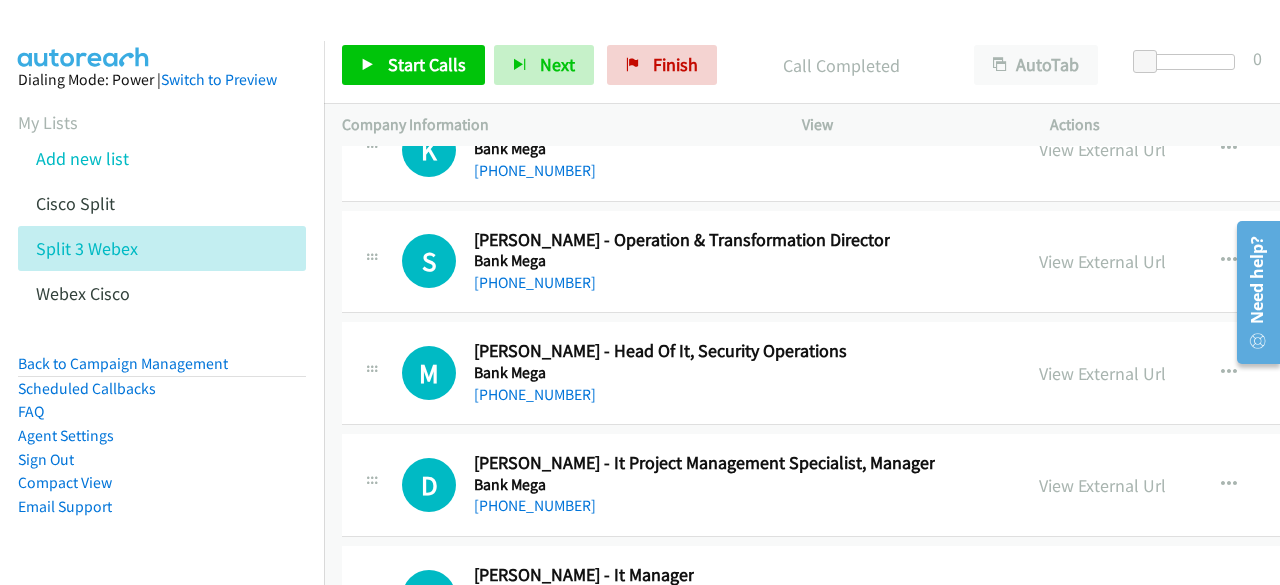 scroll, scrollTop: 32306, scrollLeft: 0, axis: vertical 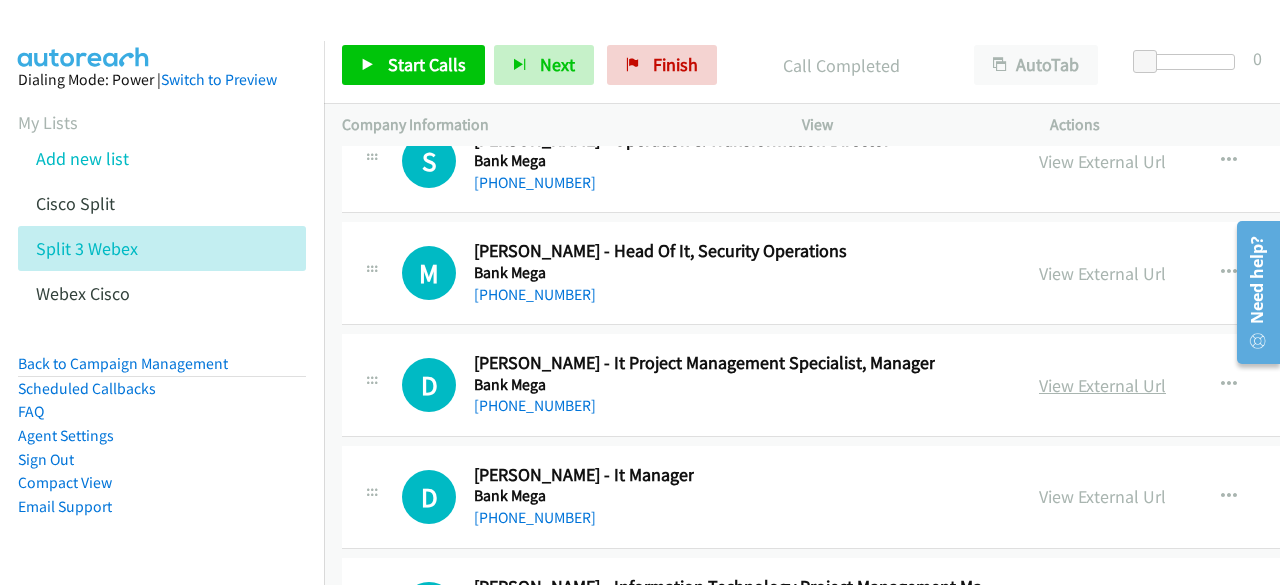 click on "View External Url" at bounding box center (1102, 385) 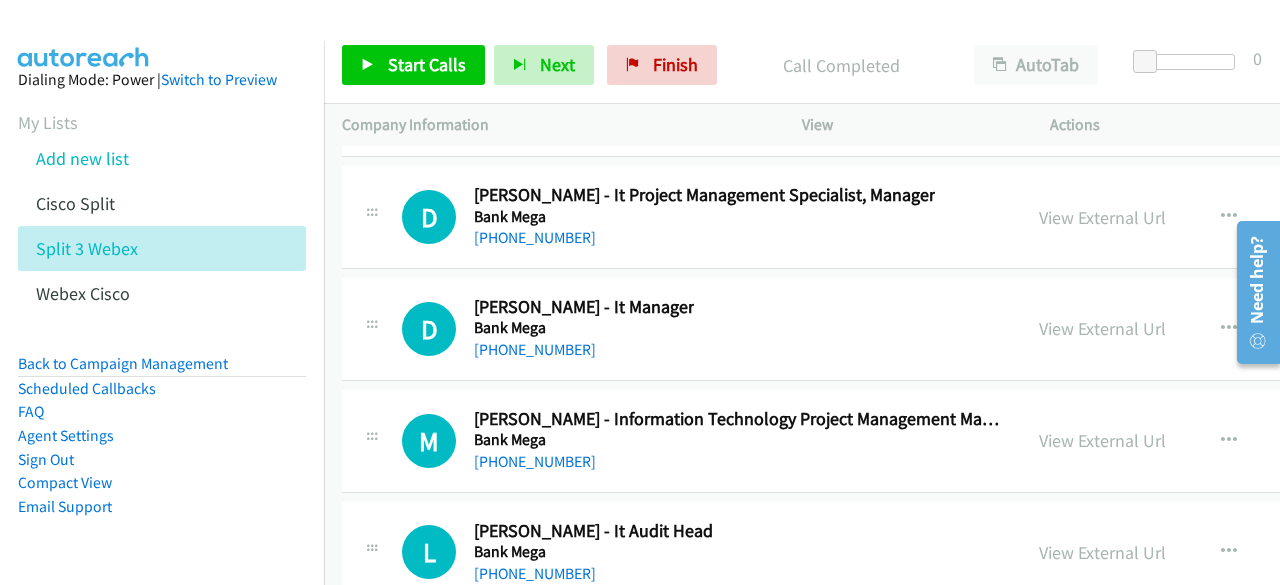 scroll, scrollTop: 32506, scrollLeft: 0, axis: vertical 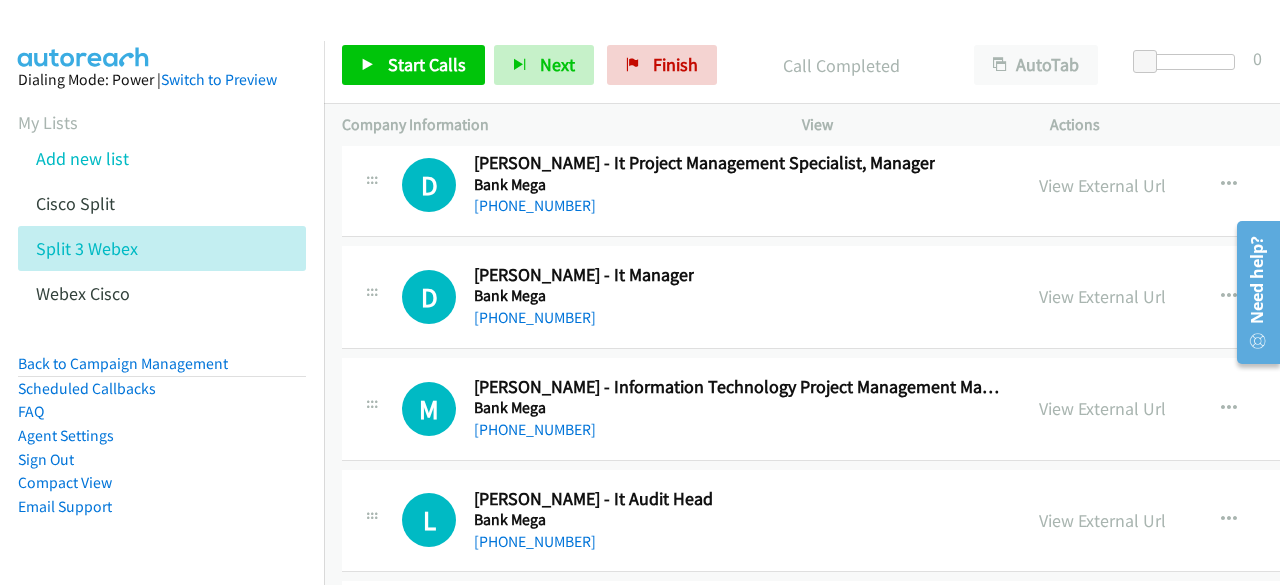click on "View External Url
View External Url
Schedule/Manage Callback
Start Calls Here
Remove from list
Add to do not call list
Reset Call Status" at bounding box center (1200, 297) 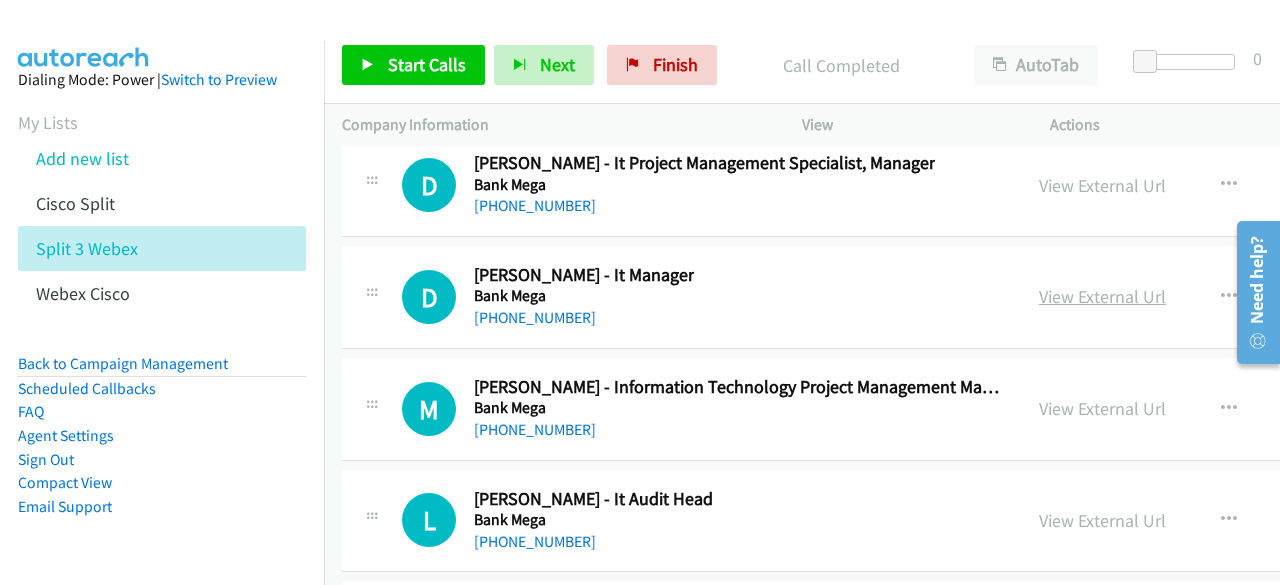 click on "View External Url" at bounding box center (1102, 296) 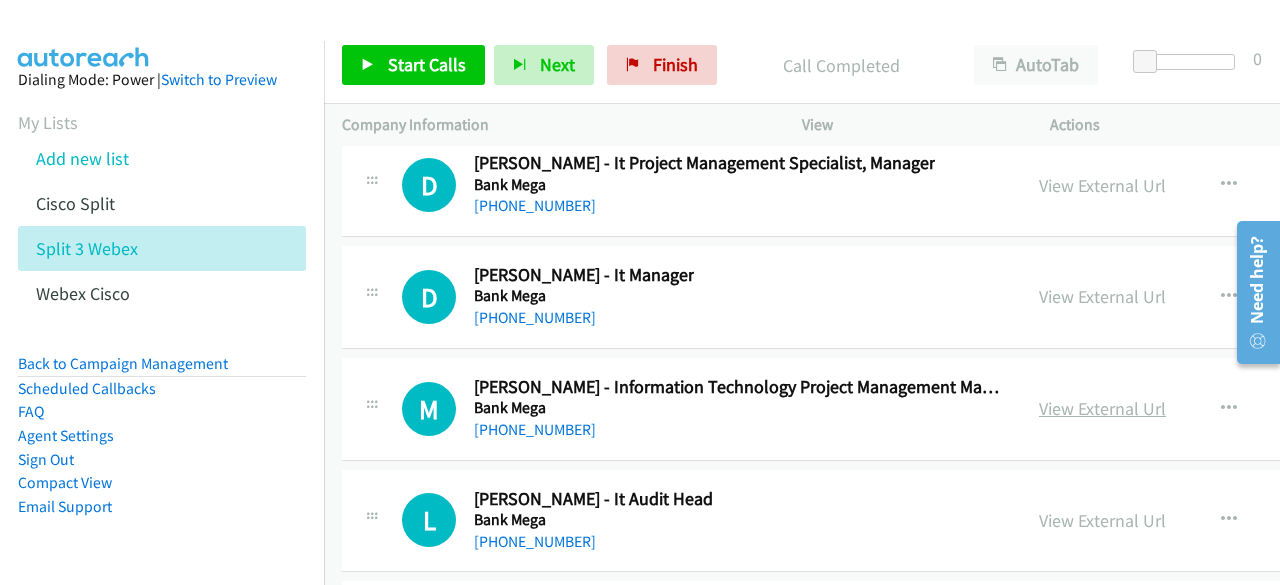 click on "View External Url" at bounding box center [1102, 408] 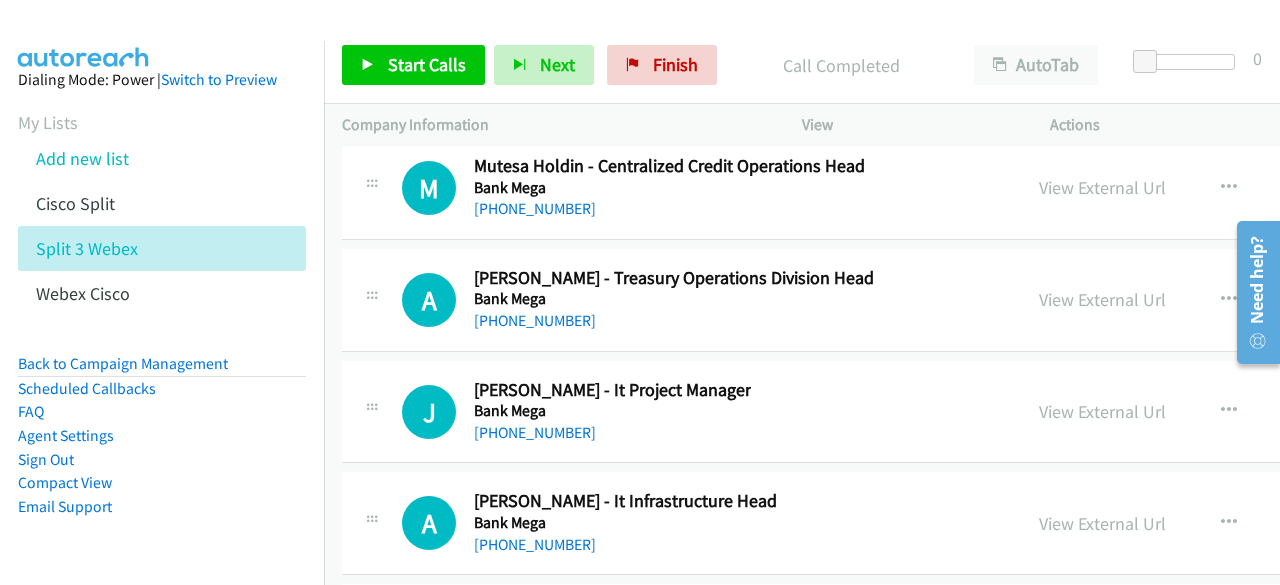 scroll, scrollTop: 33206, scrollLeft: 0, axis: vertical 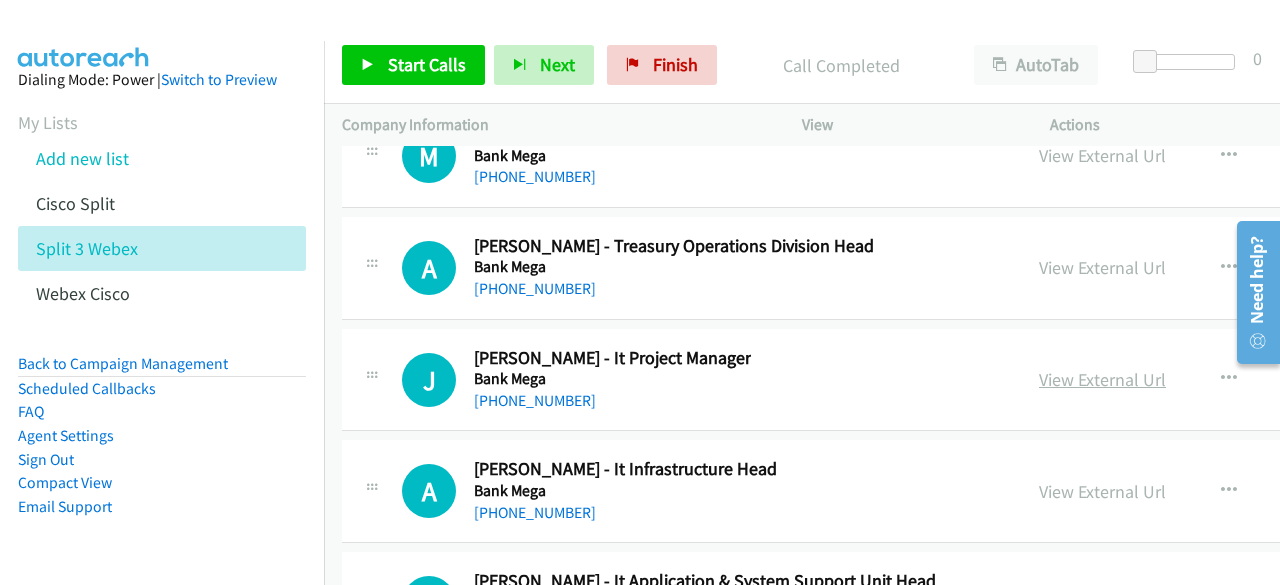 click on "View External Url" at bounding box center [1102, 379] 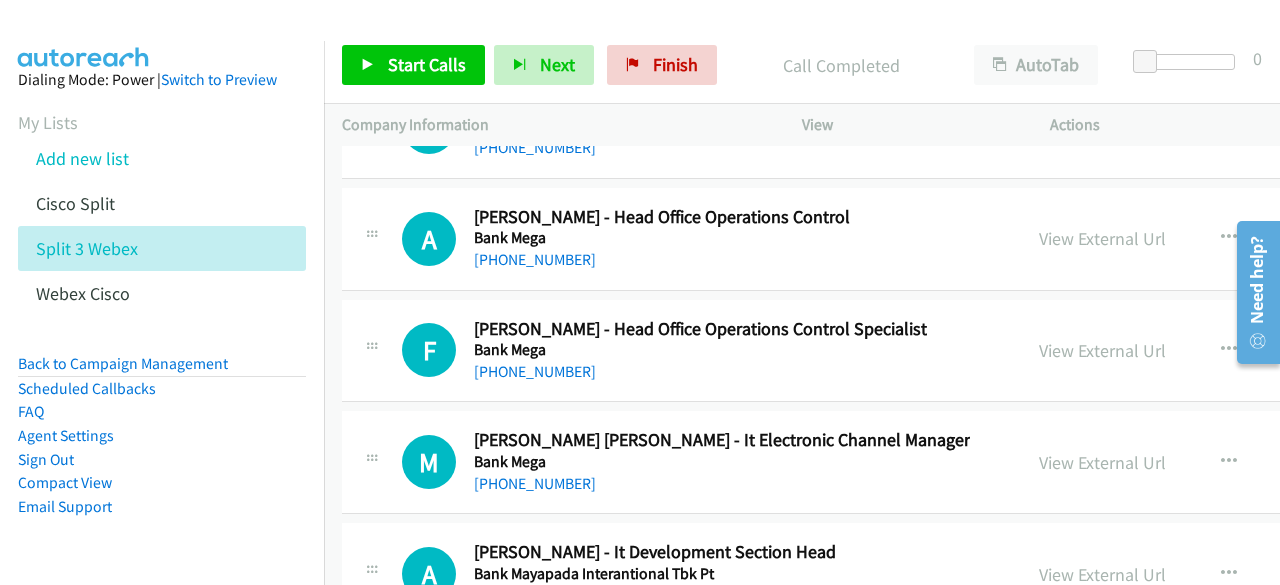 scroll, scrollTop: 34006, scrollLeft: 0, axis: vertical 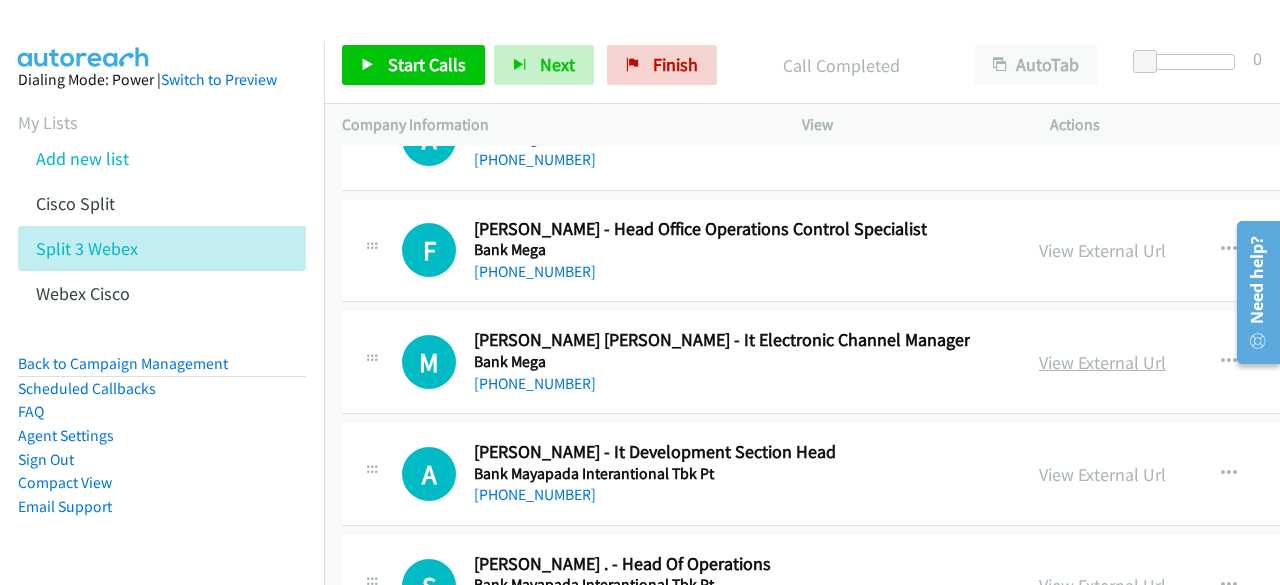 click on "View External Url" at bounding box center (1102, 362) 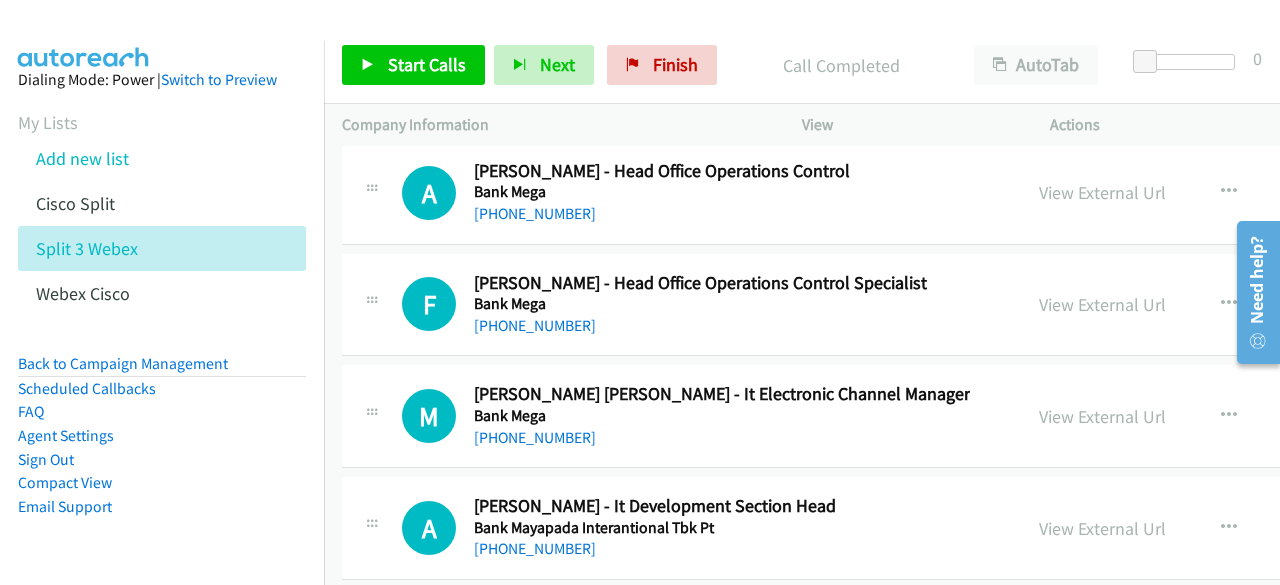 scroll, scrollTop: 33906, scrollLeft: 0, axis: vertical 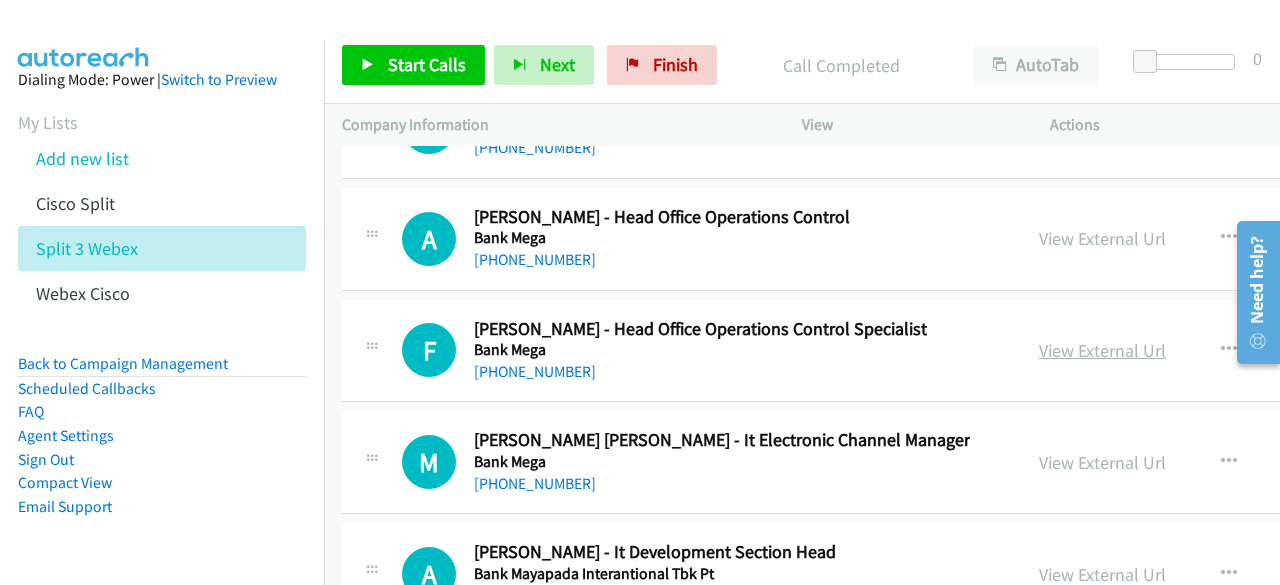 click on "View External Url" at bounding box center (1102, 350) 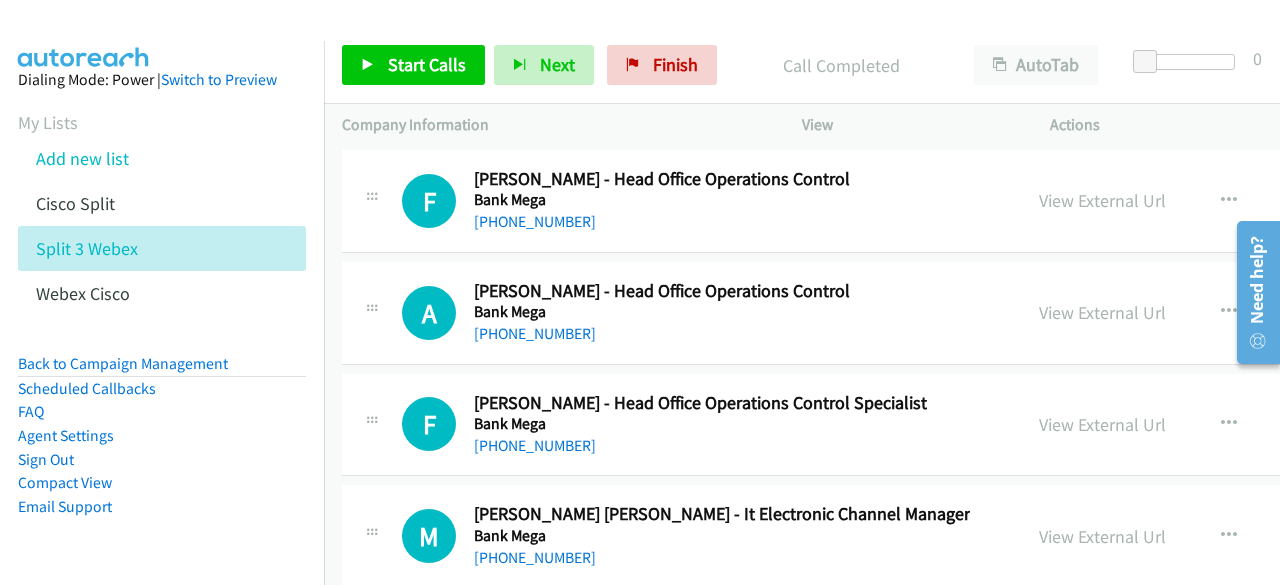 scroll, scrollTop: 33806, scrollLeft: 0, axis: vertical 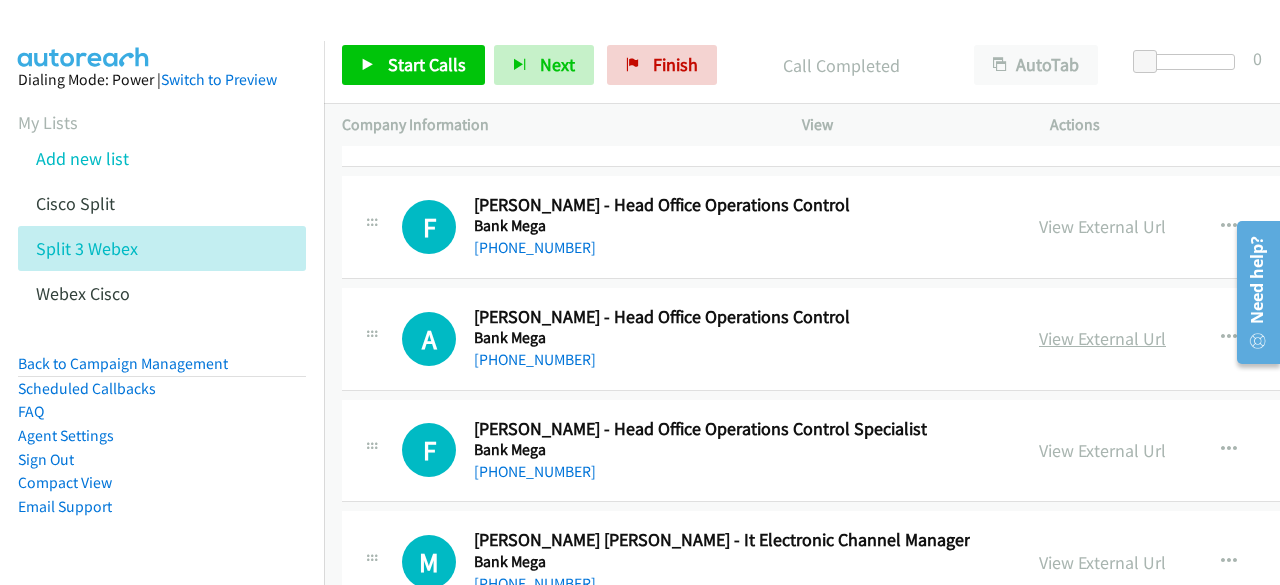 click on "View External Url" at bounding box center [1102, 338] 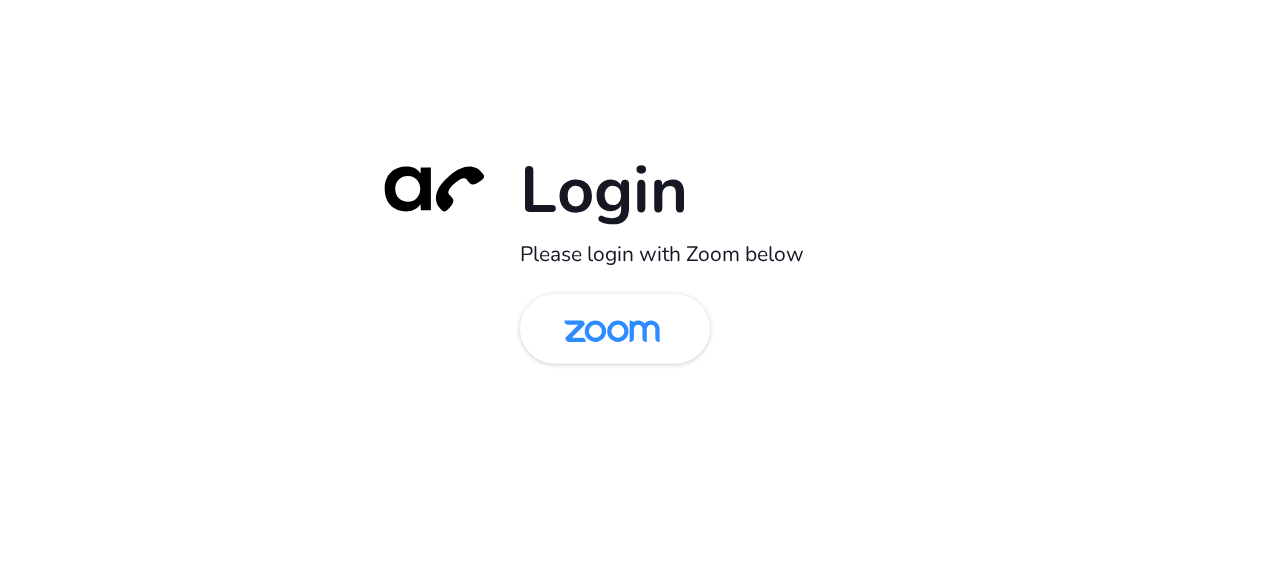scroll, scrollTop: 0, scrollLeft: 0, axis: both 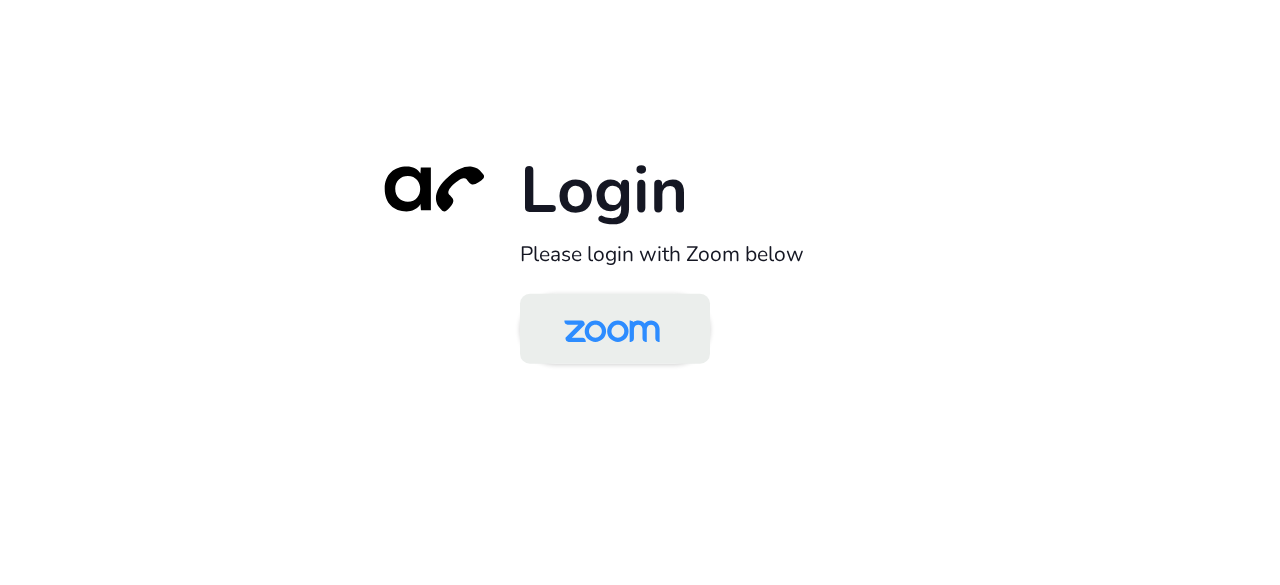 click at bounding box center (612, 330) 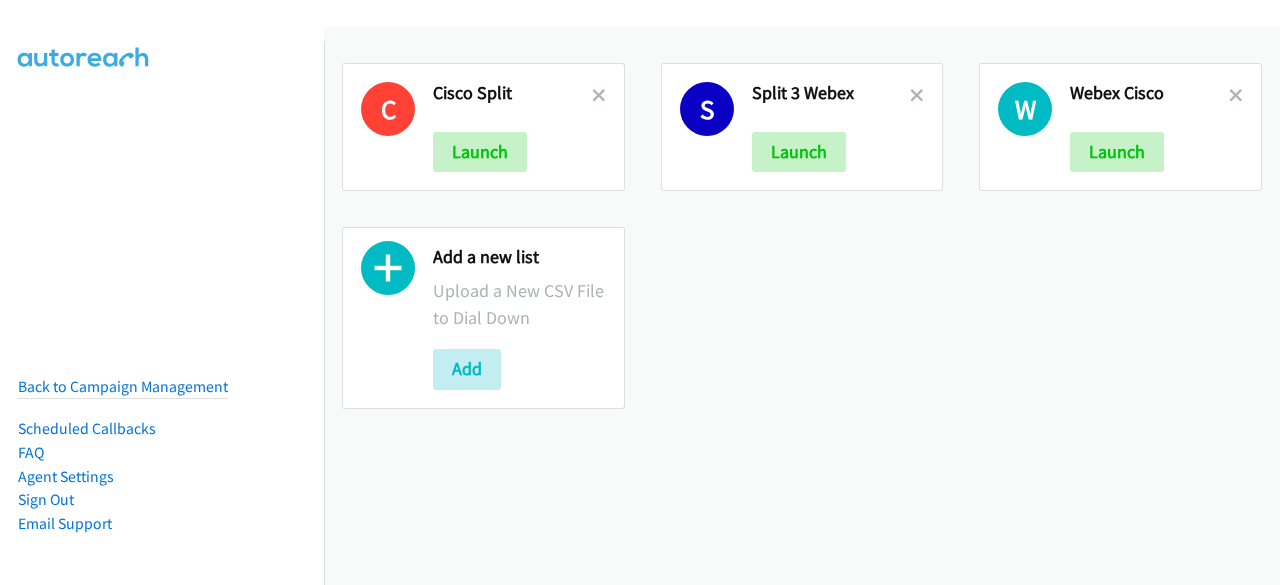 scroll, scrollTop: 0, scrollLeft: 0, axis: both 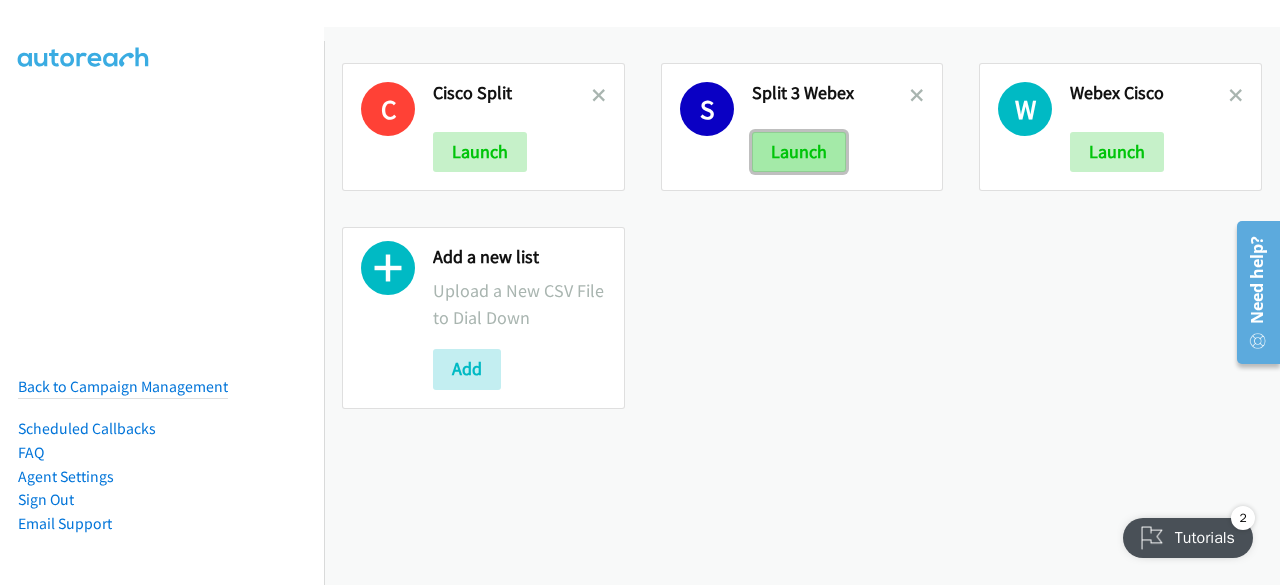 click on "Launch" at bounding box center [799, 152] 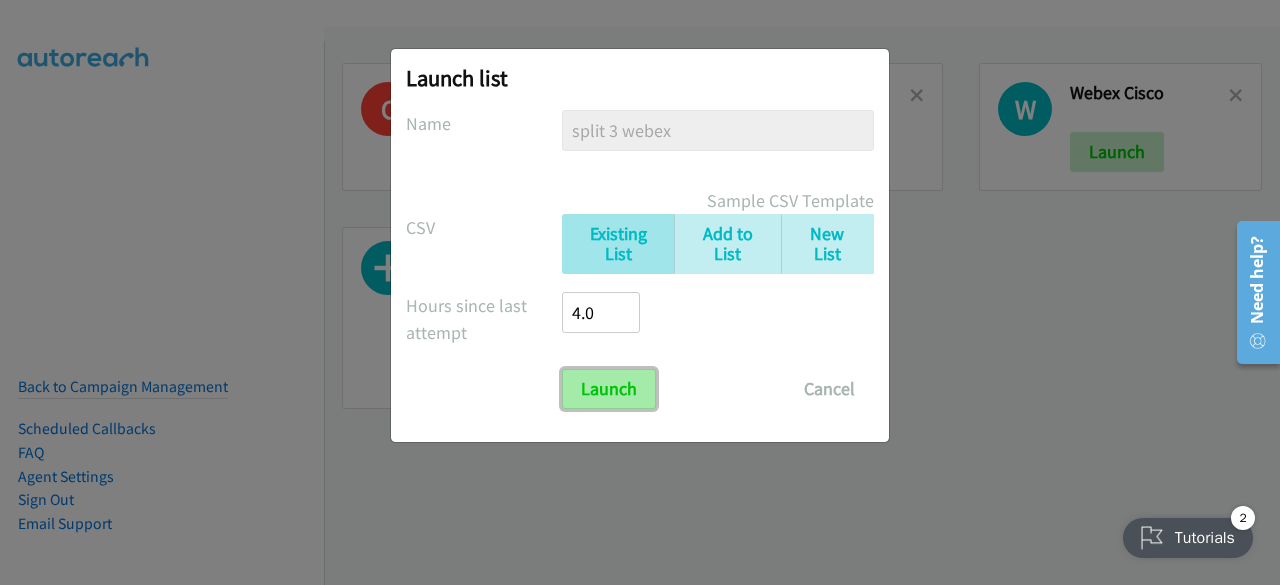 click on "Launch" at bounding box center (609, 389) 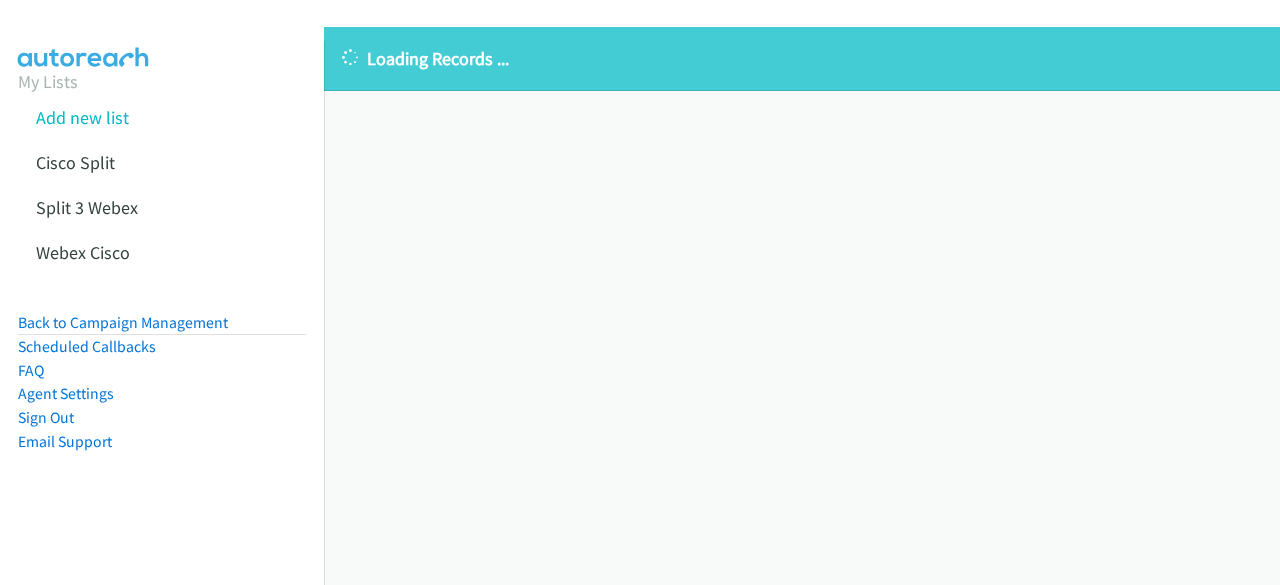 scroll, scrollTop: 0, scrollLeft: 0, axis: both 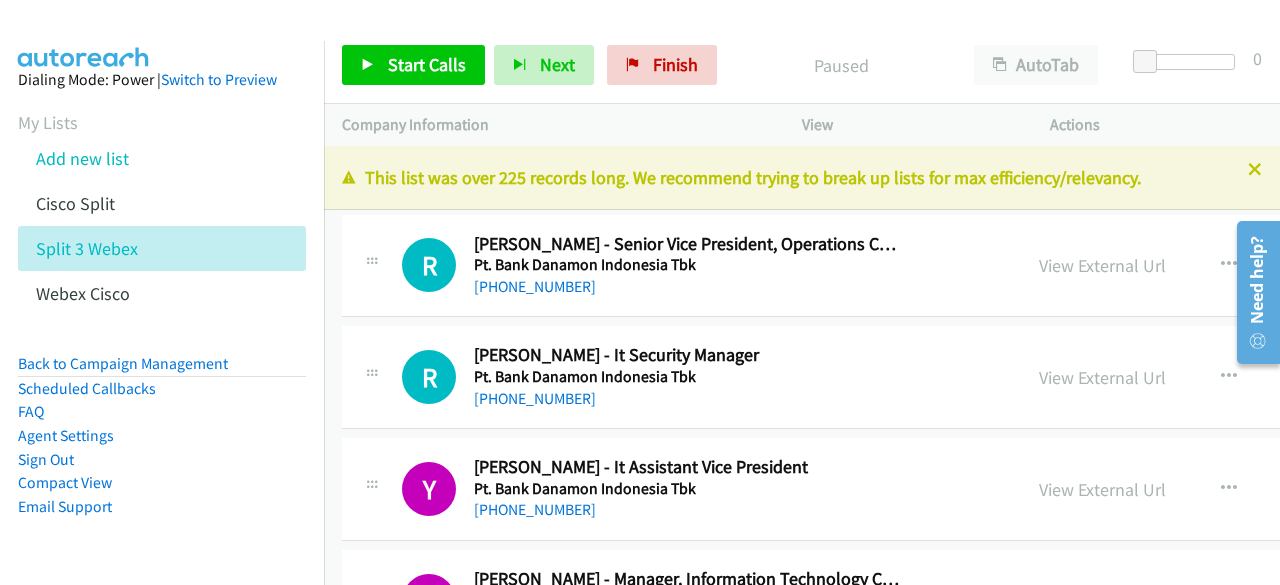 drag, startPoint x: 1274, startPoint y: 161, endPoint x: 35, endPoint y: 84, distance: 1241.3904 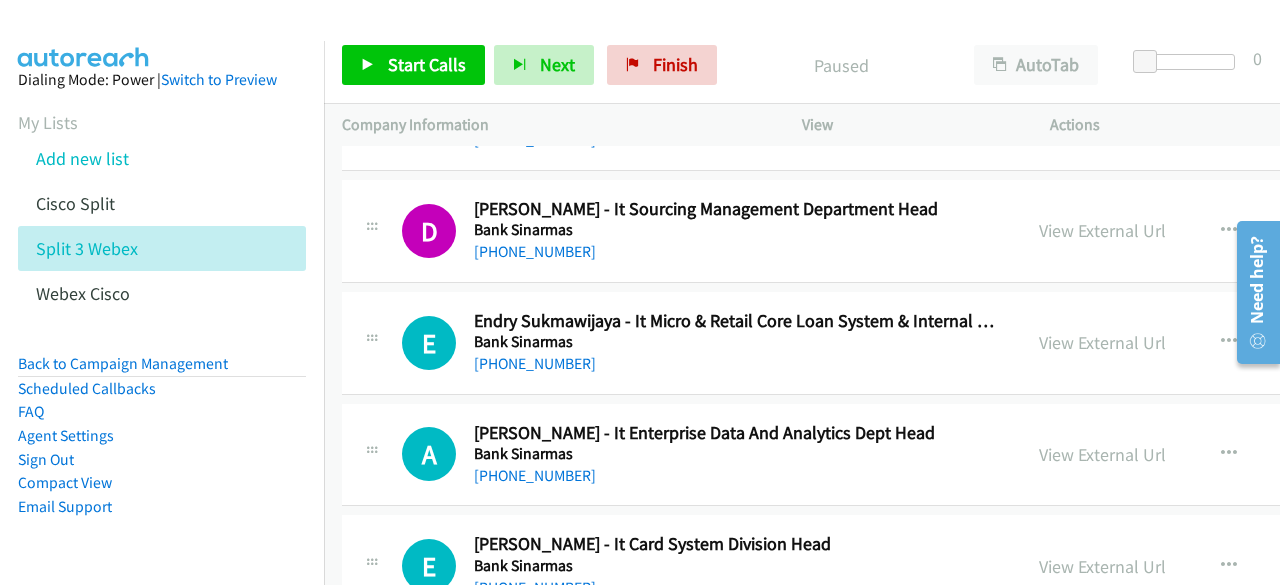 scroll, scrollTop: 30300, scrollLeft: 0, axis: vertical 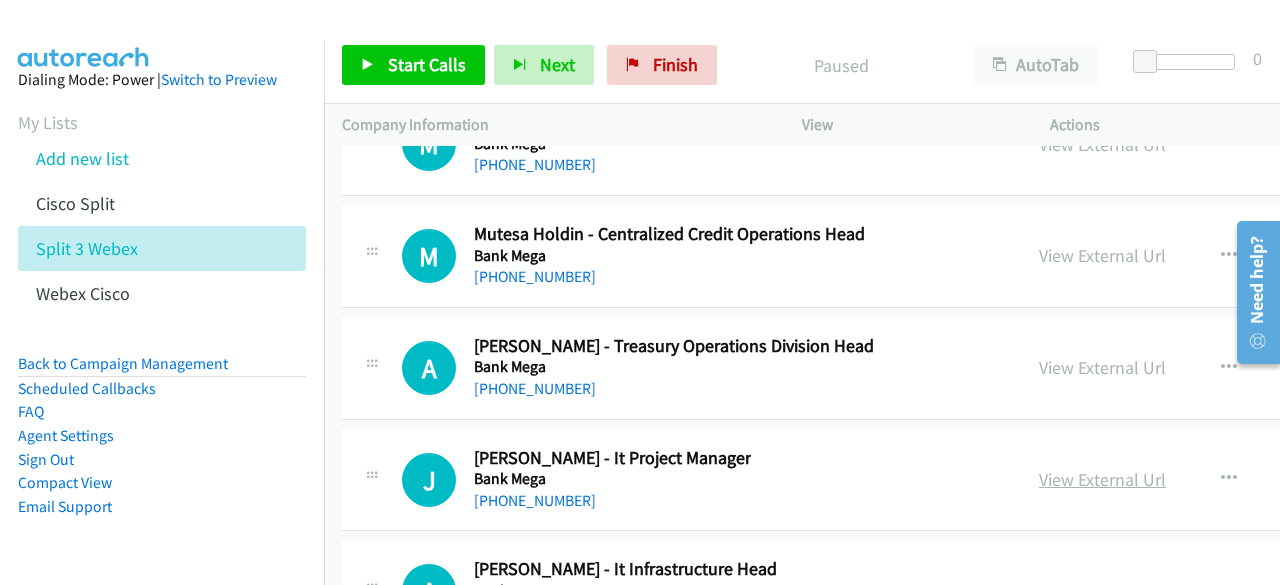 click on "View External Url" at bounding box center (1102, 479) 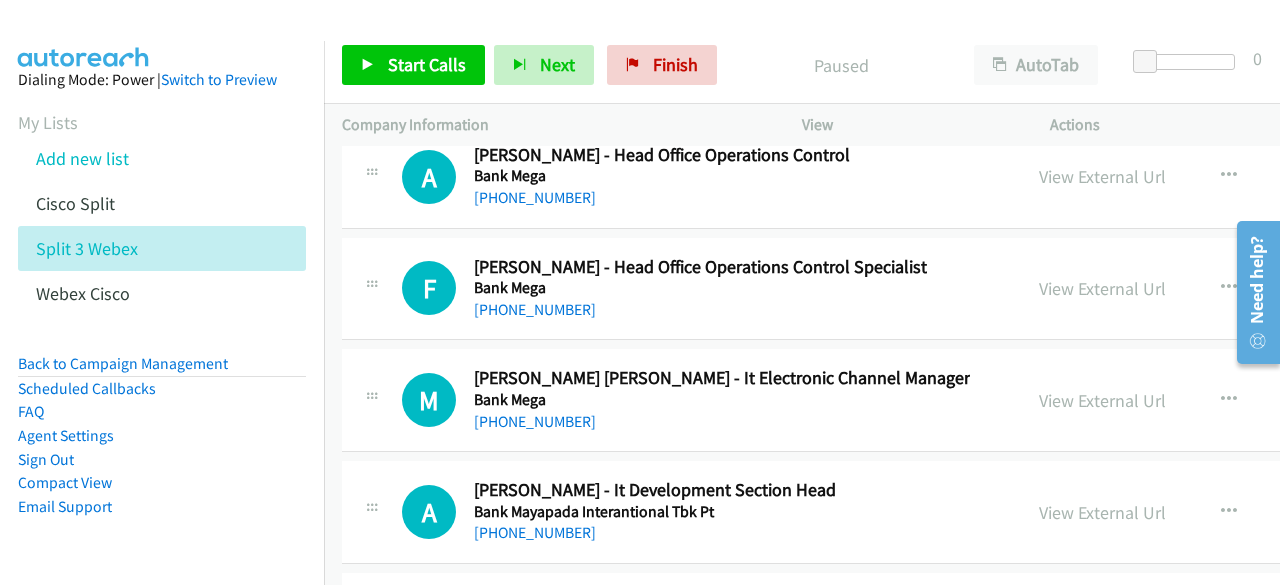 scroll, scrollTop: 33970, scrollLeft: 0, axis: vertical 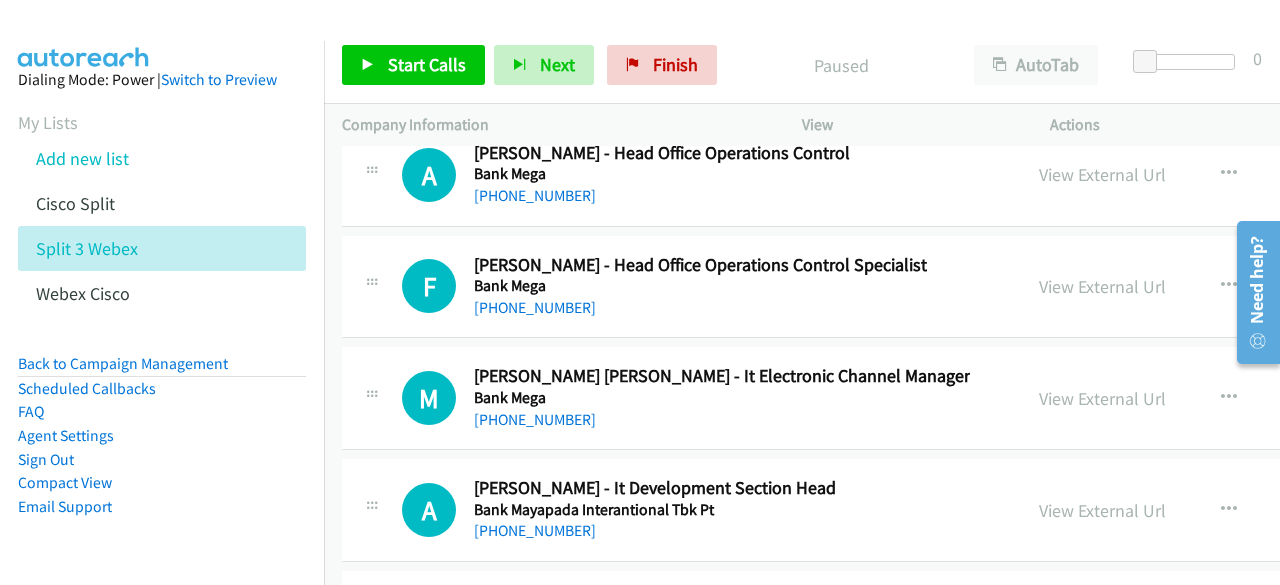 click on "View External Url" at bounding box center (1102, 398) 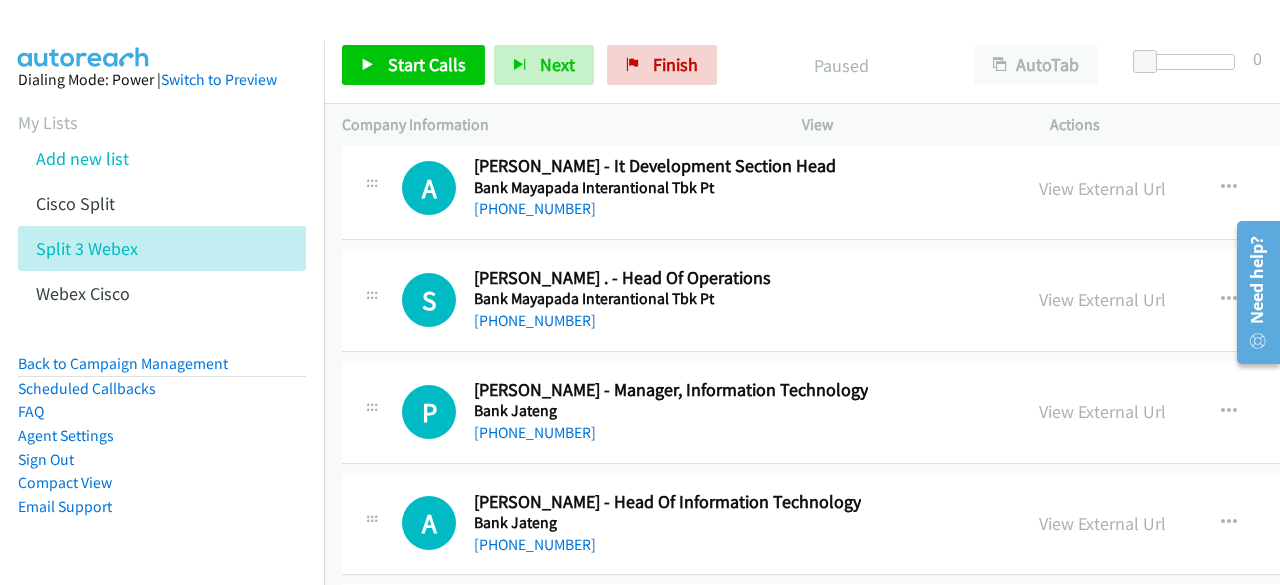 scroll, scrollTop: 34298, scrollLeft: 0, axis: vertical 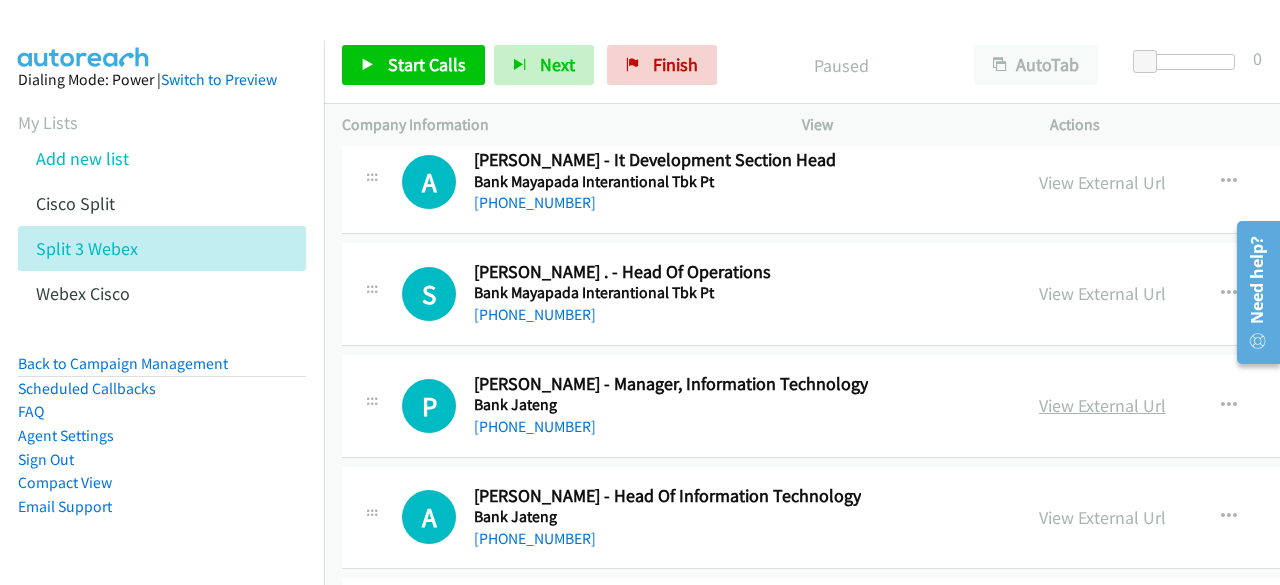 click on "View External Url" at bounding box center (1102, 405) 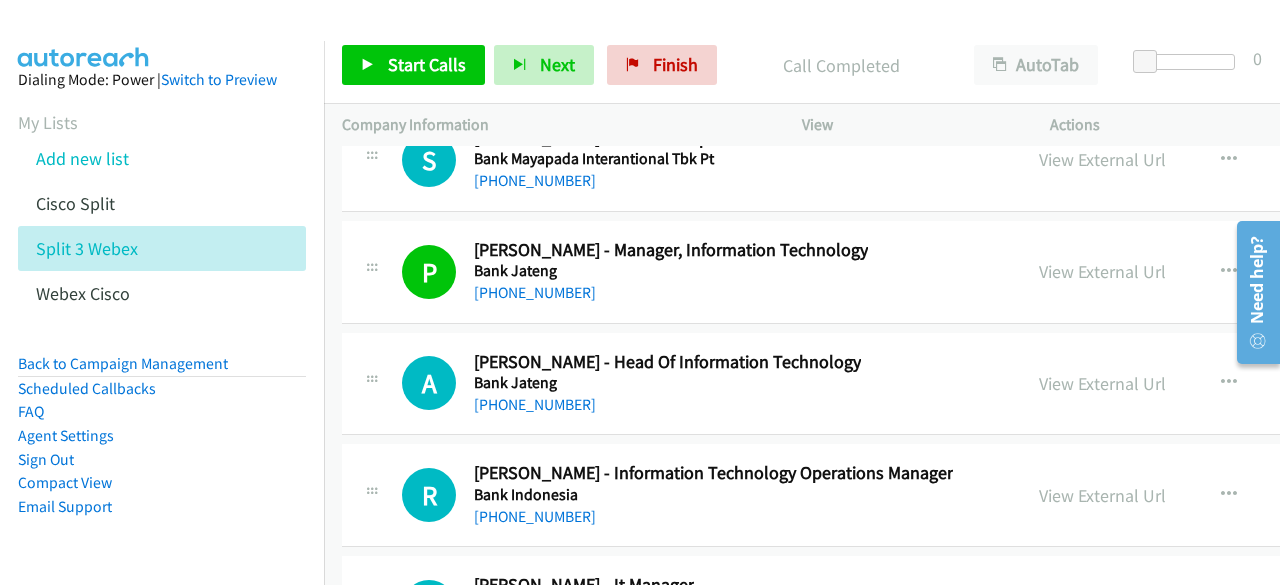 scroll, scrollTop: 34434, scrollLeft: 0, axis: vertical 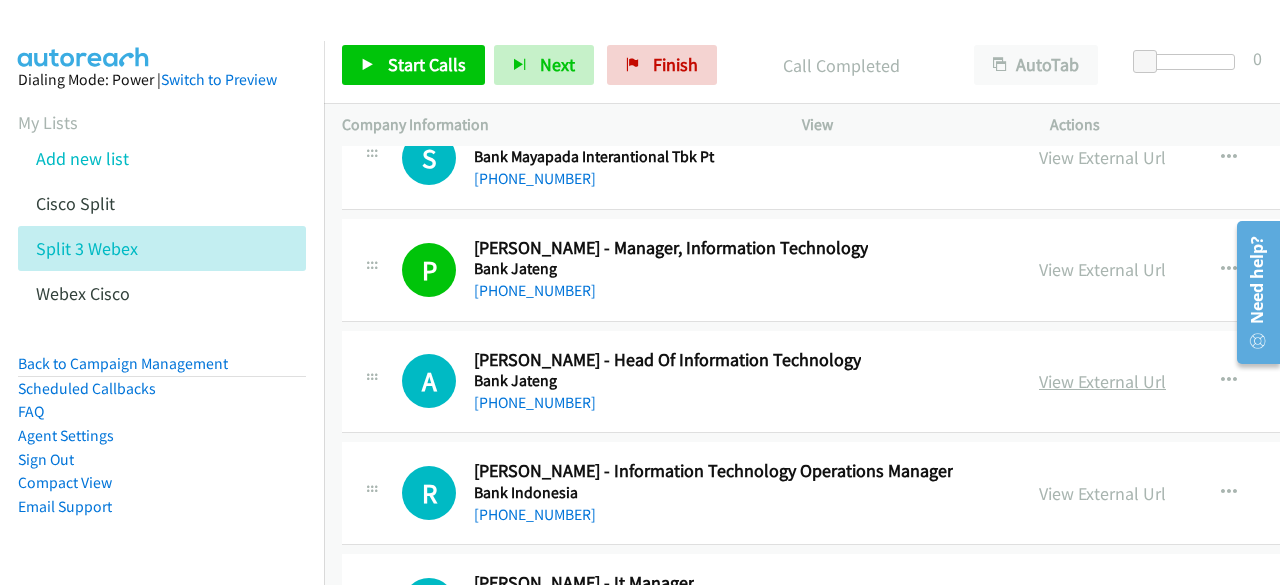 click on "View External Url" at bounding box center (1102, 381) 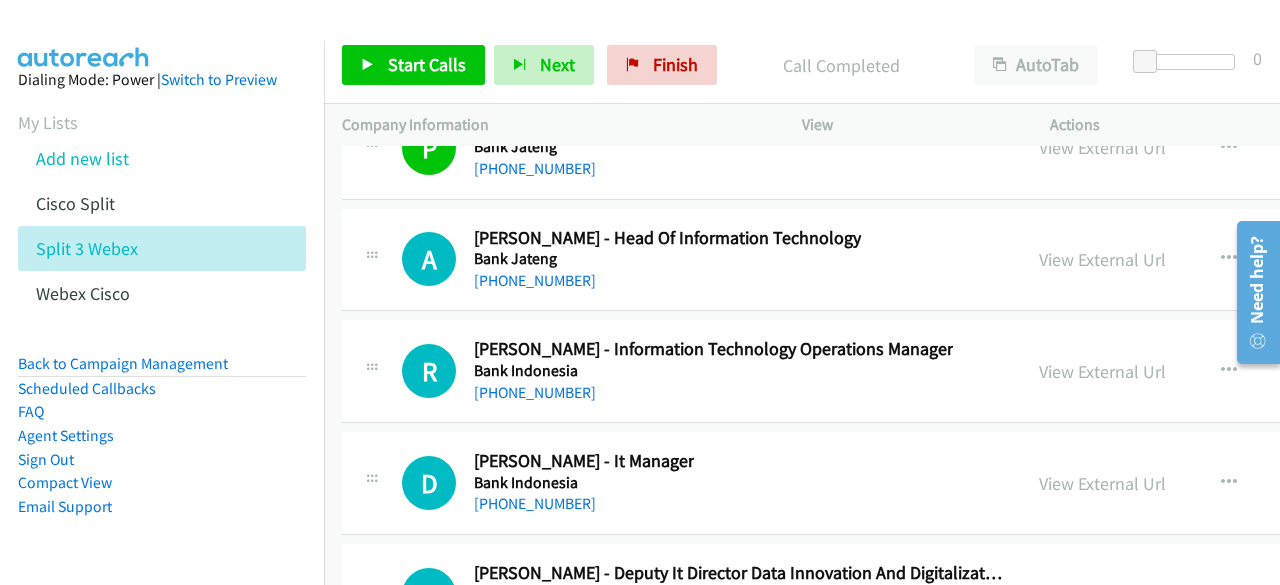 scroll, scrollTop: 34558, scrollLeft: 0, axis: vertical 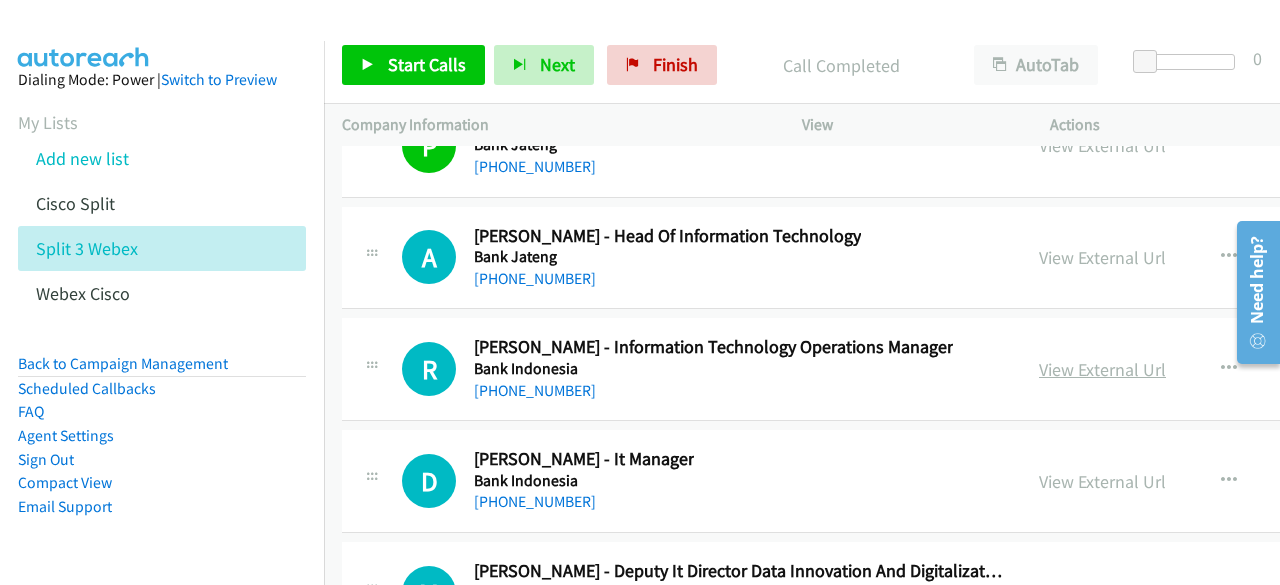 click on "View External Url" at bounding box center [1102, 369] 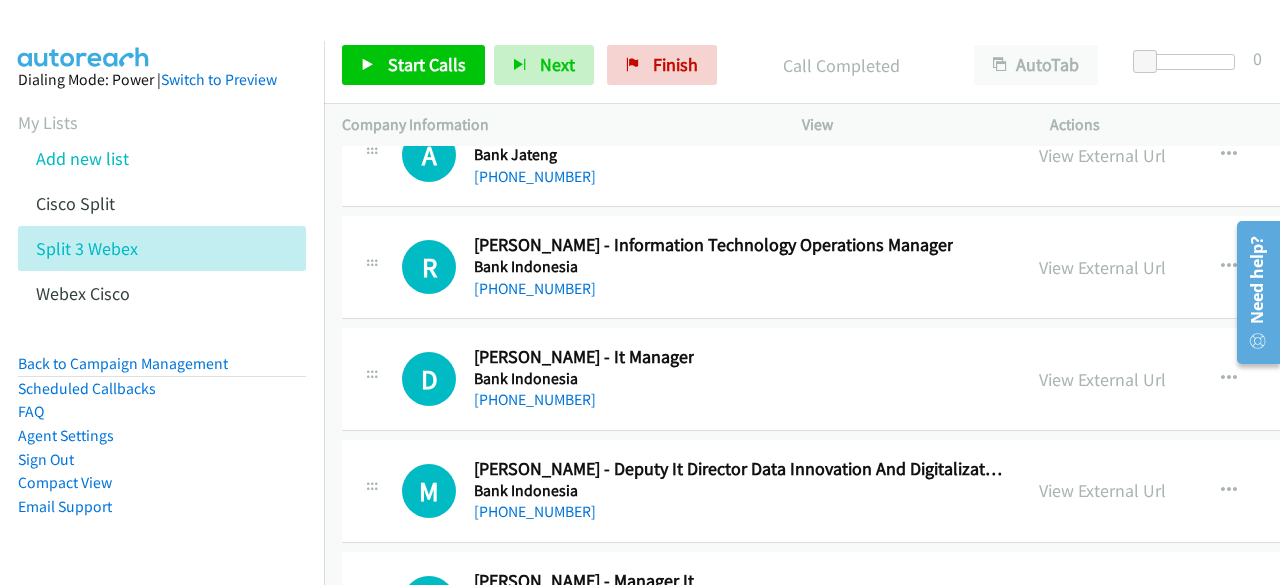 scroll, scrollTop: 34680, scrollLeft: 0, axis: vertical 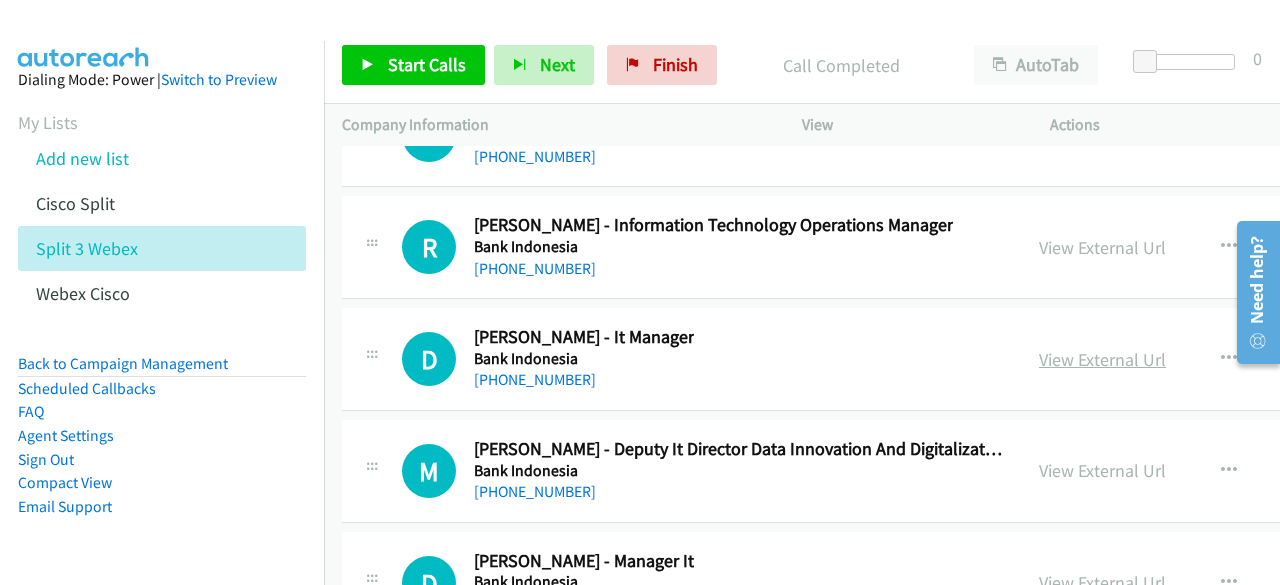 click on "View External Url" at bounding box center [1102, 359] 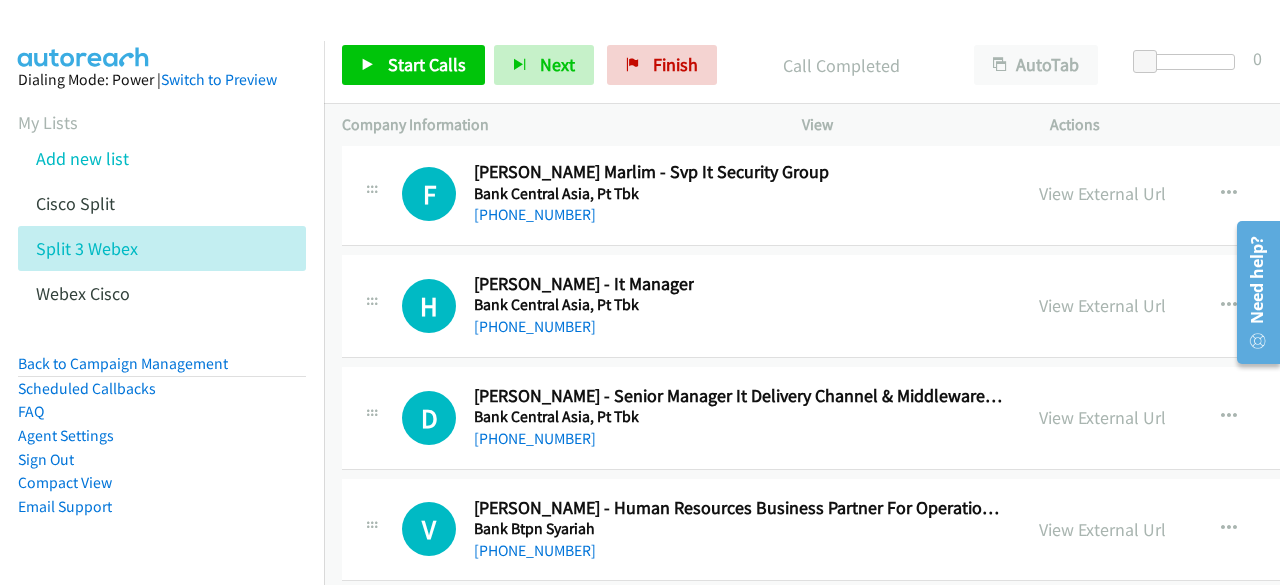 scroll, scrollTop: 35540, scrollLeft: 0, axis: vertical 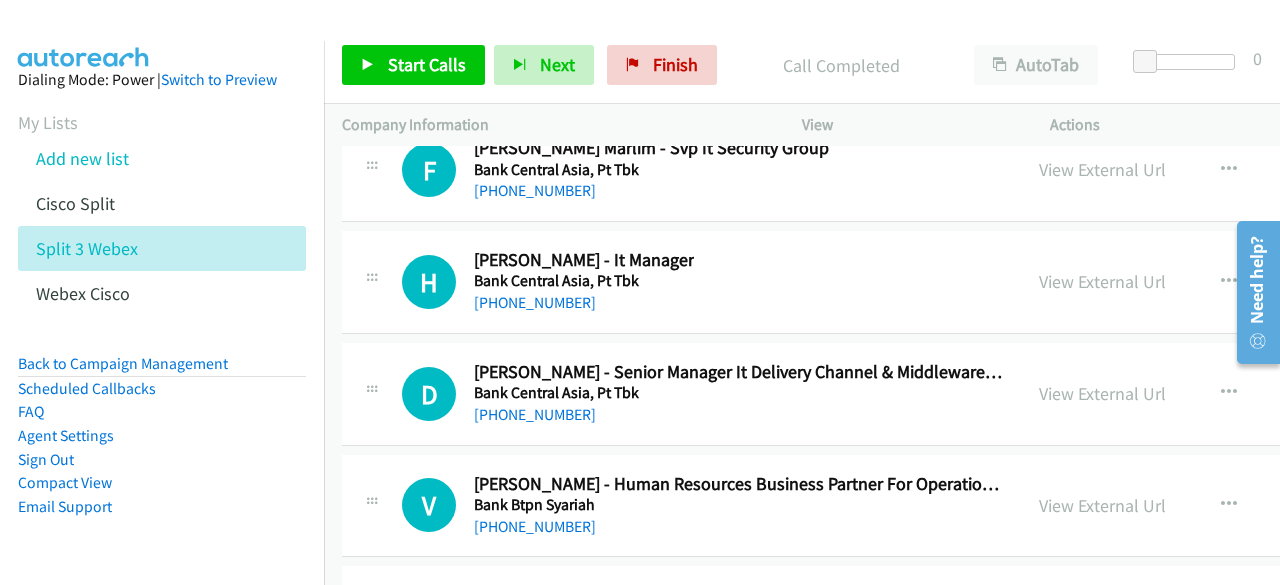 click on "View External Url" at bounding box center [1102, 393] 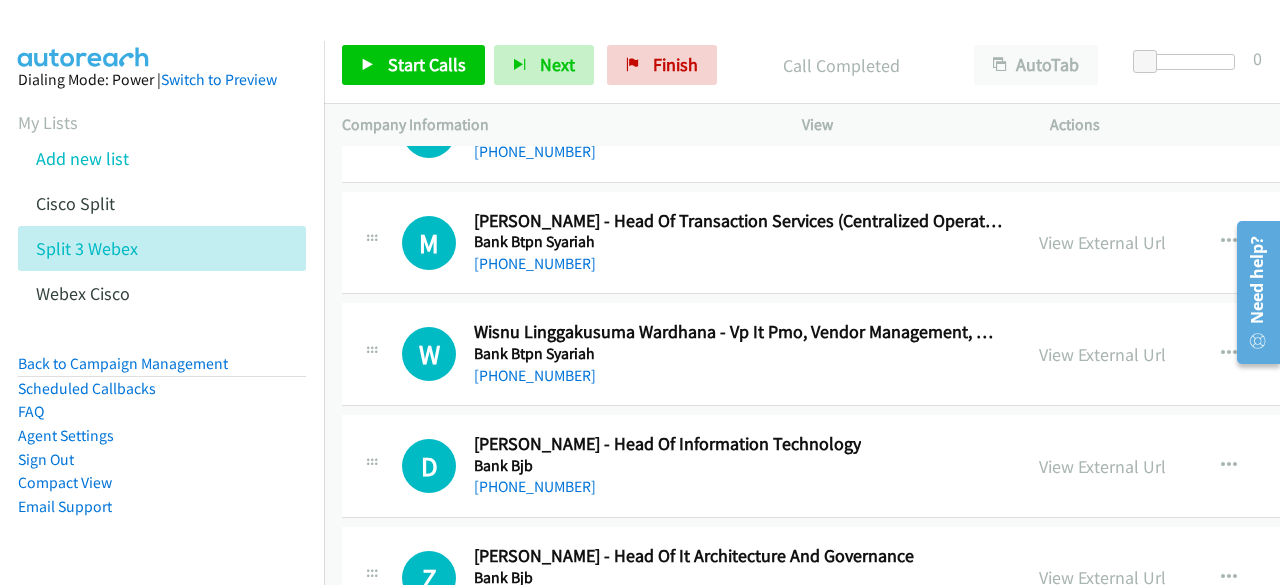 scroll, scrollTop: 38710, scrollLeft: 0, axis: vertical 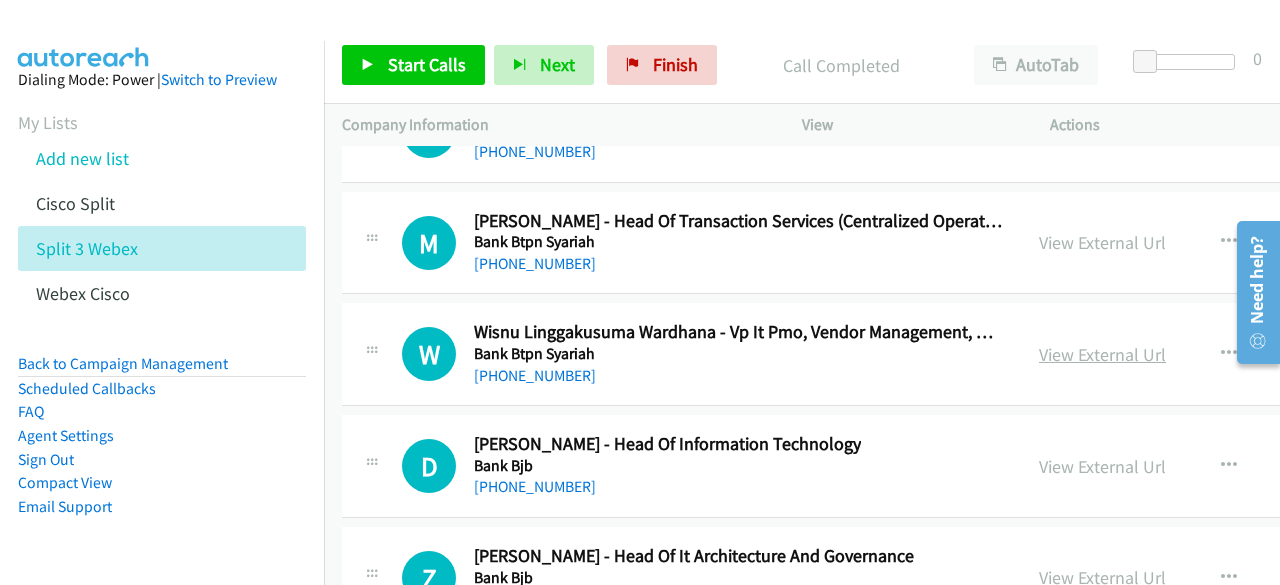 click on "View External Url" at bounding box center [1102, 354] 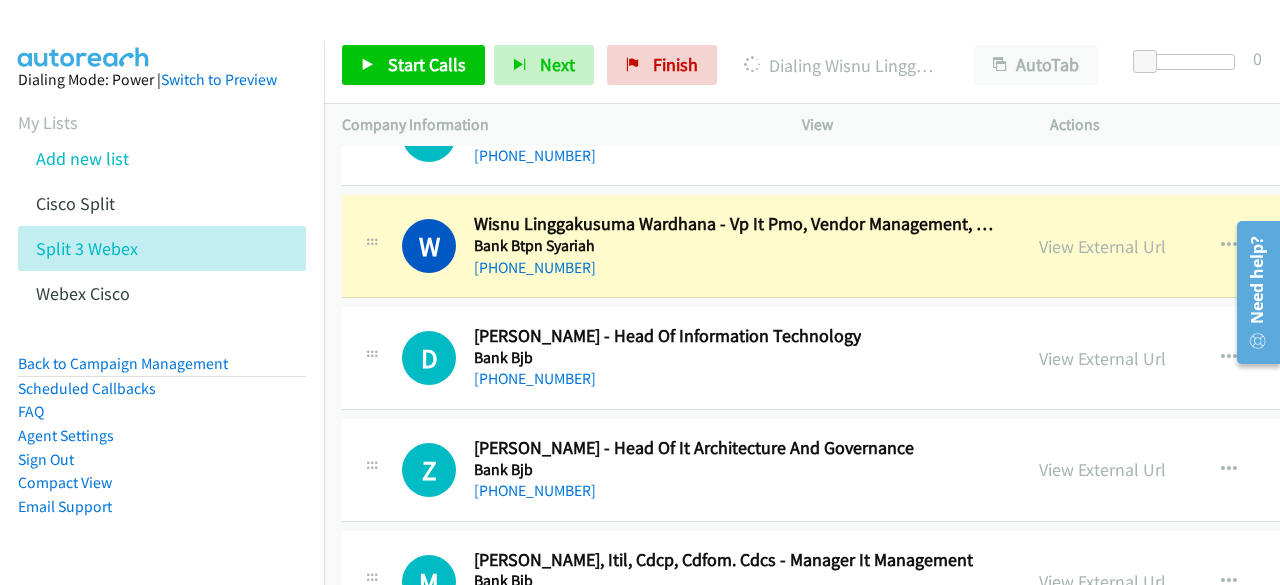 scroll, scrollTop: 38852, scrollLeft: 0, axis: vertical 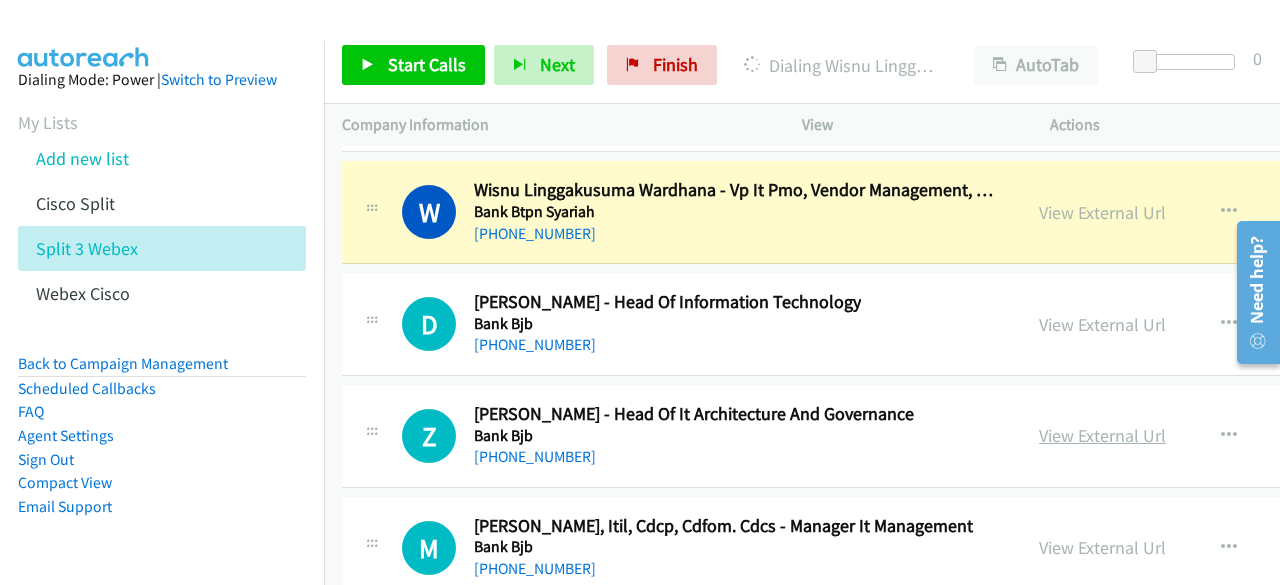 click on "View External Url" at bounding box center (1102, 435) 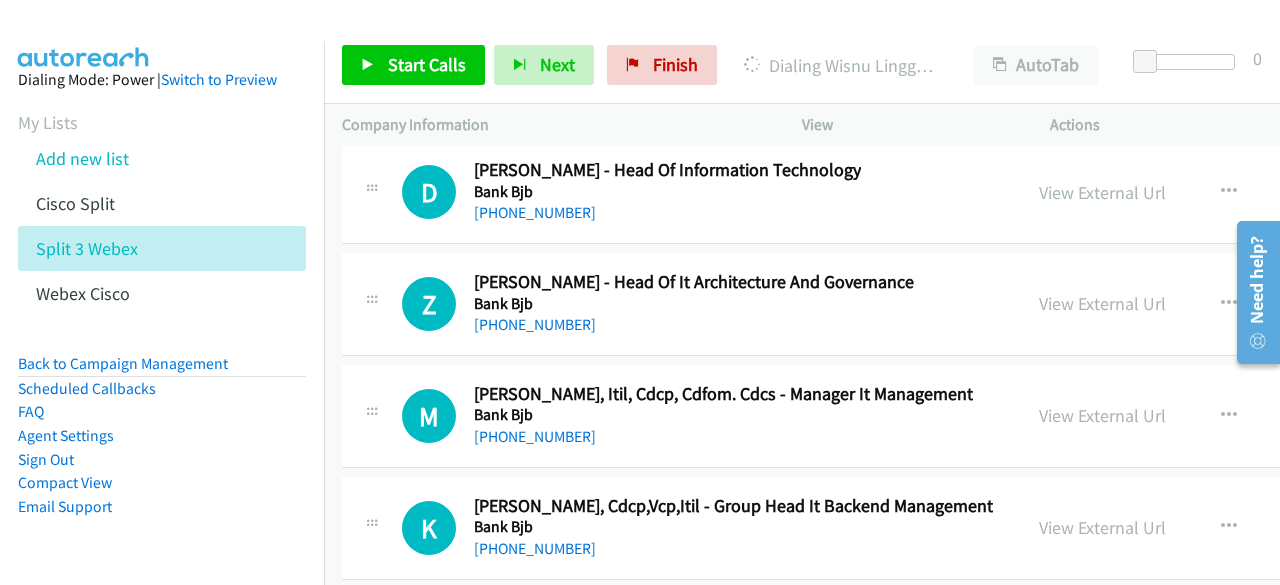 scroll, scrollTop: 38990, scrollLeft: 0, axis: vertical 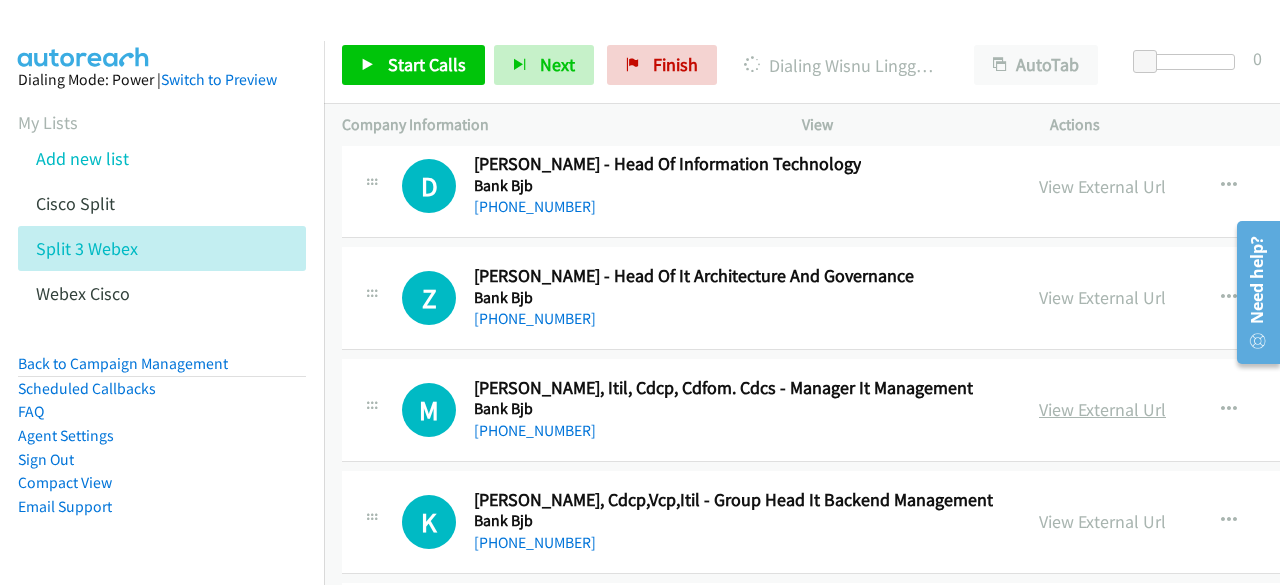 click on "View External Url" at bounding box center [1102, 409] 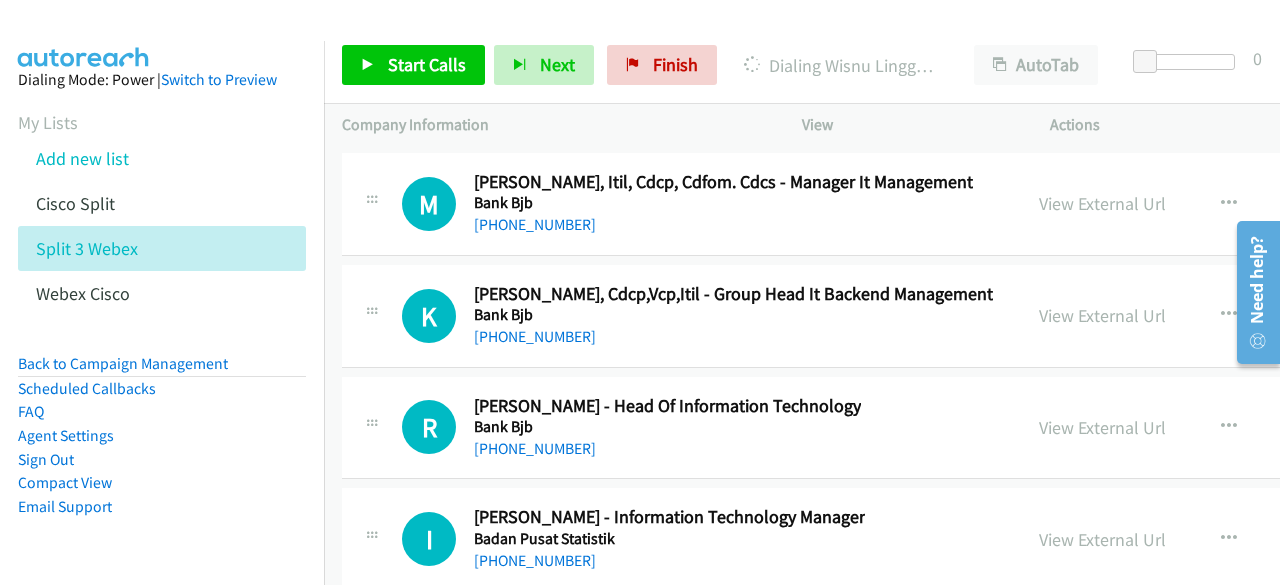 scroll, scrollTop: 39198, scrollLeft: 0, axis: vertical 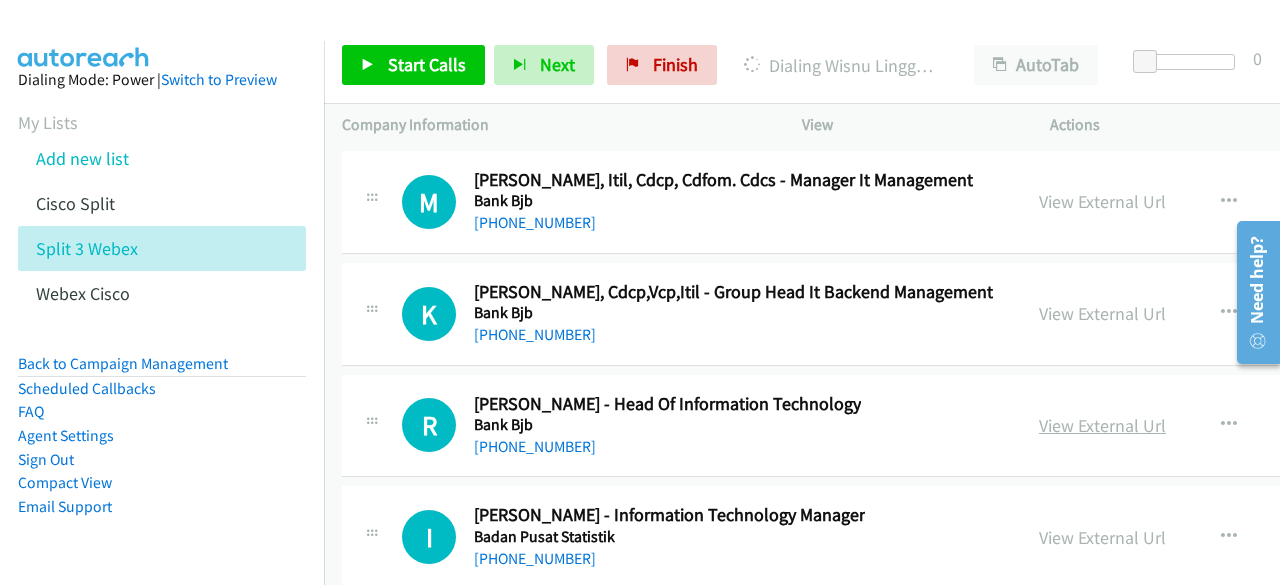 click on "View External Url" at bounding box center [1102, 425] 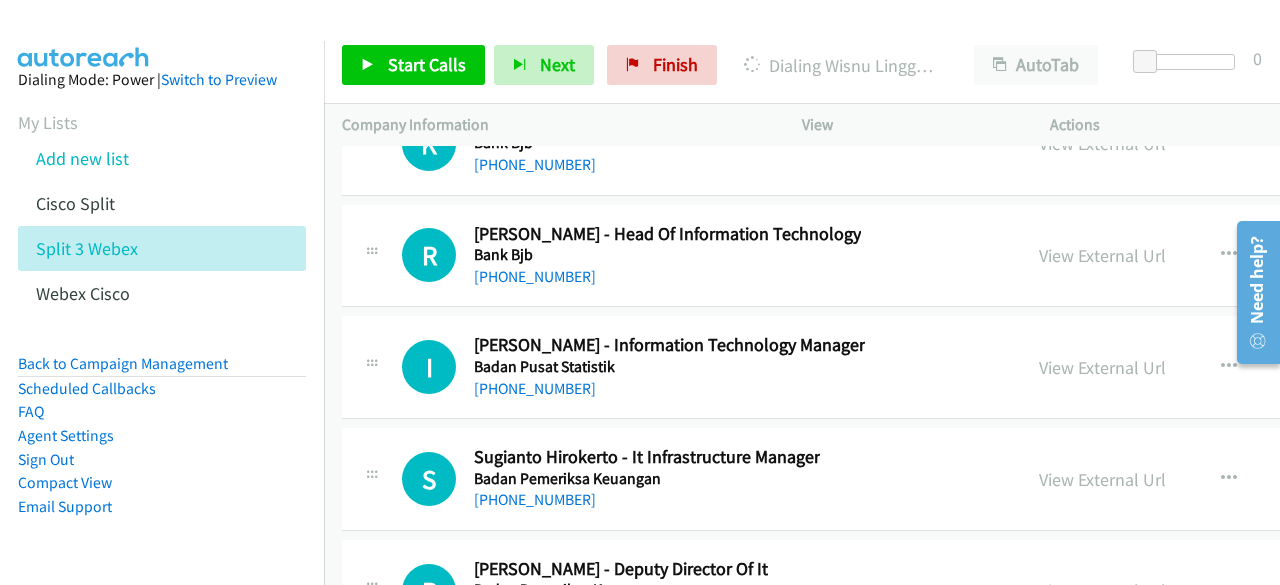 scroll, scrollTop: 39370, scrollLeft: 0, axis: vertical 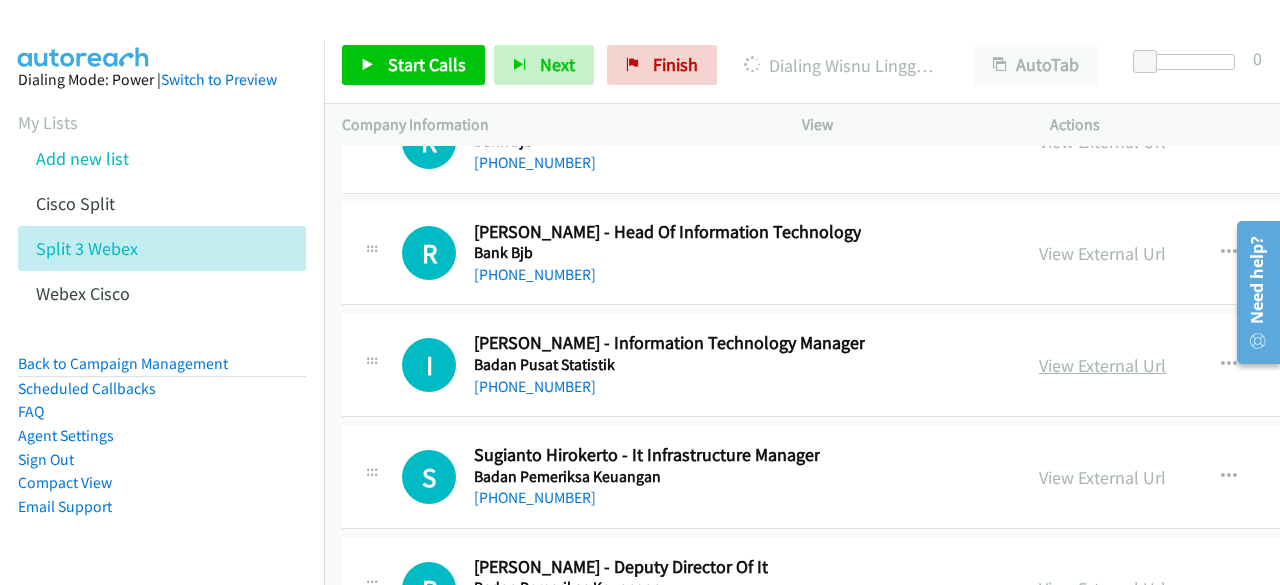 click on "View External Url" at bounding box center [1102, 365] 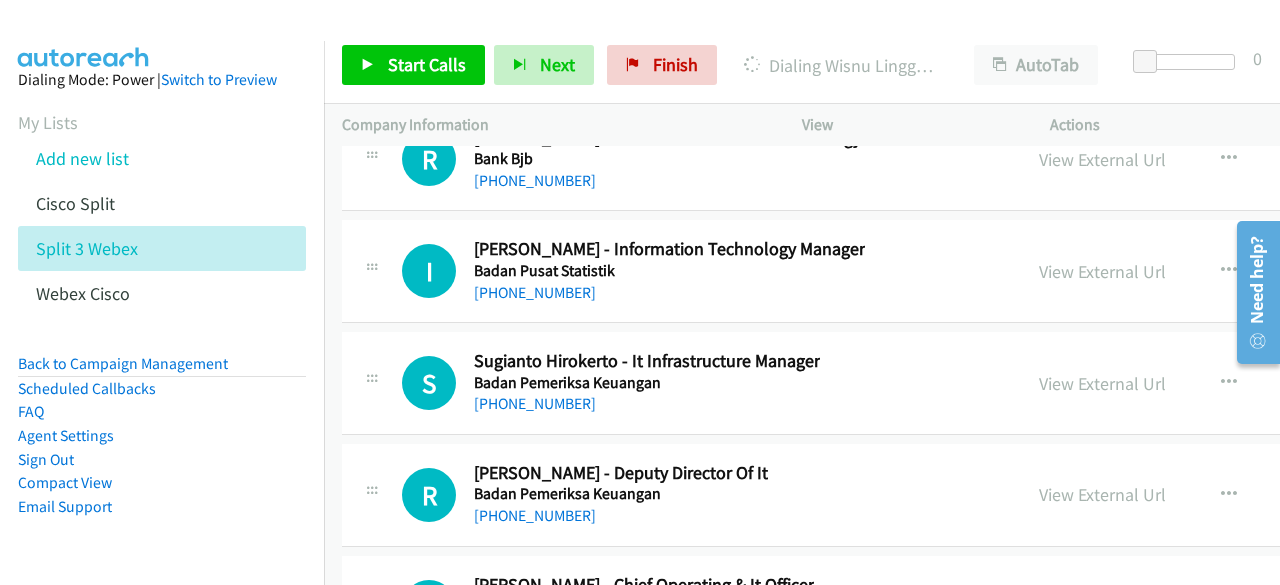 scroll, scrollTop: 39472, scrollLeft: 0, axis: vertical 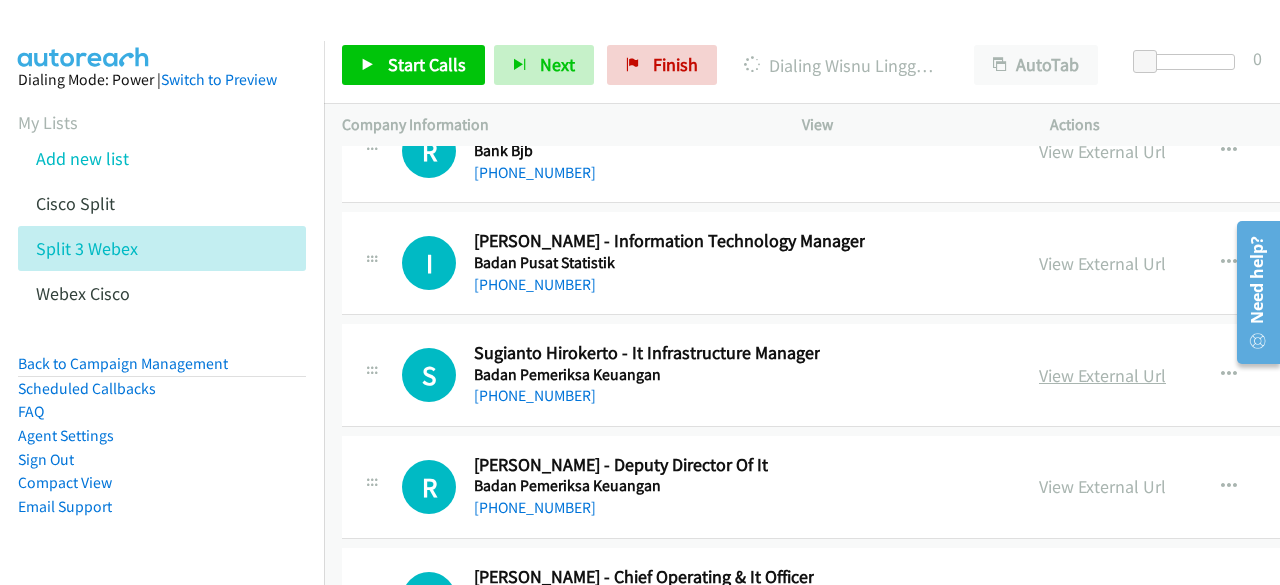 click on "View External Url" at bounding box center [1102, 375] 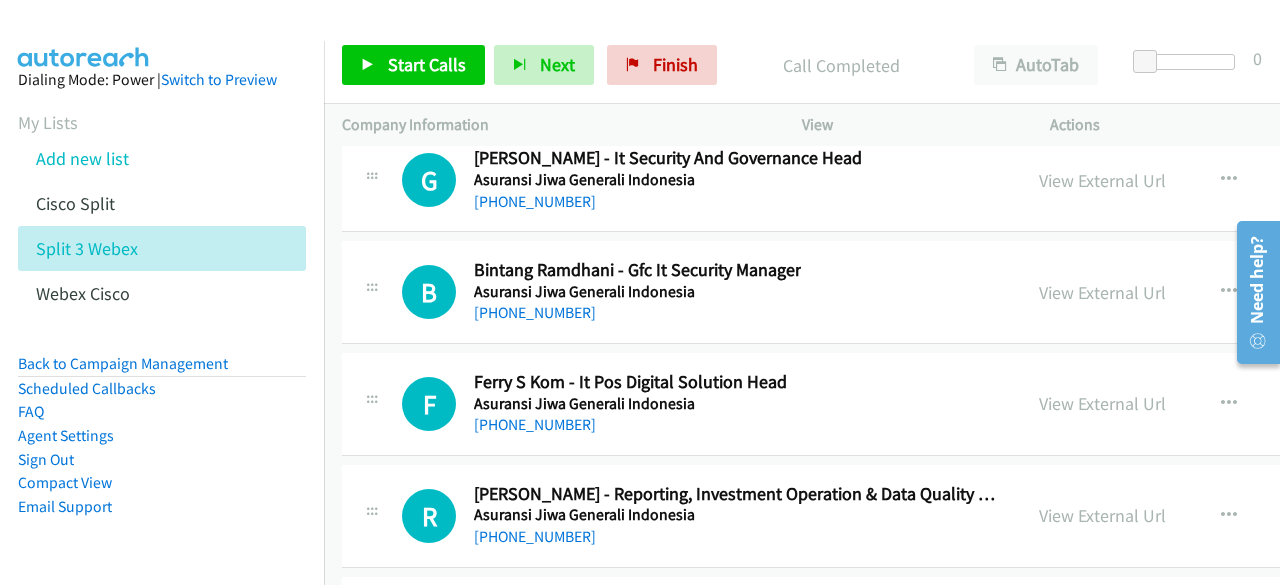 scroll, scrollTop: 40116, scrollLeft: 0, axis: vertical 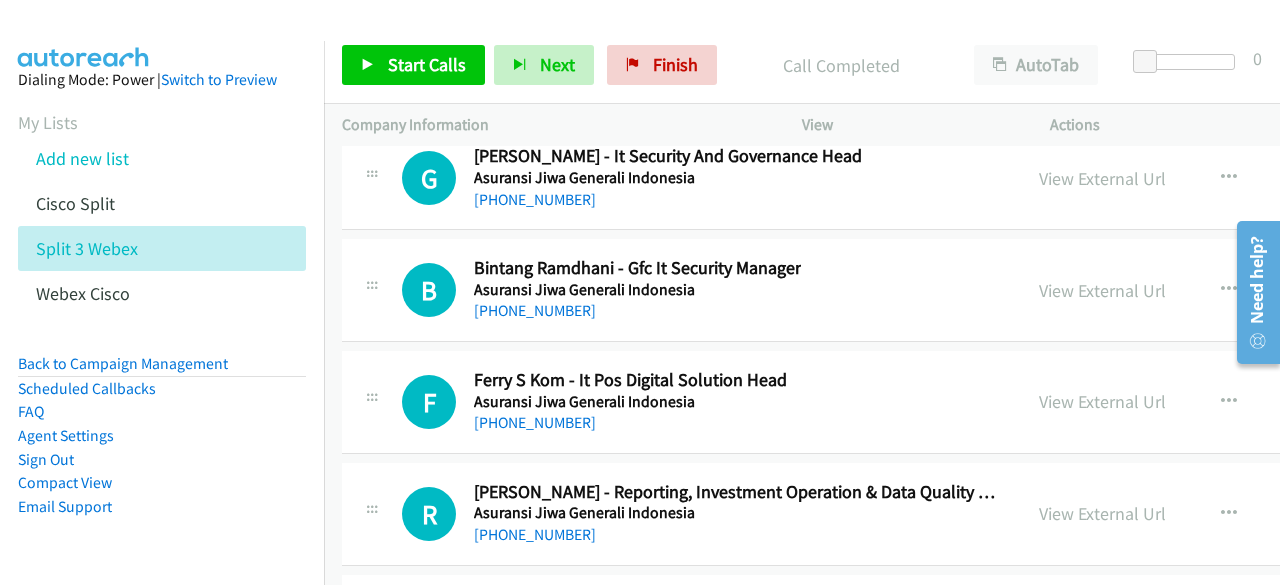 click on "F
Callback Scheduled
[PERSON_NAME] S Kom - It Pos Digital Solution Head
Asuransi Jiwa Generali [GEOGRAPHIC_DATA]
[GEOGRAPHIC_DATA]/[GEOGRAPHIC_DATA]
[PHONE_NUMBER]" at bounding box center [702, 402] 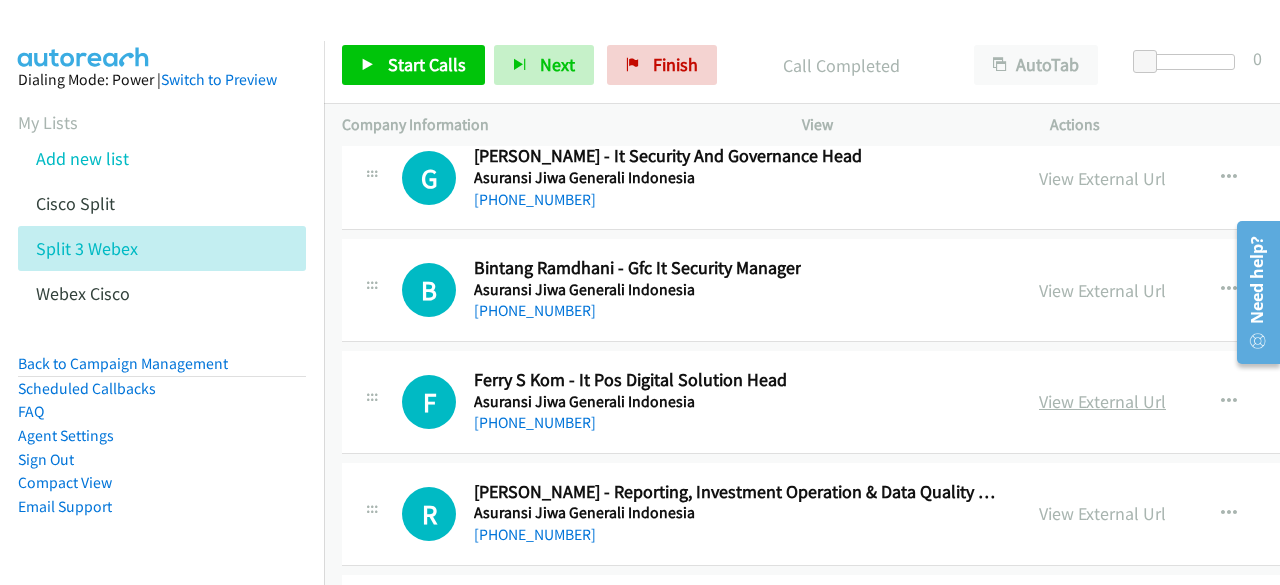 click on "View External Url" at bounding box center (1102, 401) 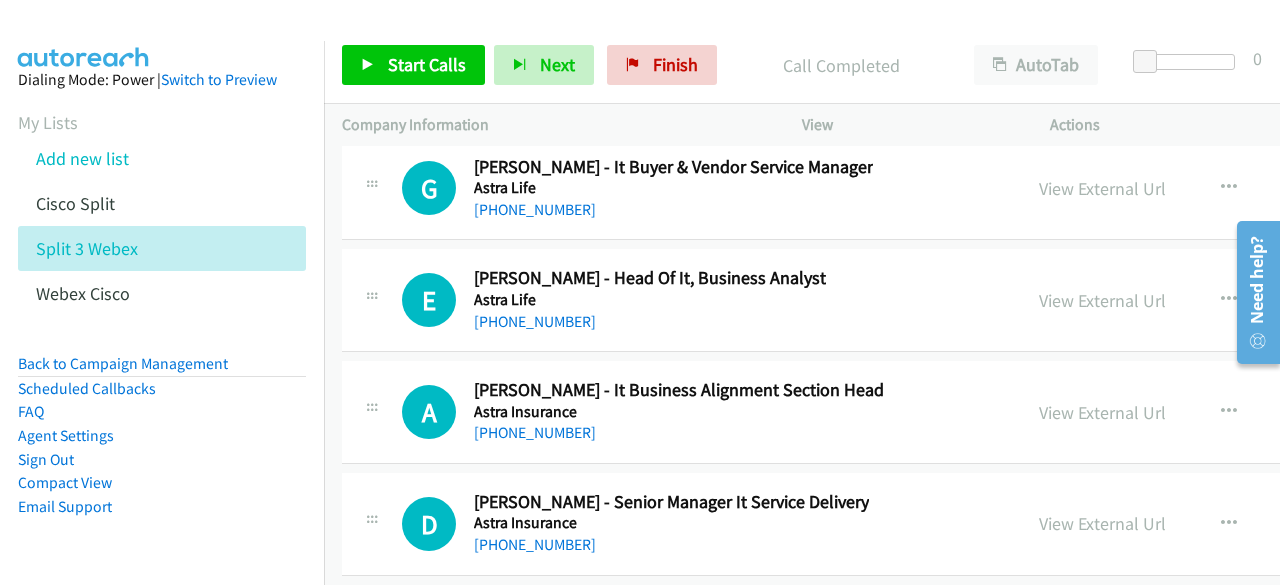 scroll, scrollTop: 41224, scrollLeft: 0, axis: vertical 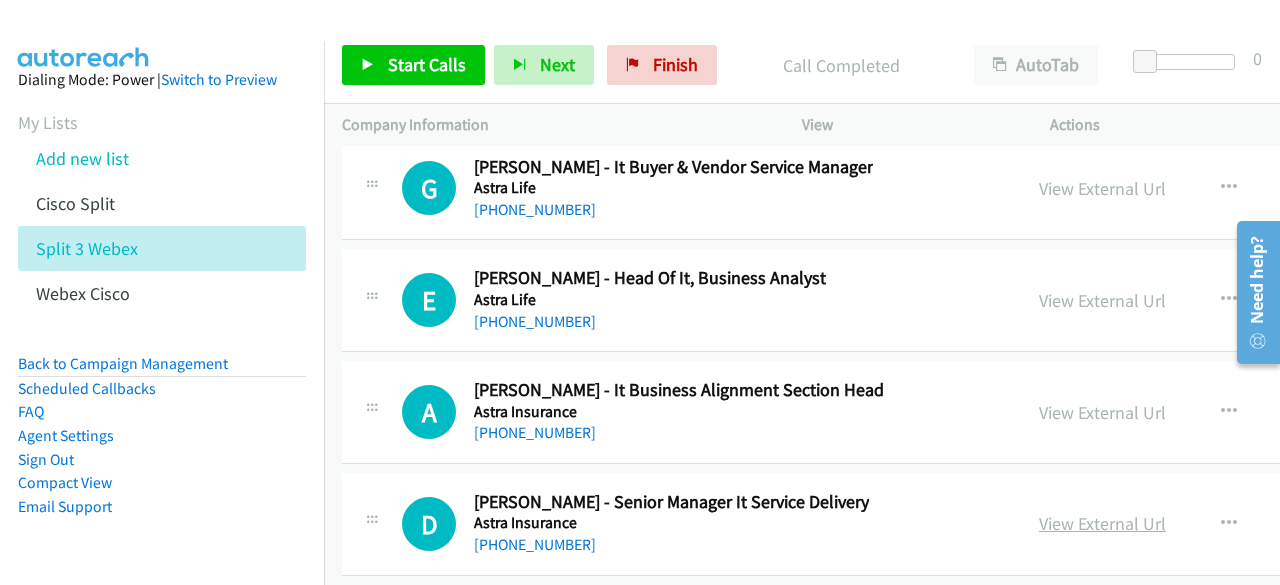 click on "View External Url" at bounding box center [1102, 523] 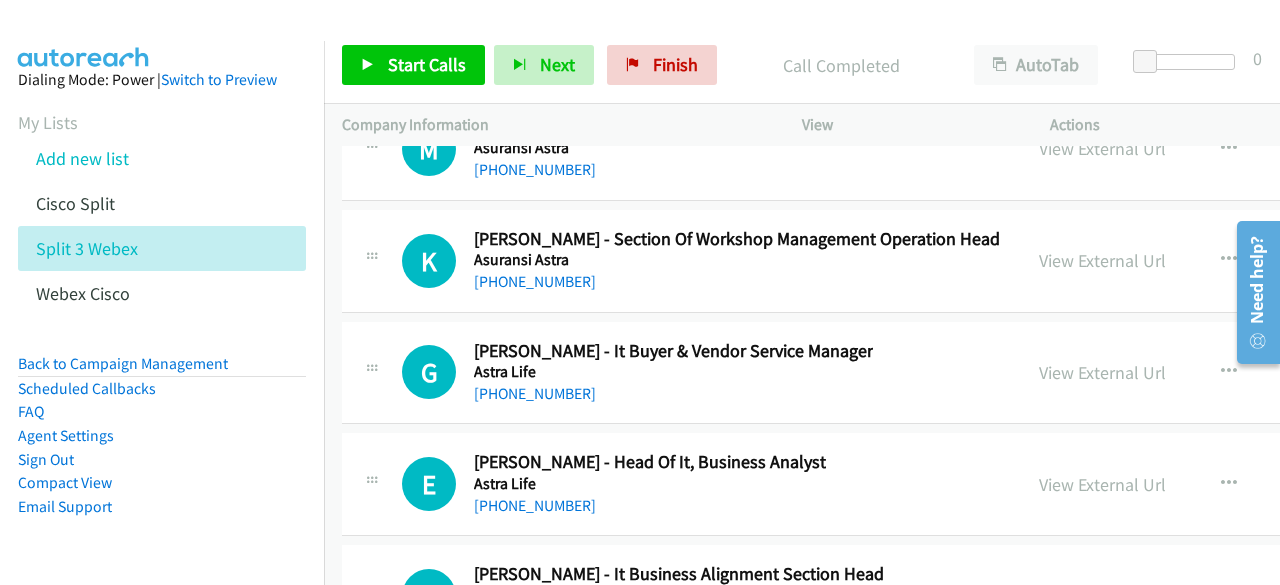 scroll, scrollTop: 41028, scrollLeft: 0, axis: vertical 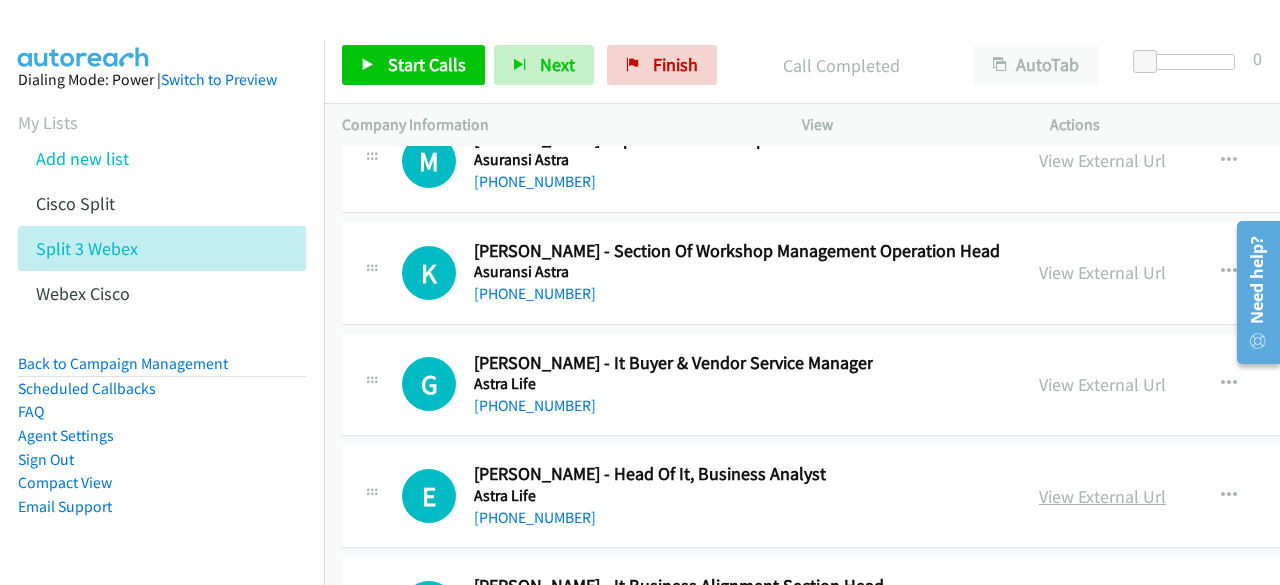 click on "View External Url" at bounding box center (1102, 496) 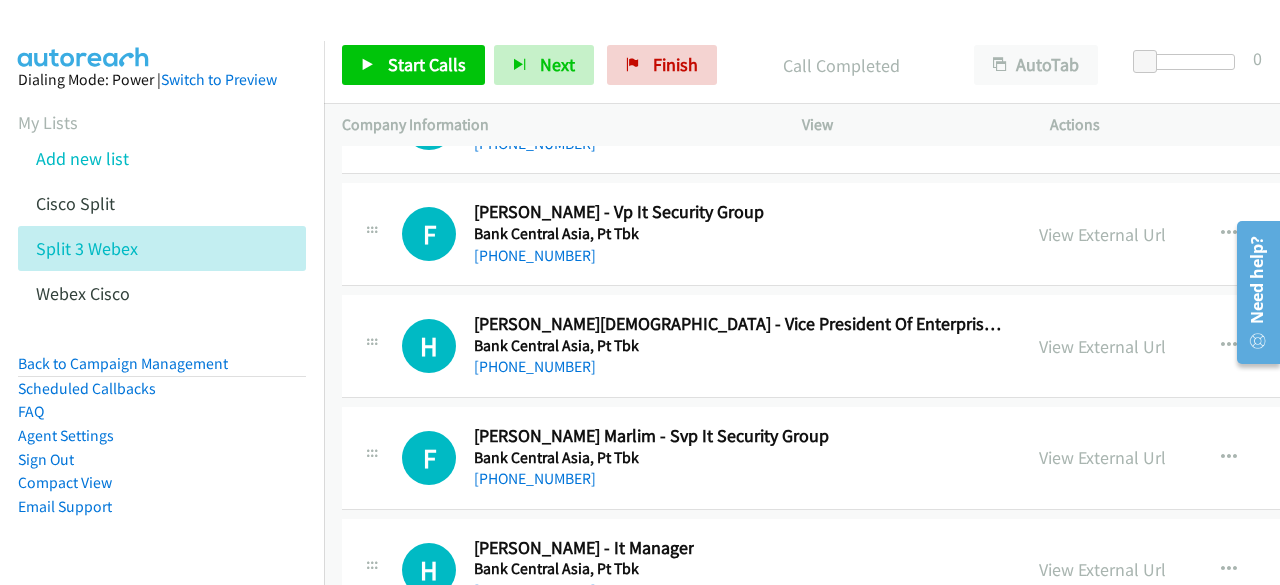 scroll, scrollTop: 35256, scrollLeft: 0, axis: vertical 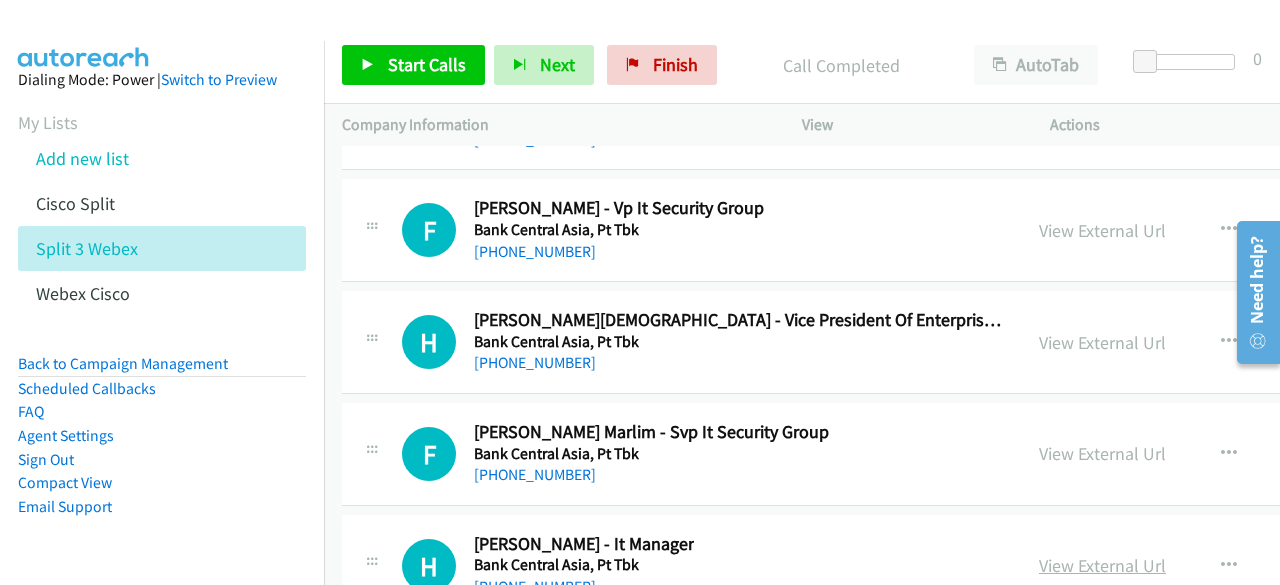 click on "View External Url" at bounding box center (1102, 565) 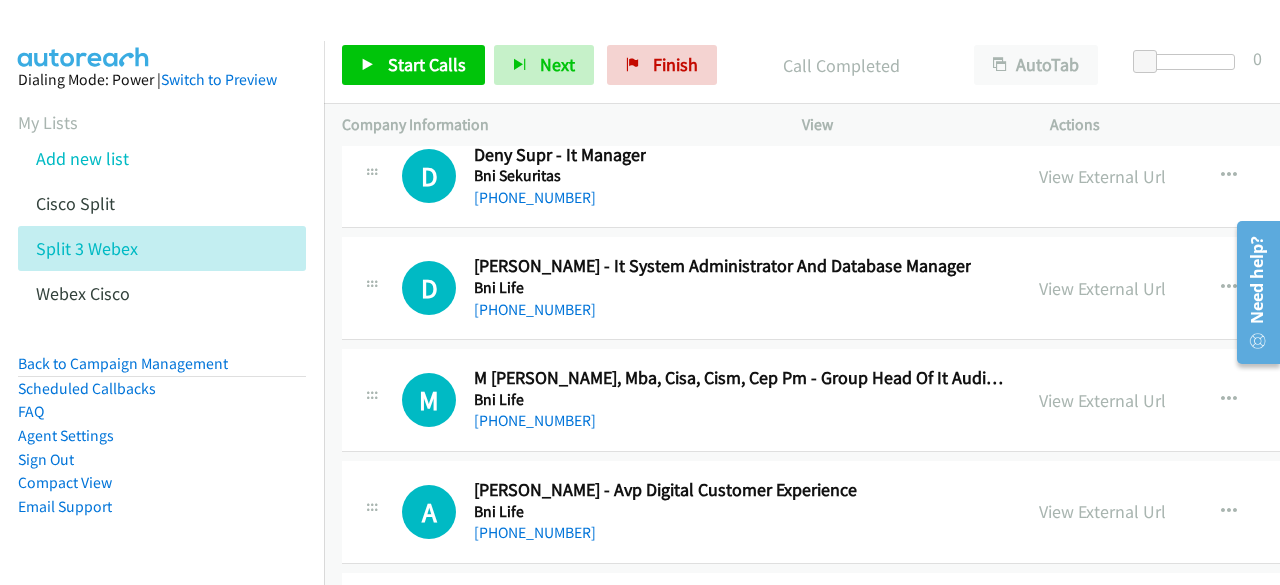 scroll, scrollTop: 25692, scrollLeft: 0, axis: vertical 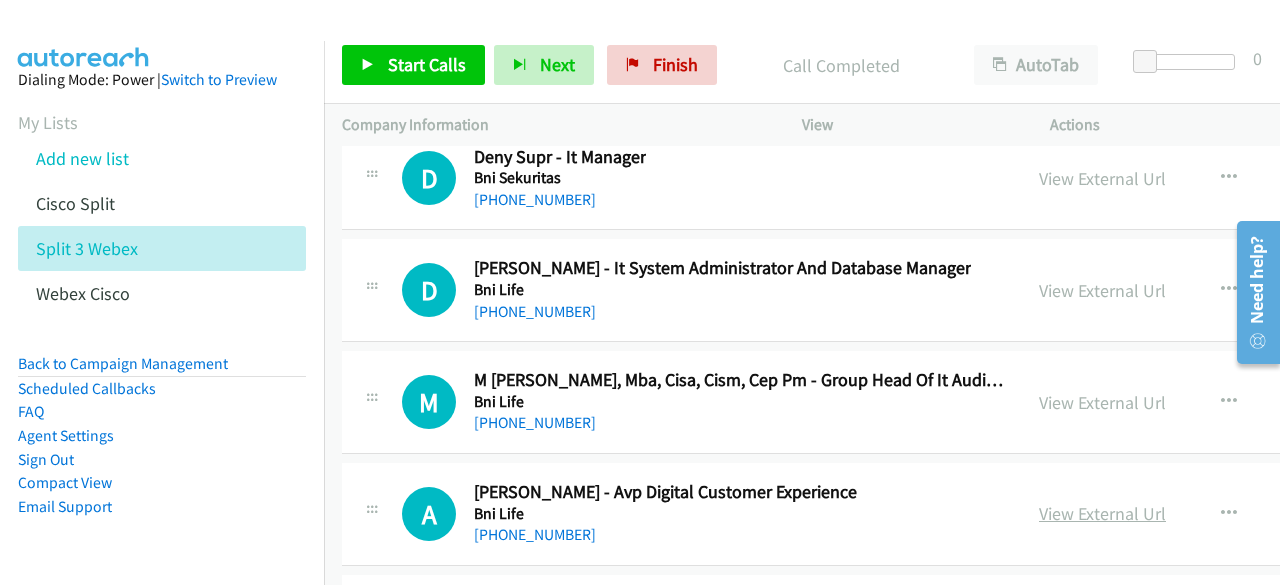 click on "View External Url" at bounding box center [1102, 513] 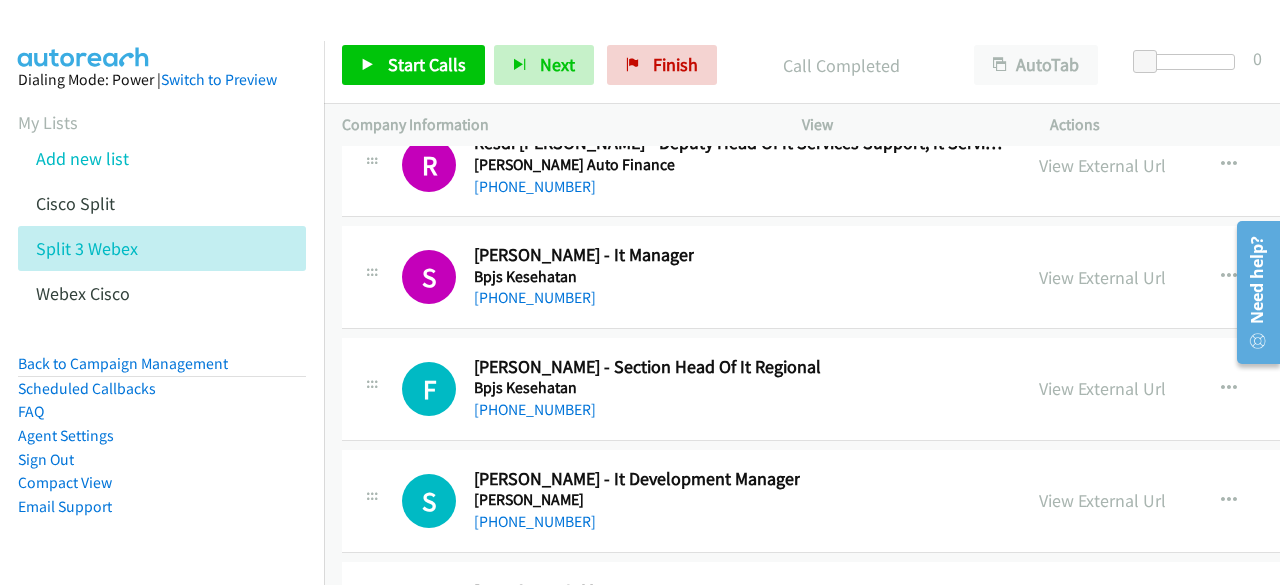 scroll, scrollTop: 25234, scrollLeft: 0, axis: vertical 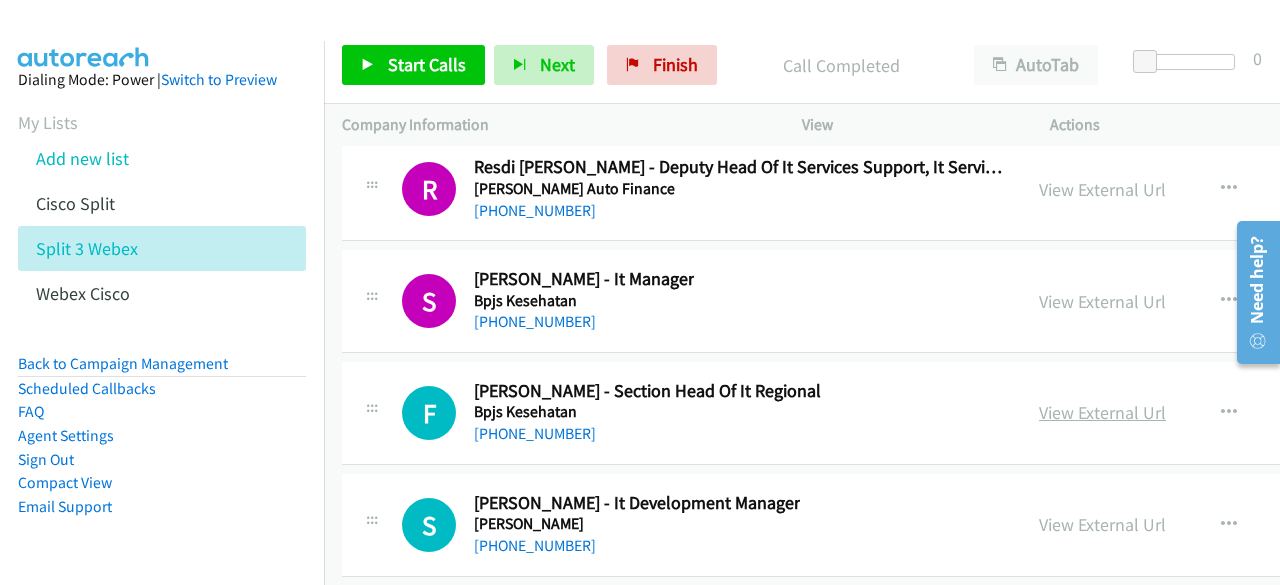 click on "View External Url" at bounding box center [1102, 412] 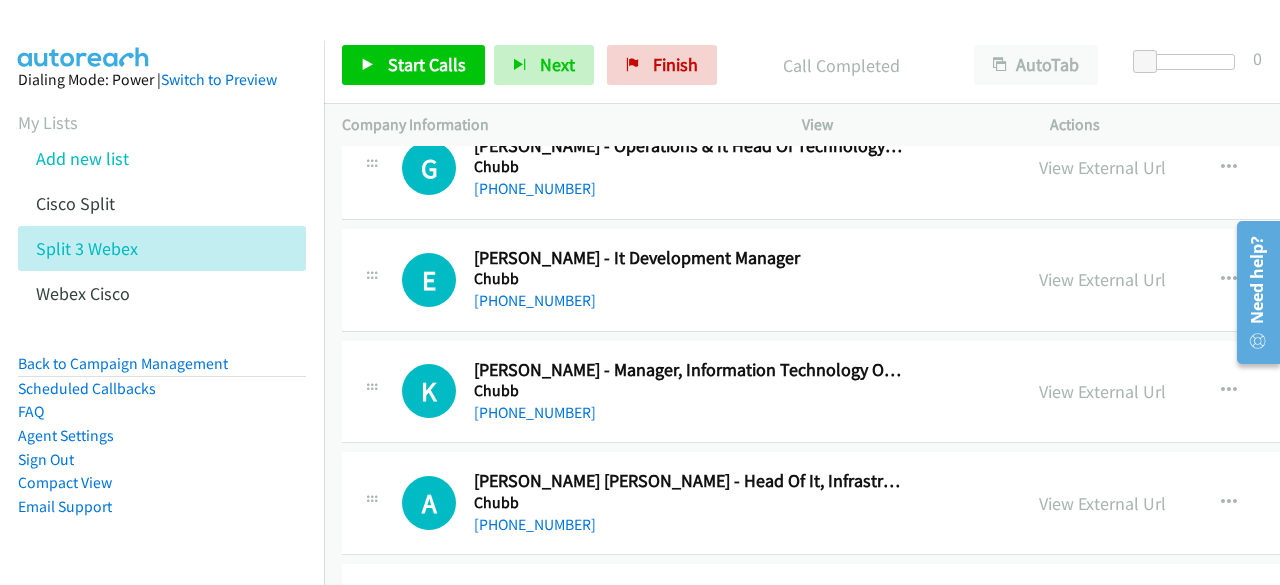 scroll, scrollTop: 23688, scrollLeft: 0, axis: vertical 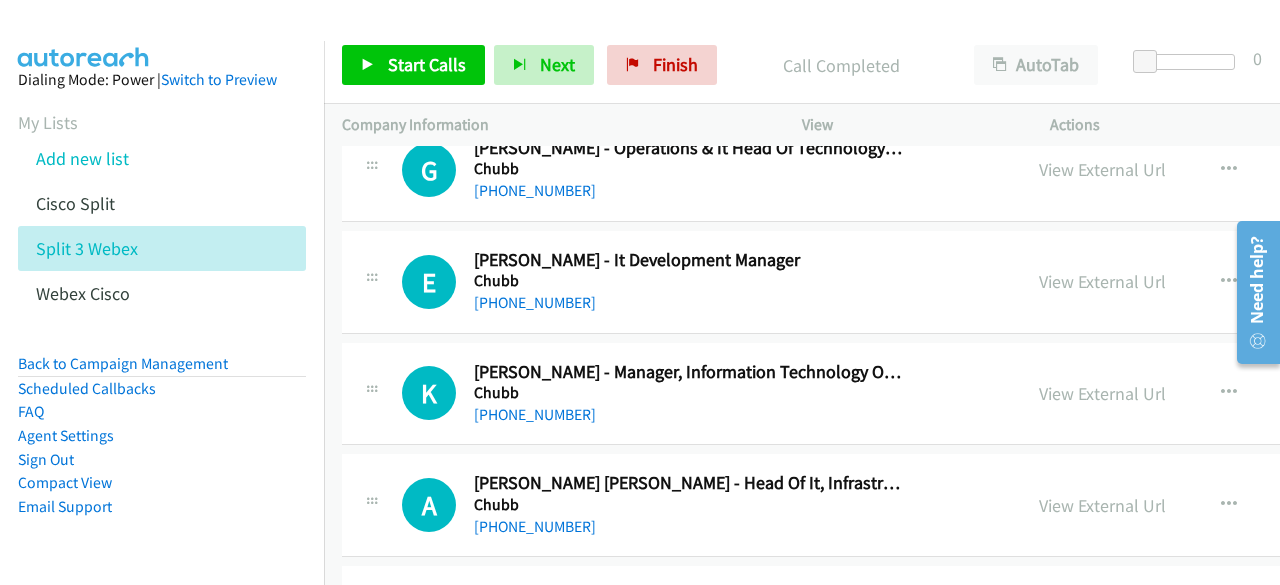 click on "View External Url
View External Url
Schedule/Manage Callback
Start Calls Here
Remove from list
Add to do not call list
Reset Call Status" at bounding box center [1200, 394] 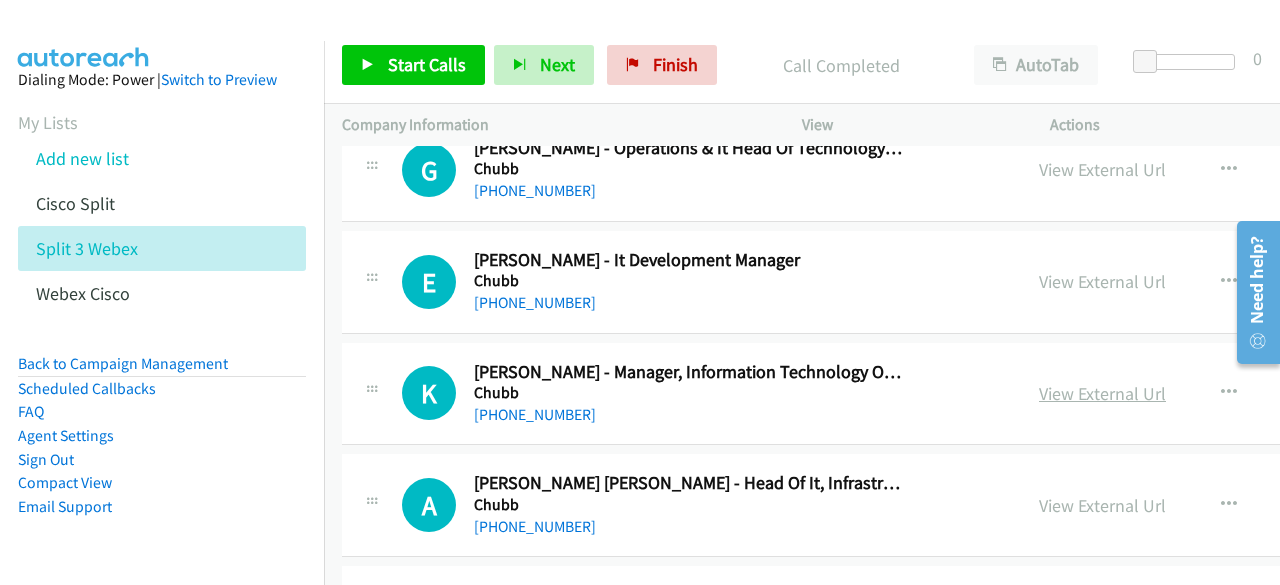 click on "View External Url" at bounding box center [1102, 393] 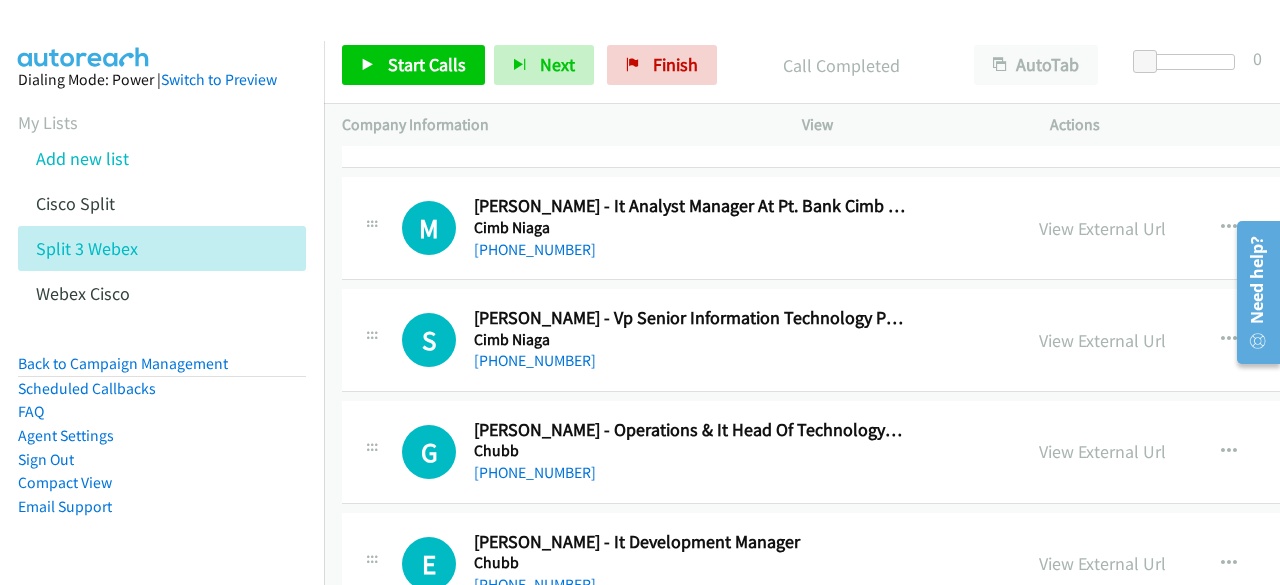 scroll, scrollTop: 23404, scrollLeft: 0, axis: vertical 